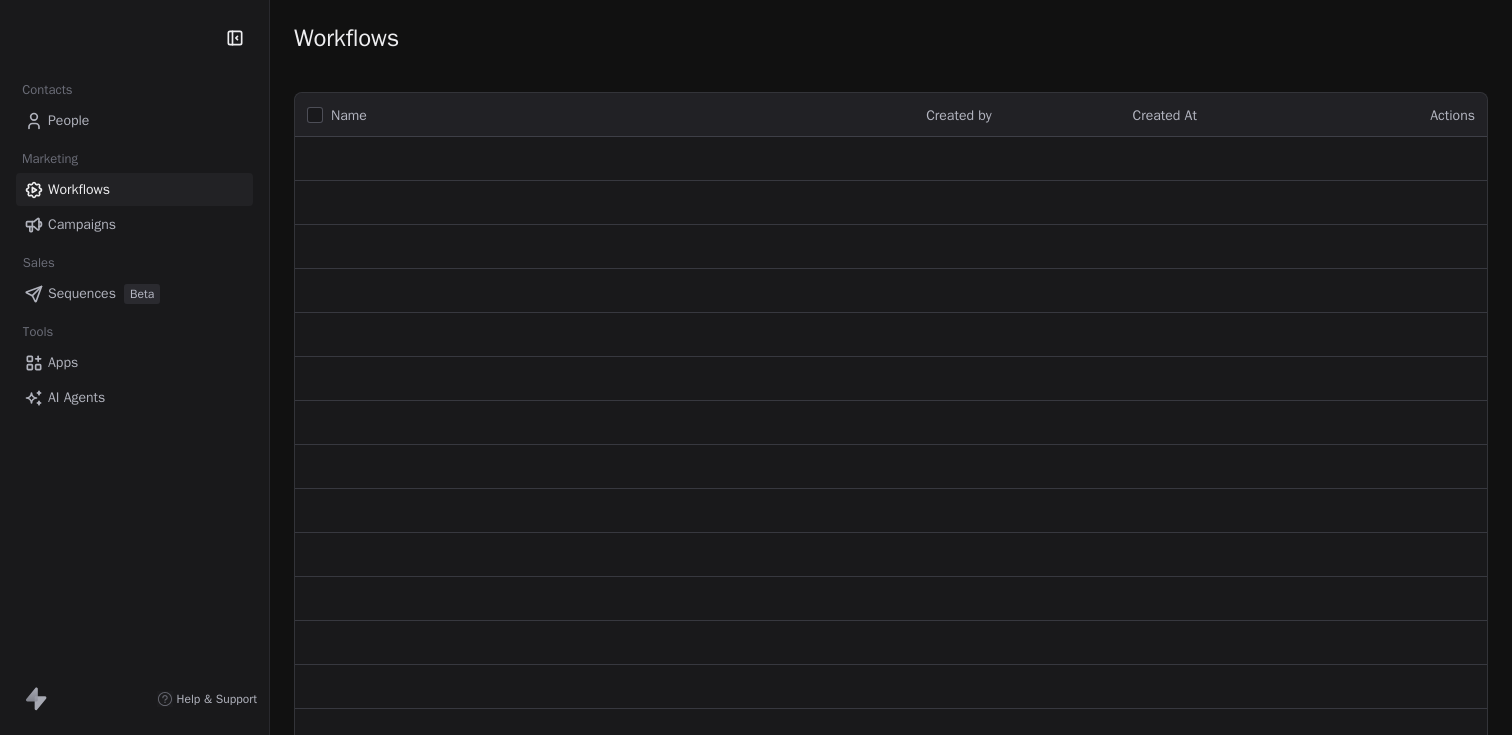 scroll, scrollTop: 0, scrollLeft: 0, axis: both 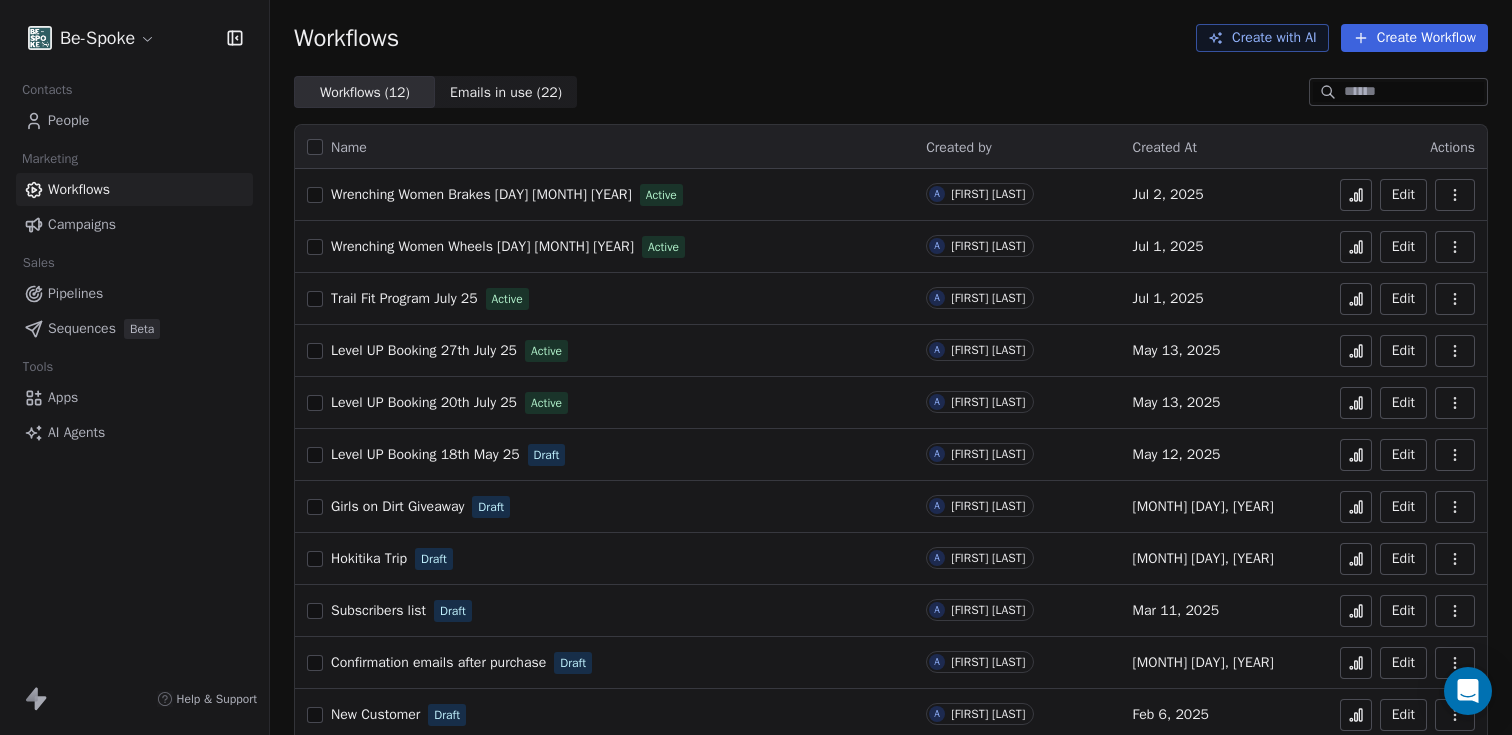 click 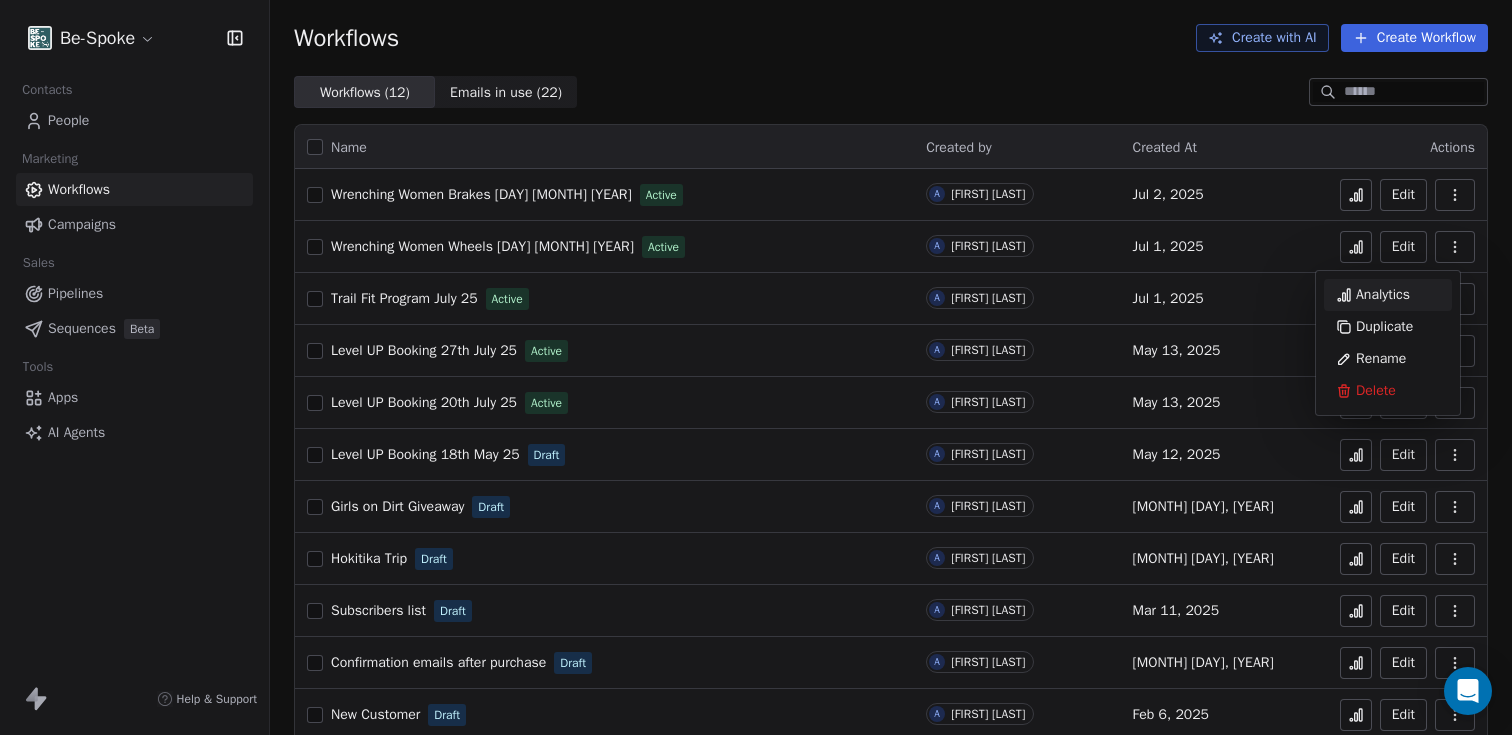click on "Analytics" at bounding box center (1383, 295) 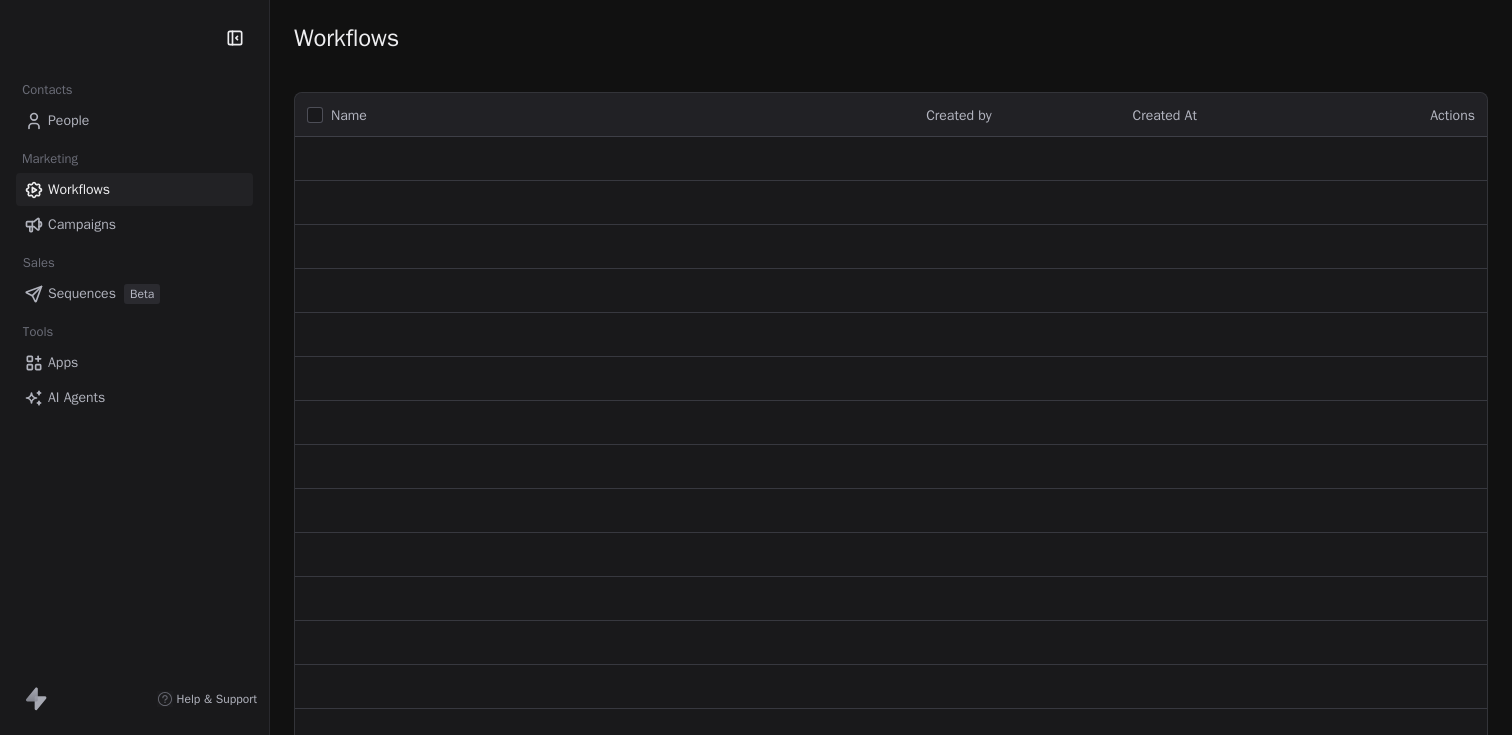 scroll, scrollTop: 0, scrollLeft: 0, axis: both 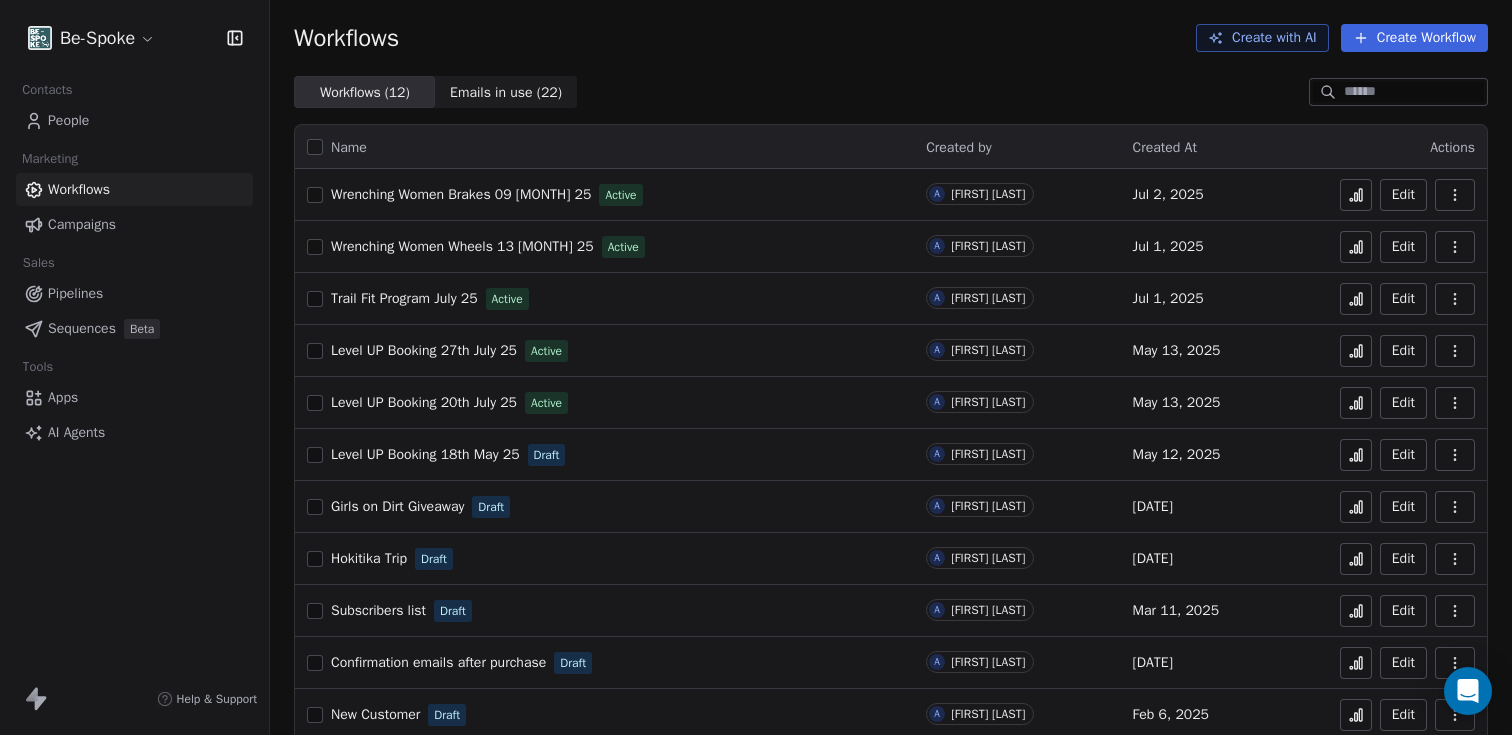 click on "[BRAND] [PRODUCT] [DAY] [MONTH] [YEAR]" at bounding box center [462, 246] 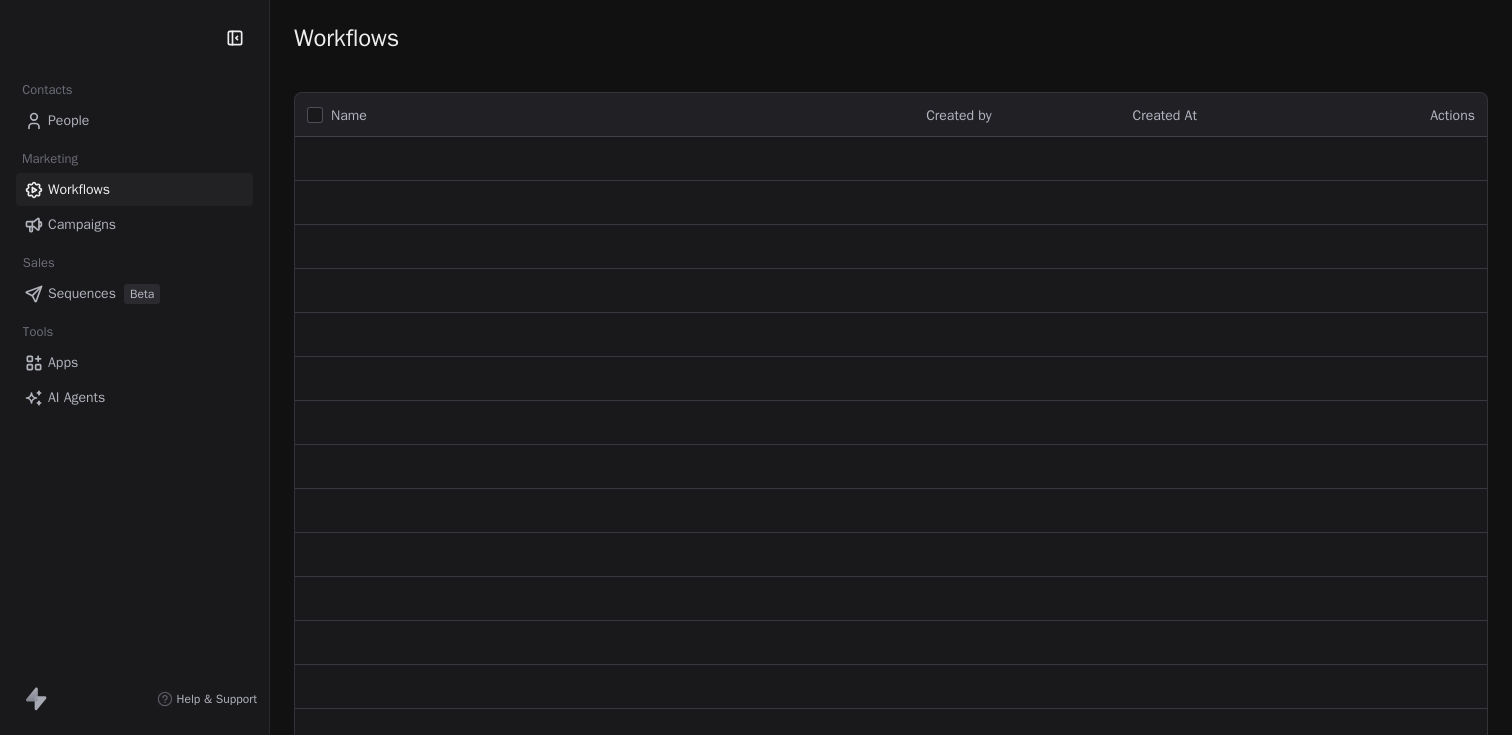 scroll, scrollTop: 0, scrollLeft: 0, axis: both 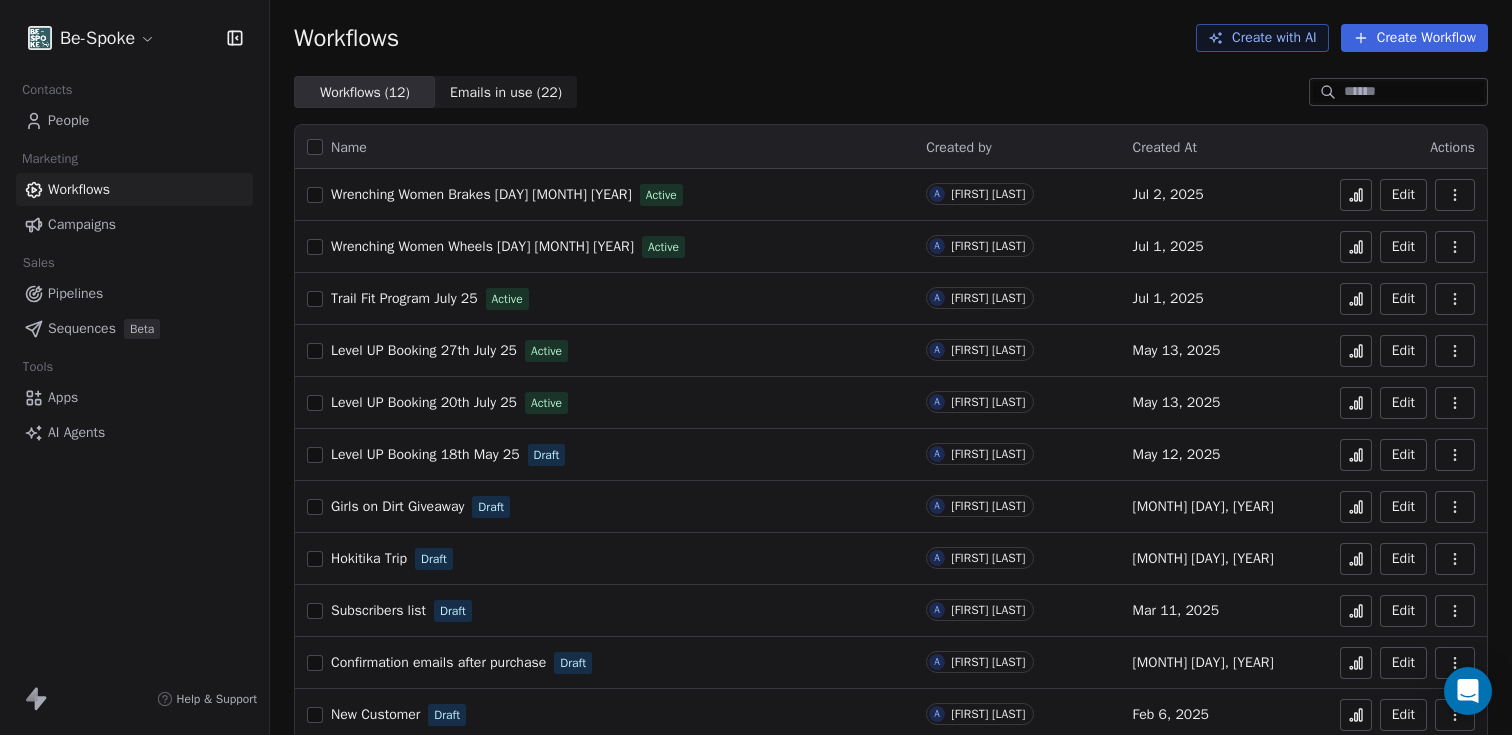 click on "People" at bounding box center [68, 120] 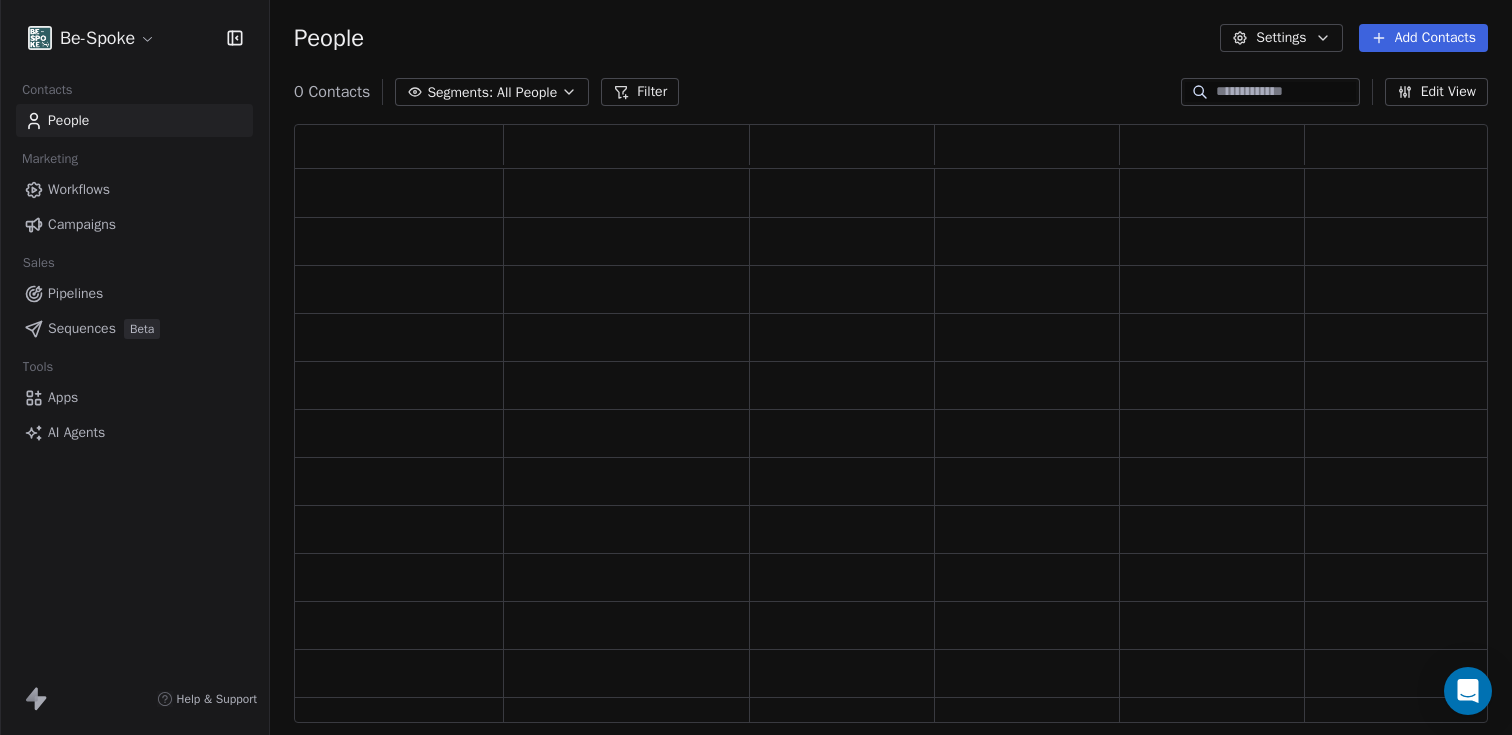 scroll, scrollTop: 16, scrollLeft: 16, axis: both 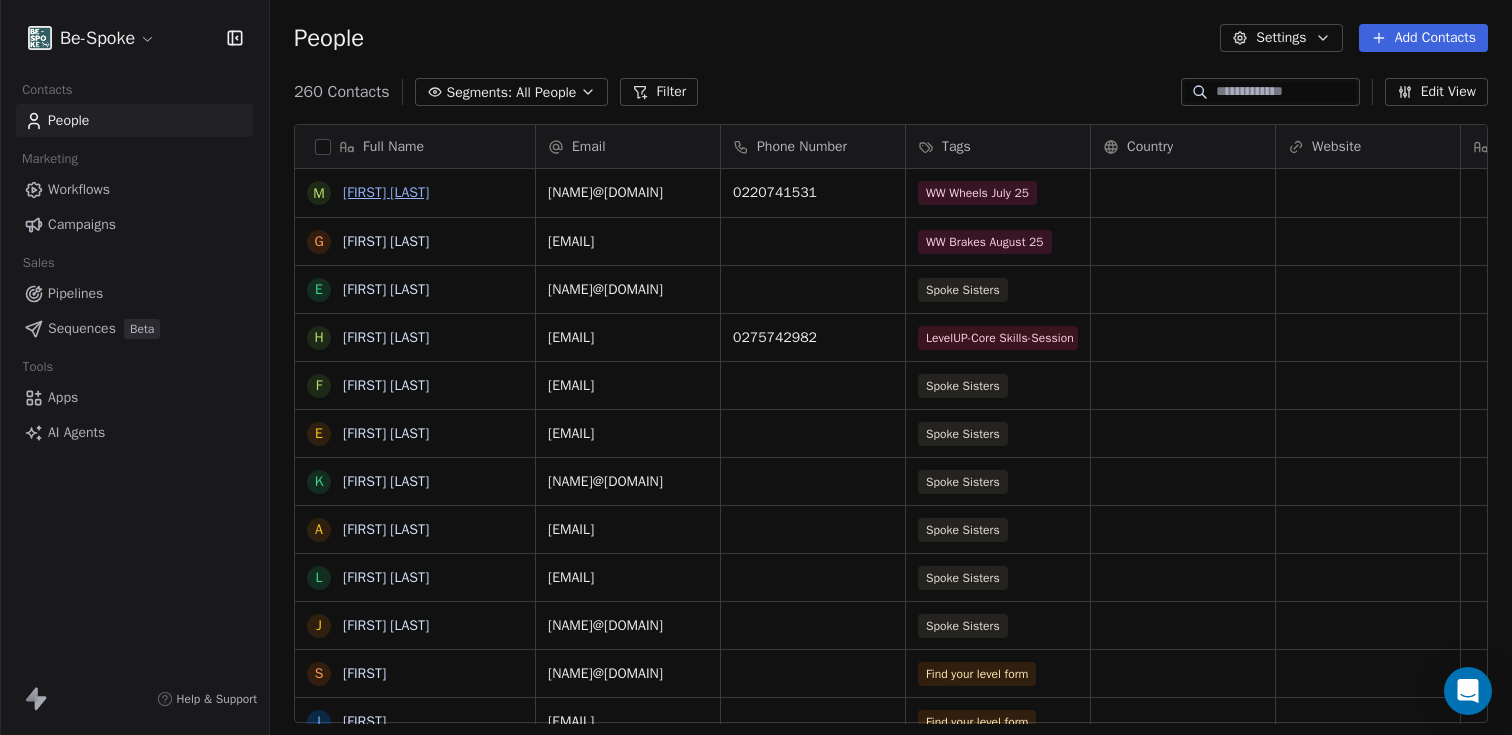 click on "Miriam Harris" at bounding box center [386, 192] 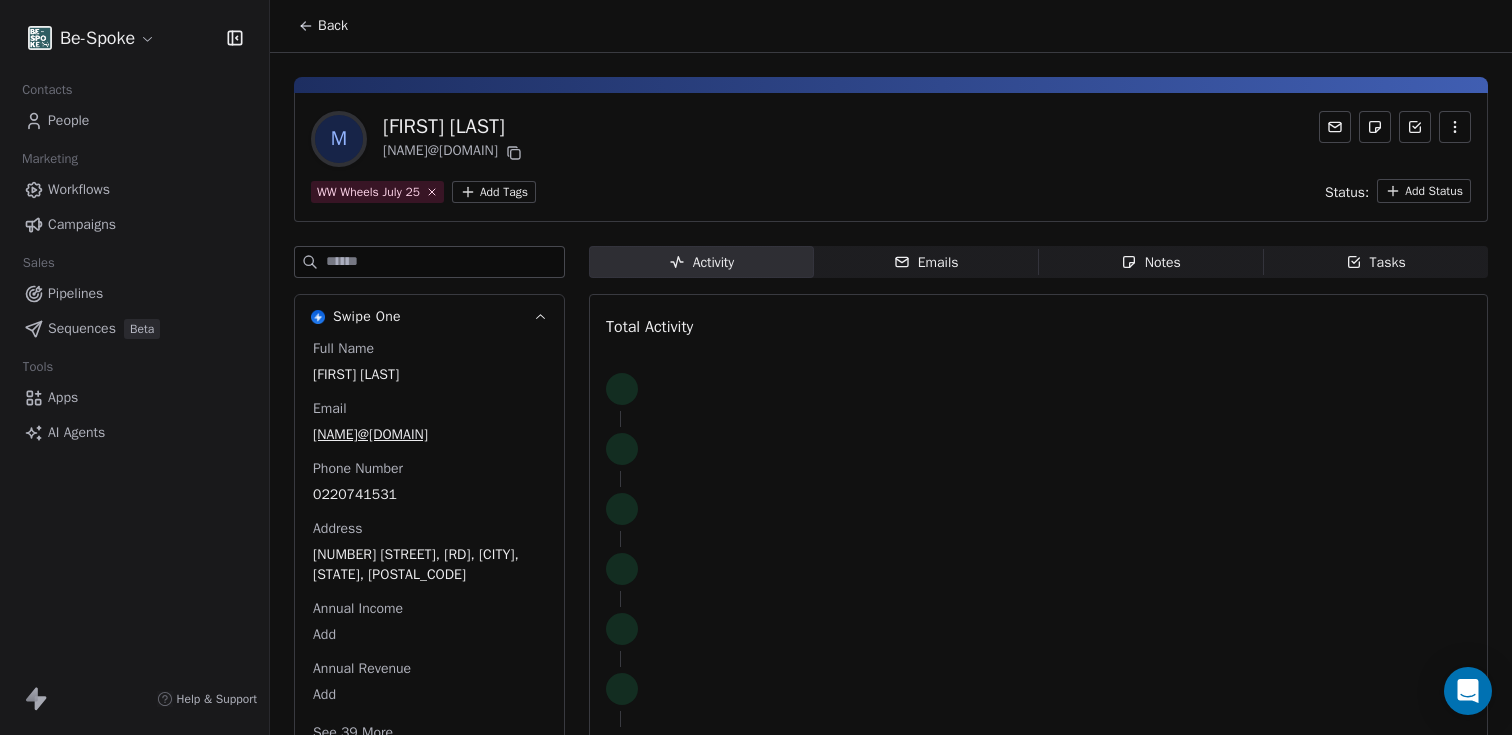 click on "Emails" at bounding box center [926, 262] 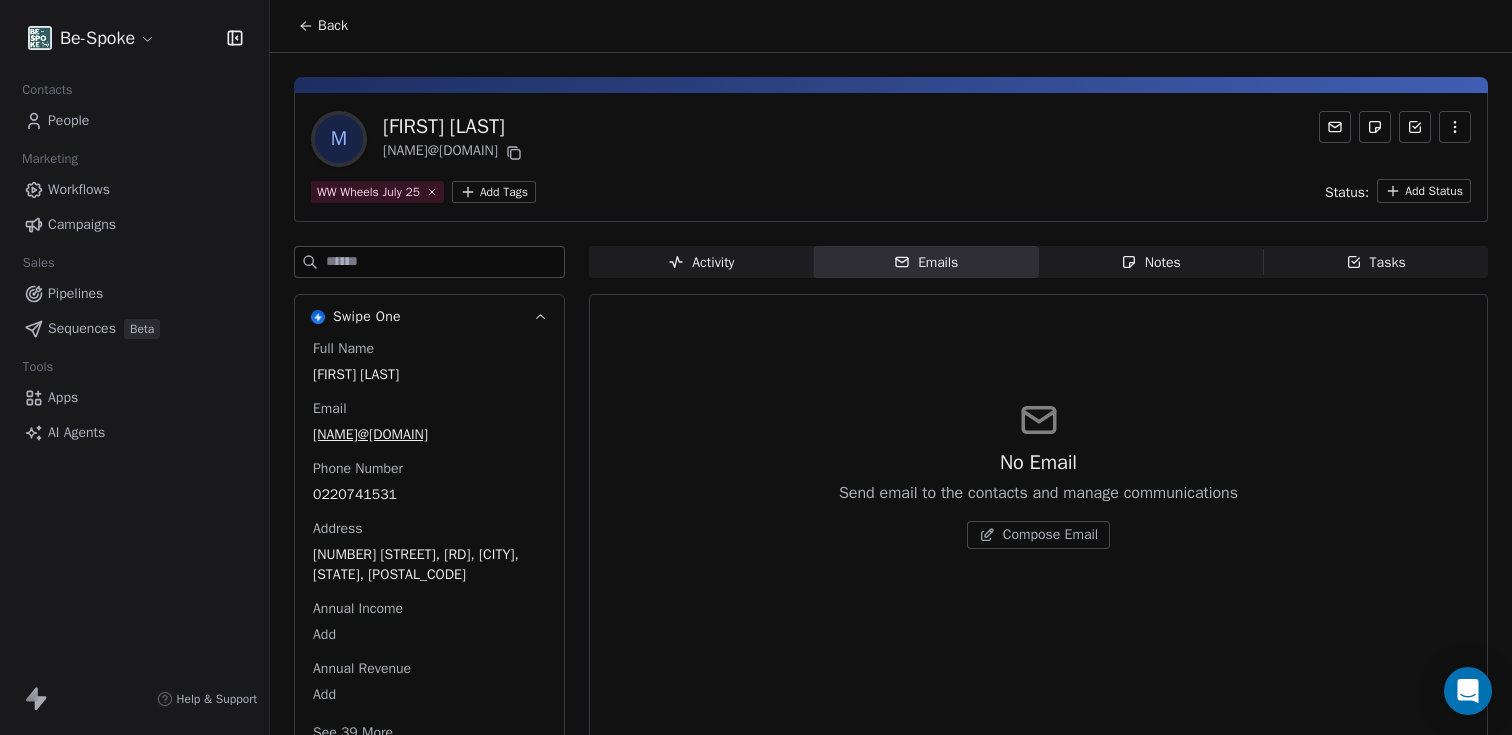 click on "Compose Email" at bounding box center (1050, 535) 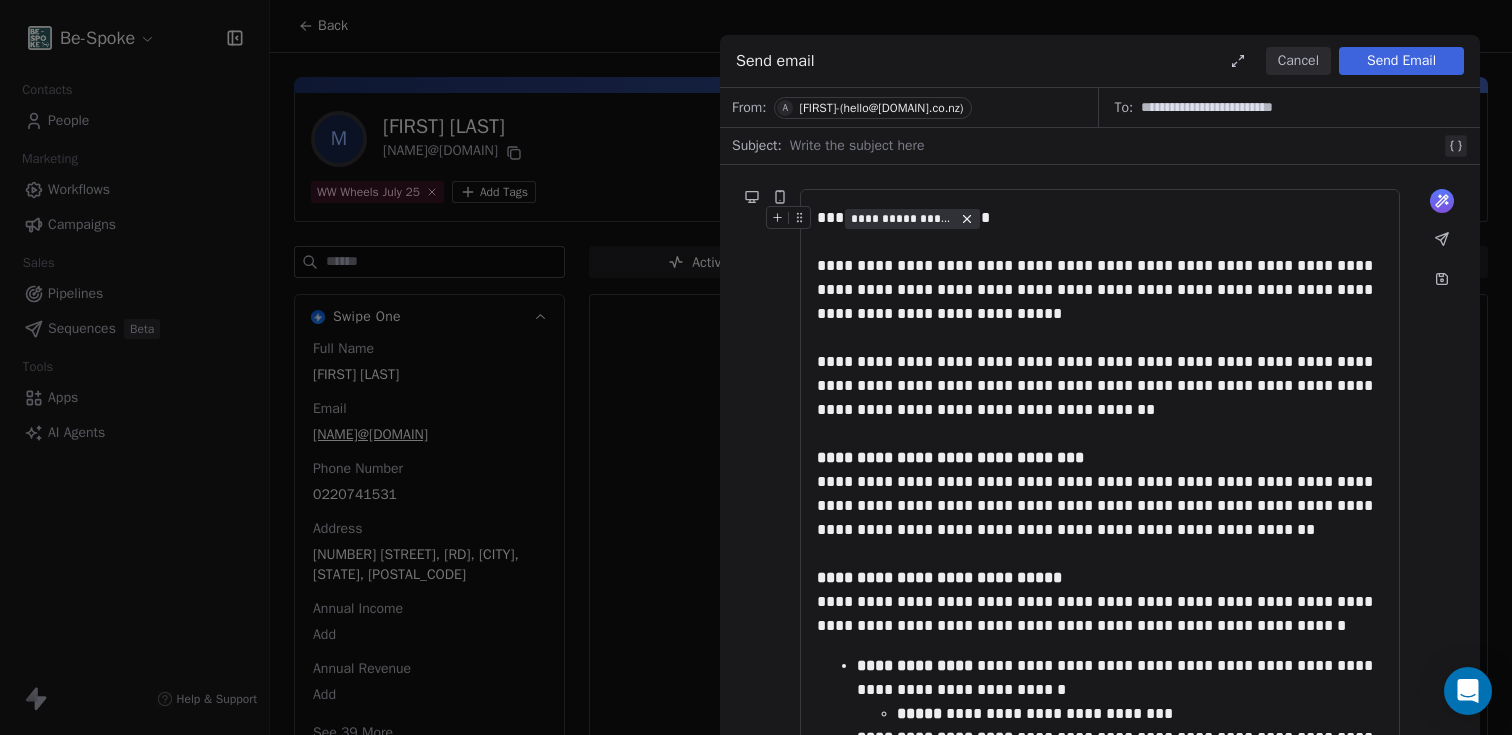 click on "**********" at bounding box center (1100, 218) 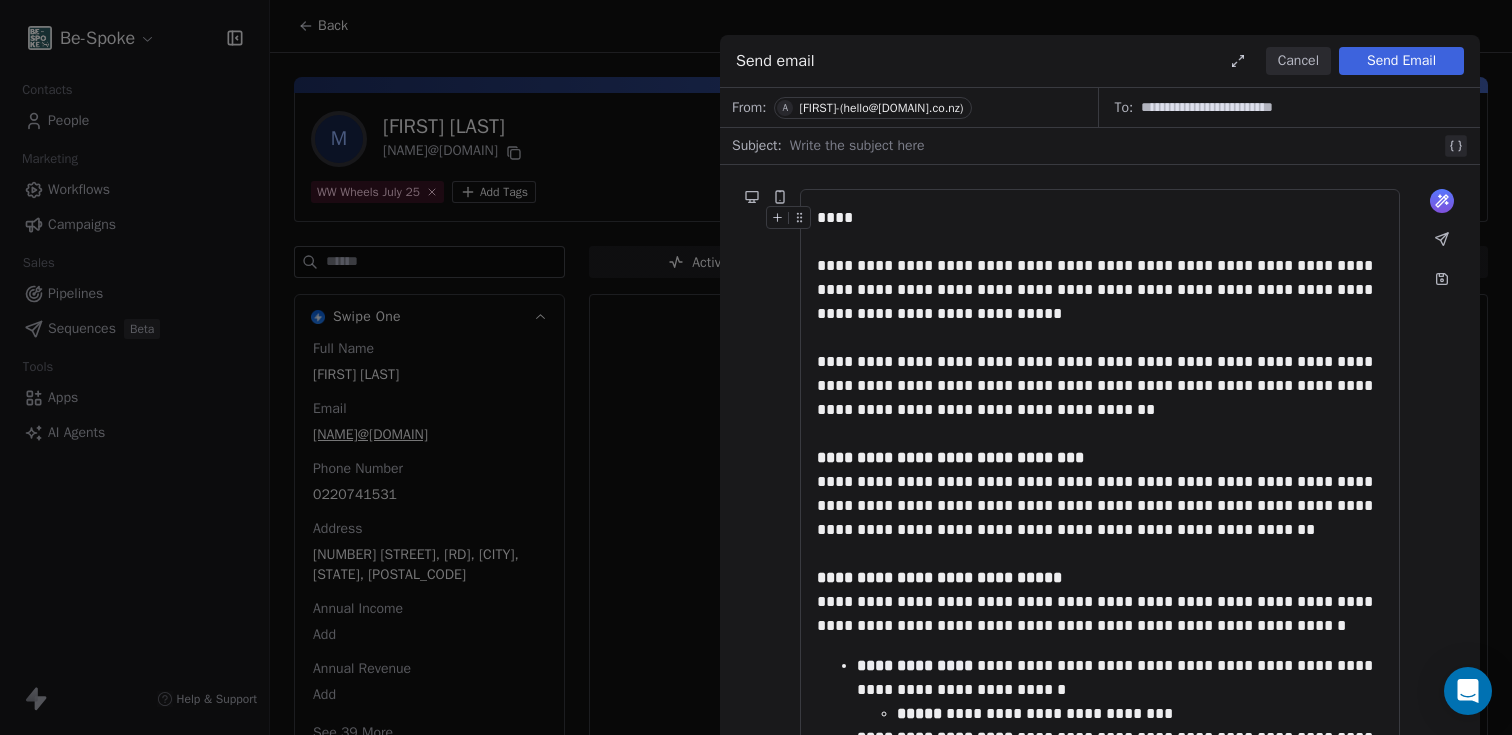 type 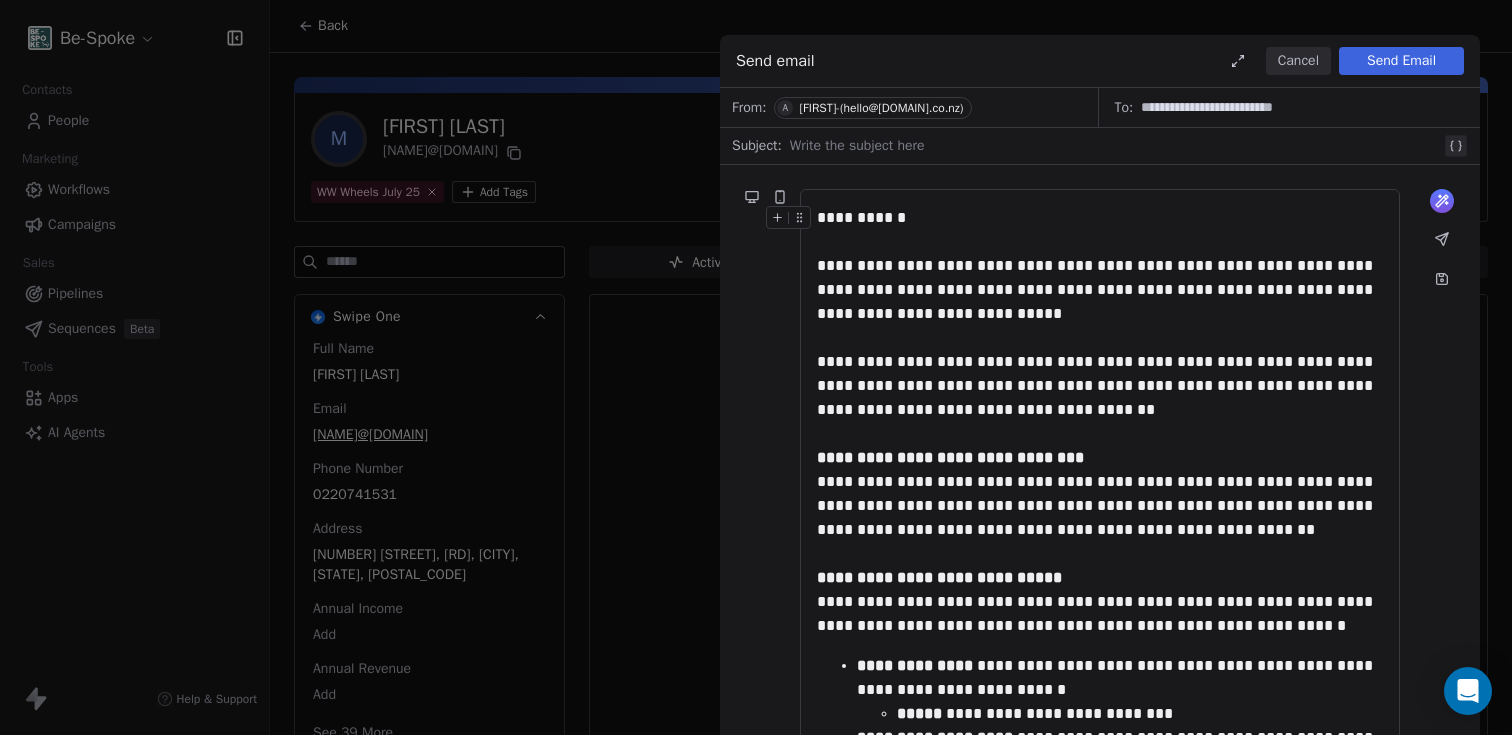 click at bounding box center [1115, 146] 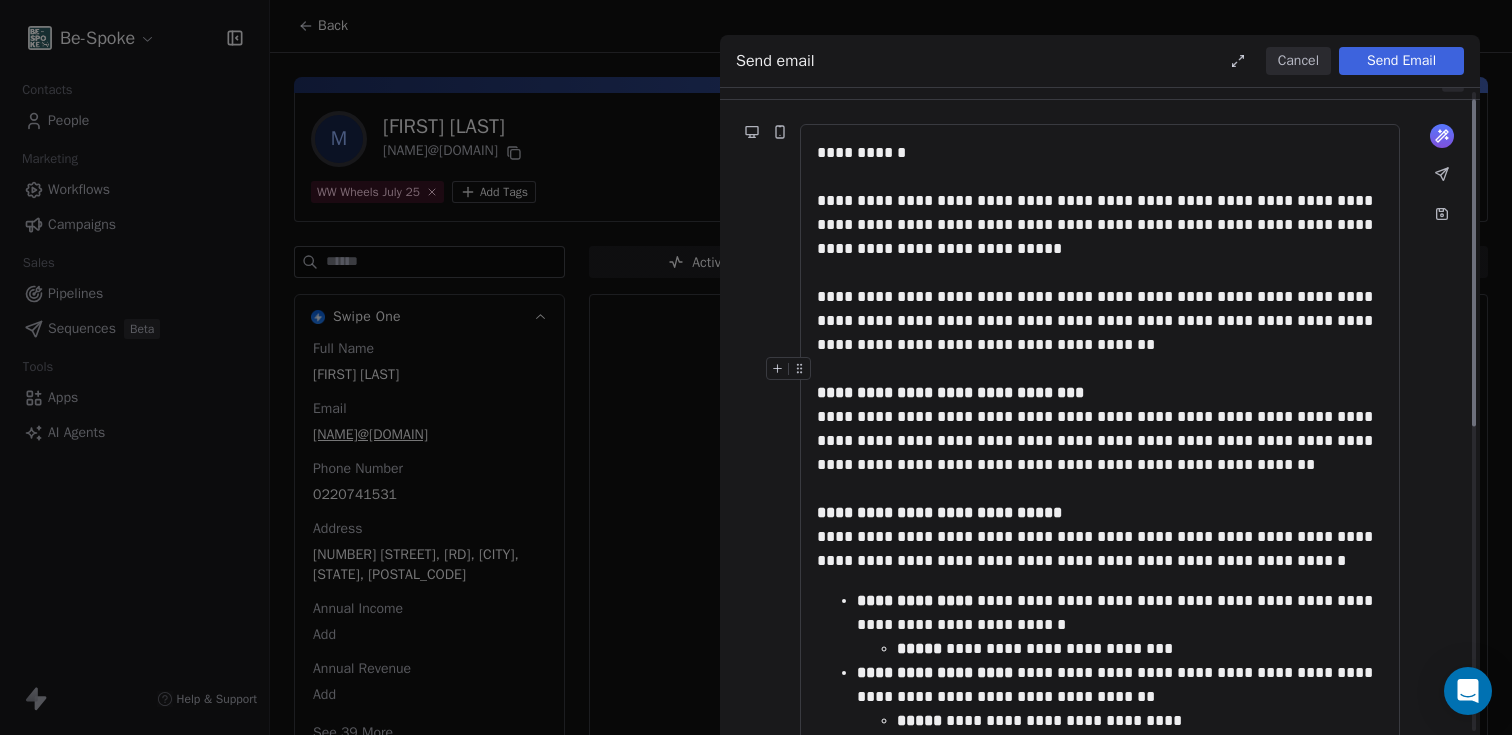 scroll, scrollTop: 0, scrollLeft: 0, axis: both 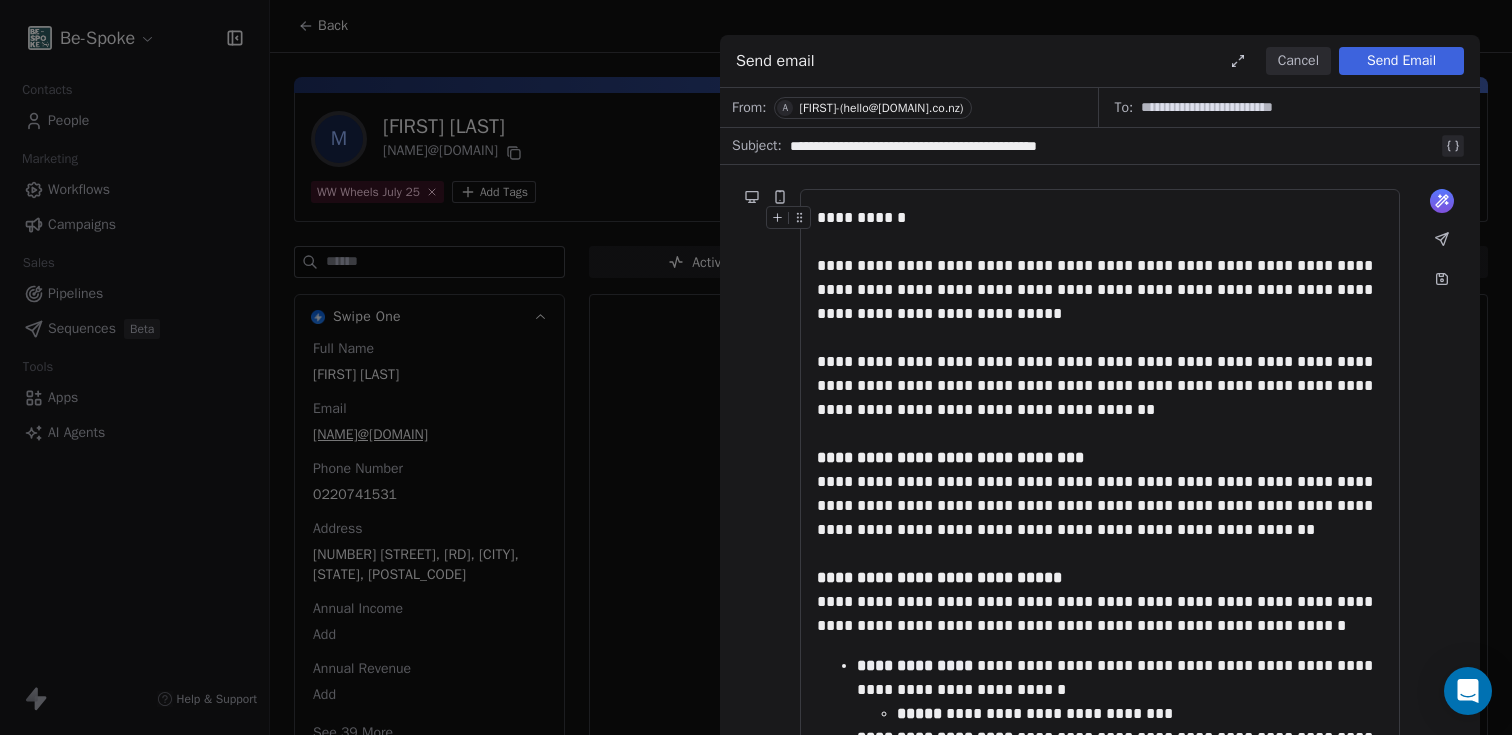 click on "Send Email" at bounding box center [1401, 61] 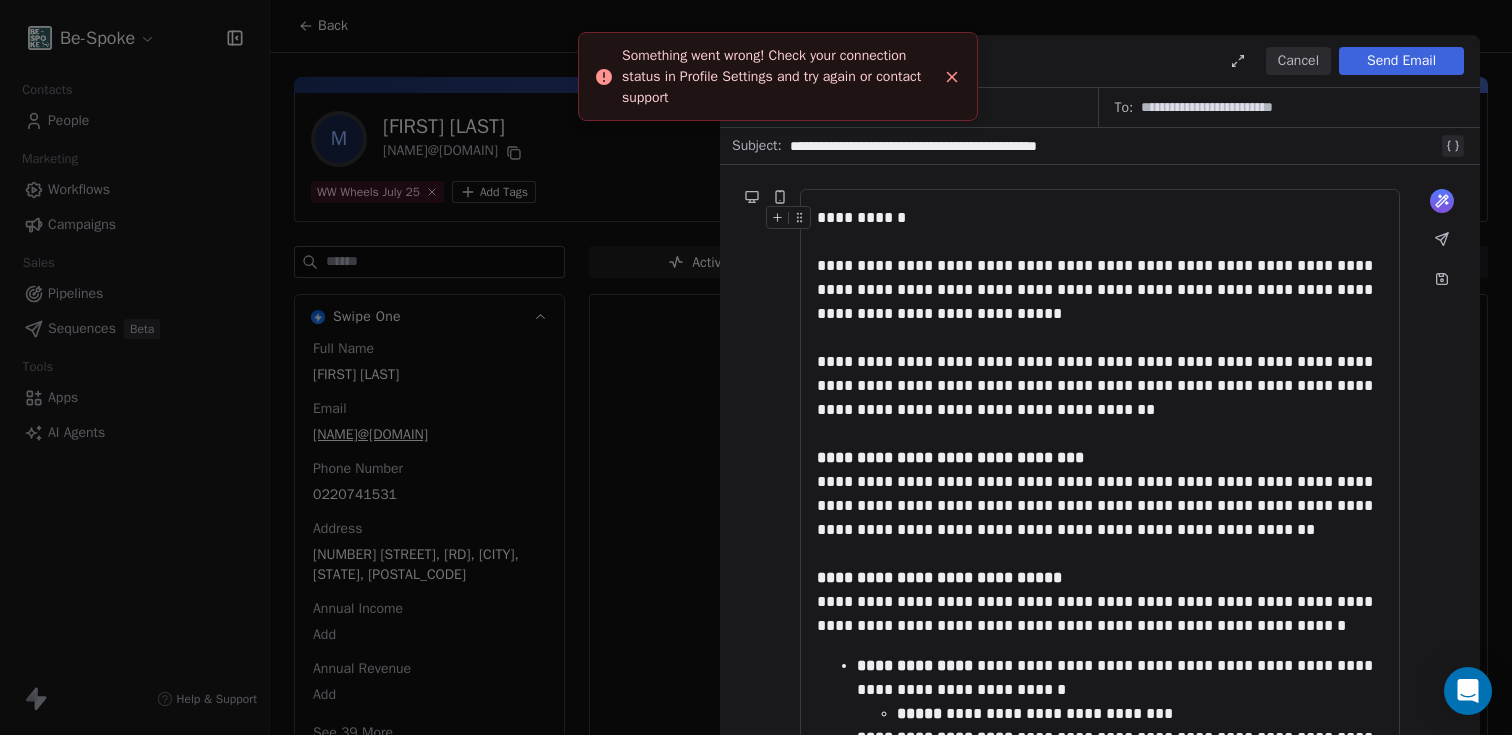 click on "Cancel" at bounding box center (1298, 61) 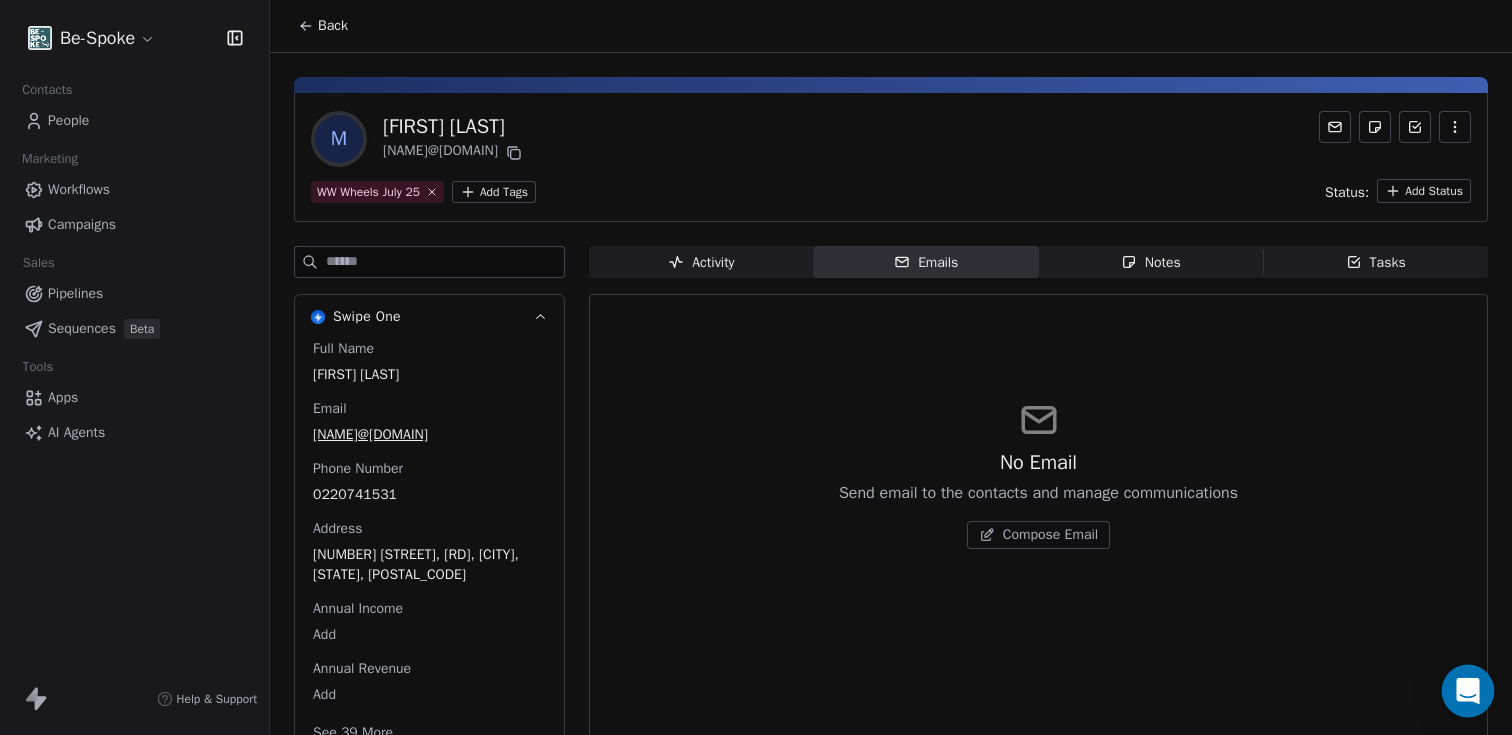 click 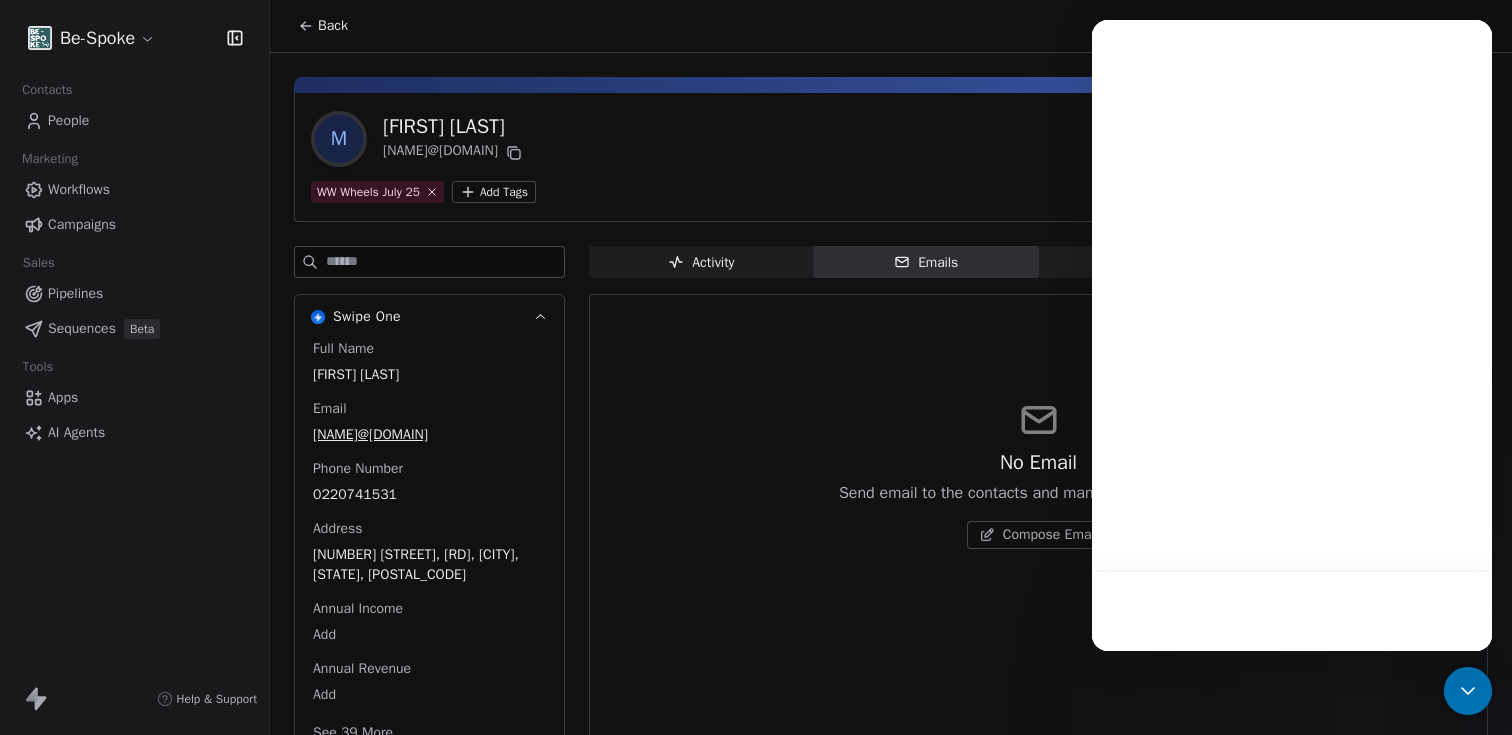 scroll, scrollTop: 0, scrollLeft: 0, axis: both 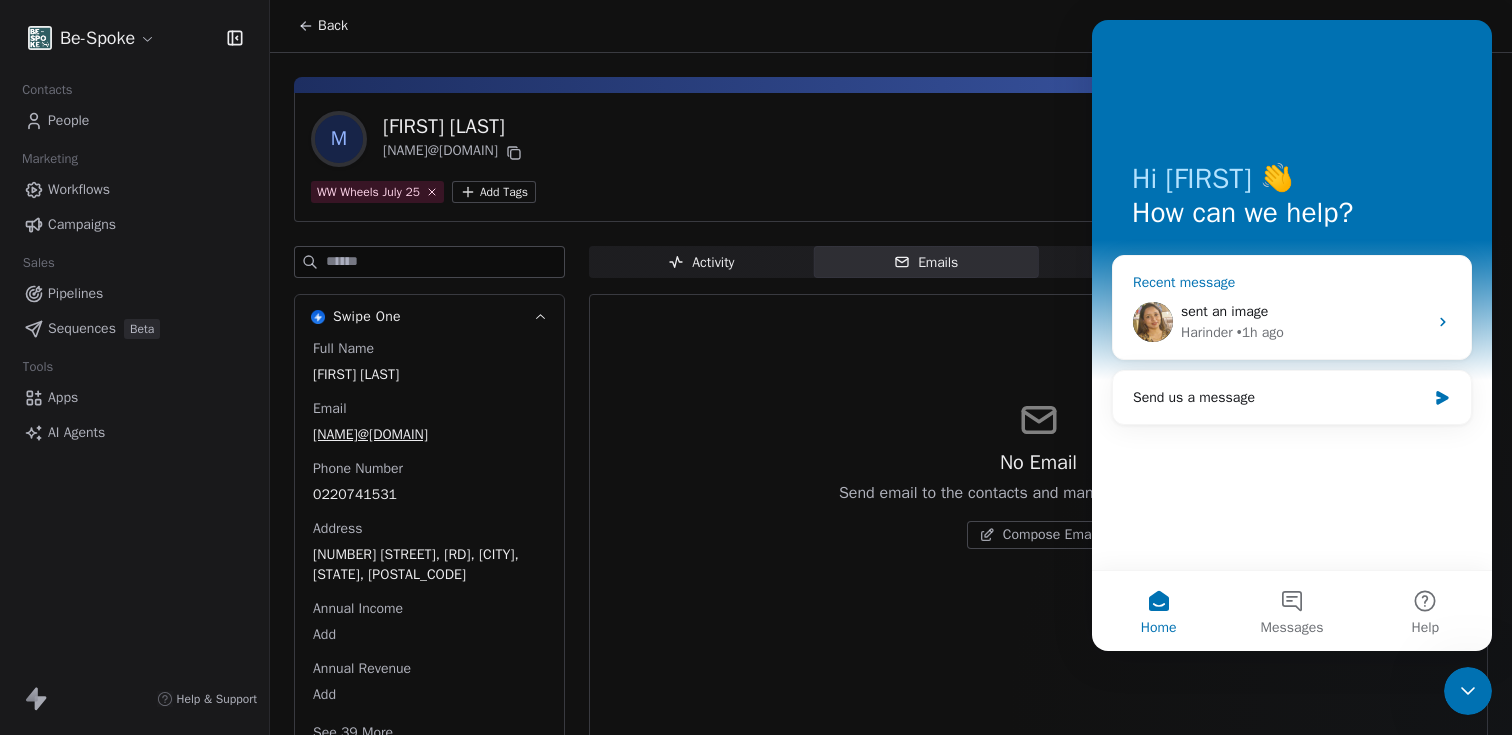 click on "Harinder" at bounding box center (1207, 332) 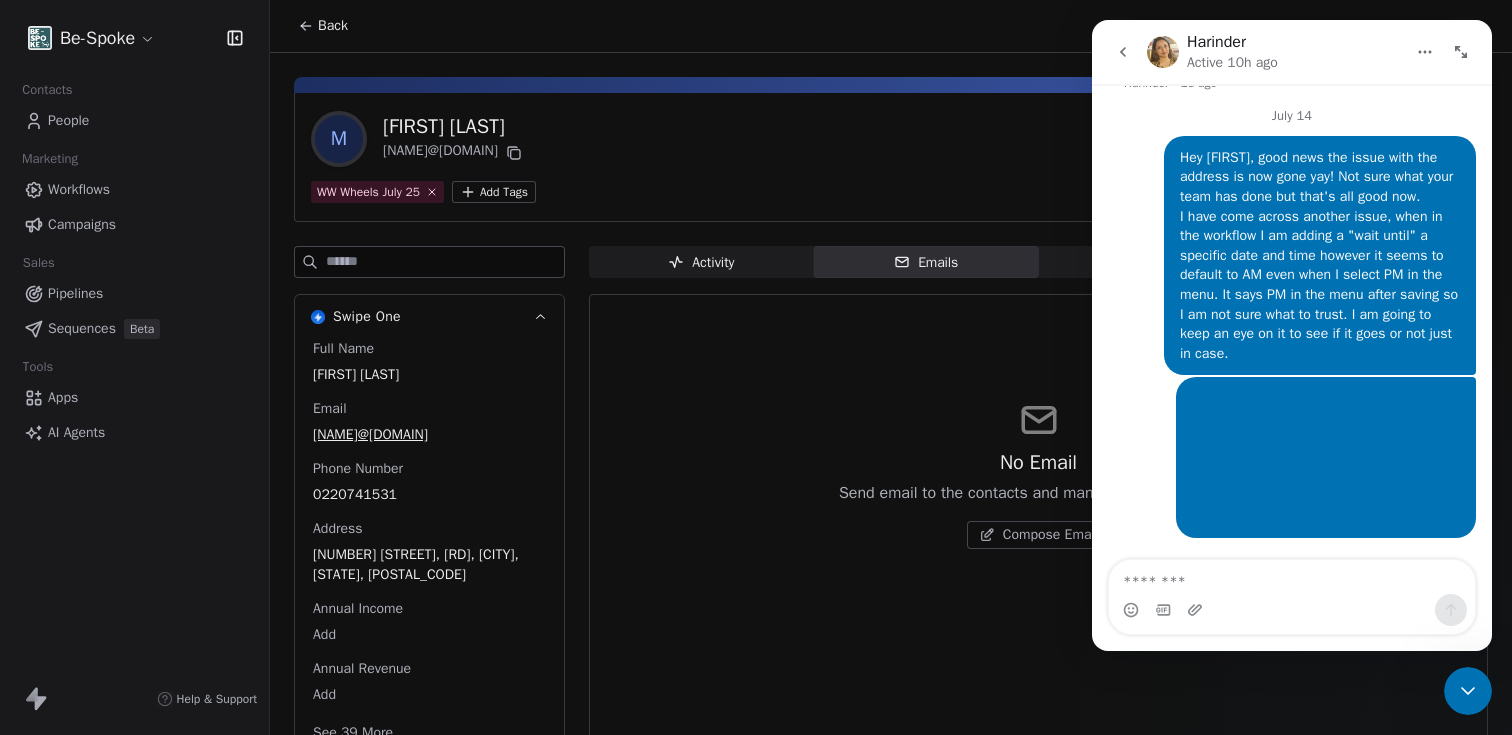 scroll, scrollTop: 2713, scrollLeft: 0, axis: vertical 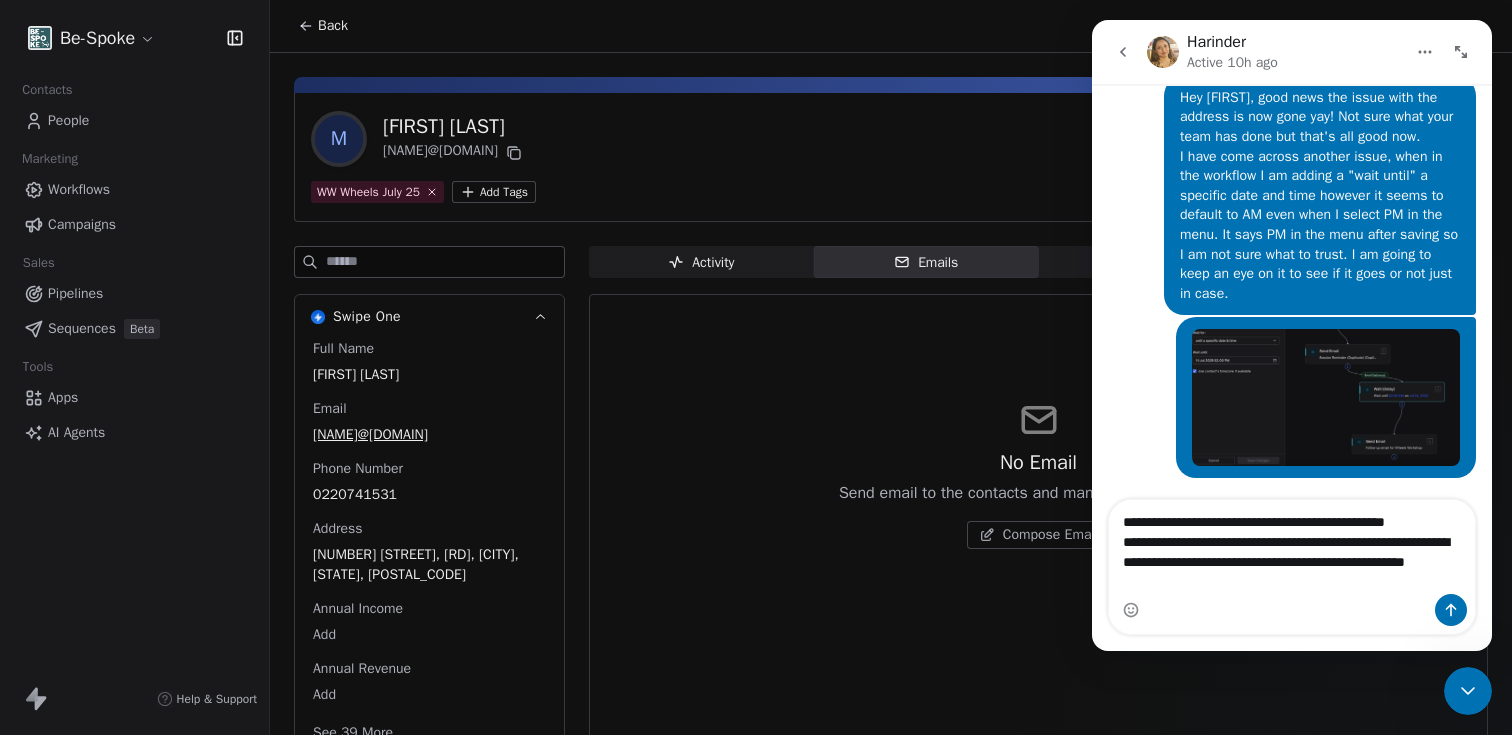 type on "**********" 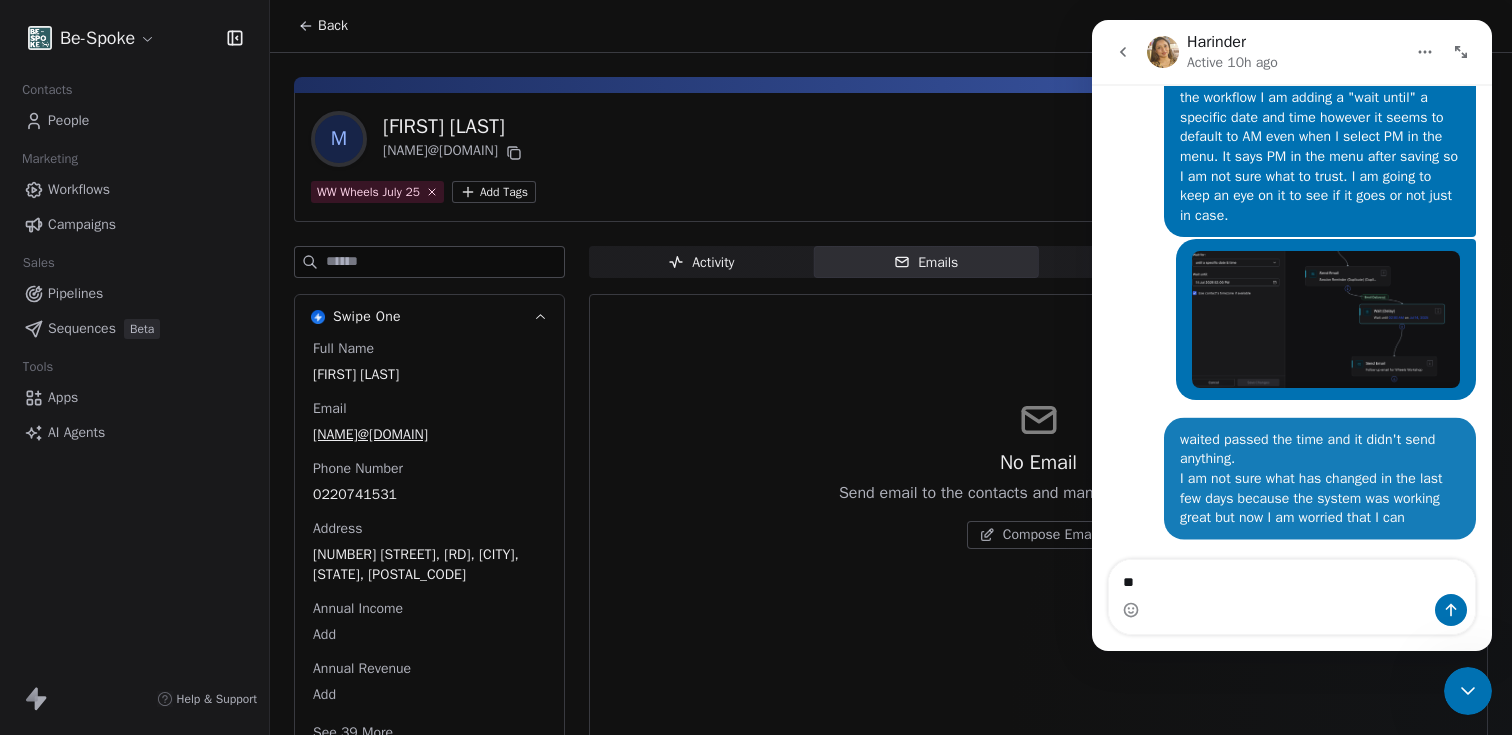 scroll, scrollTop: 2851, scrollLeft: 0, axis: vertical 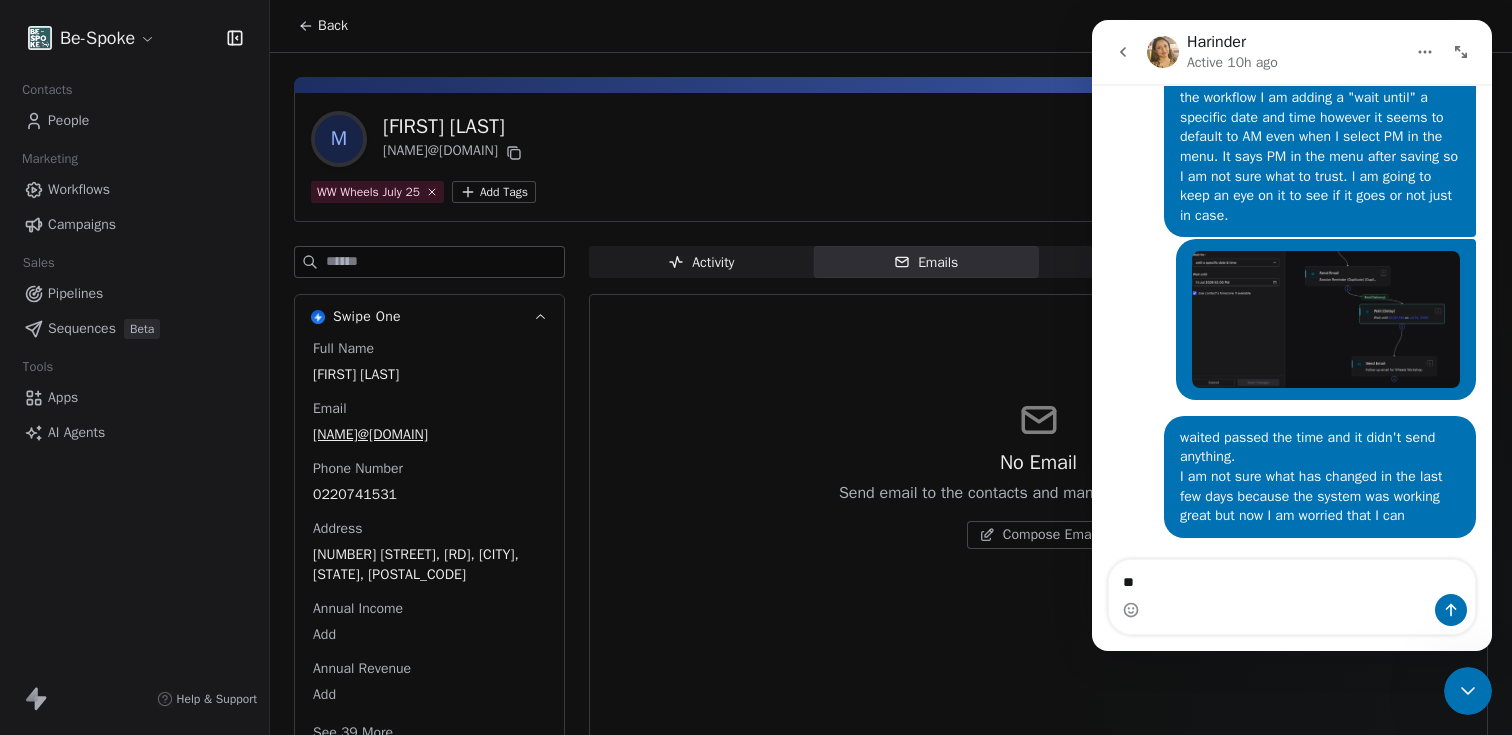 click on "waited passed the time and it didn't send anything.  I am not sure what has changed in the last few days because the system was working great but now I am worried that I can" at bounding box center (1320, 477) 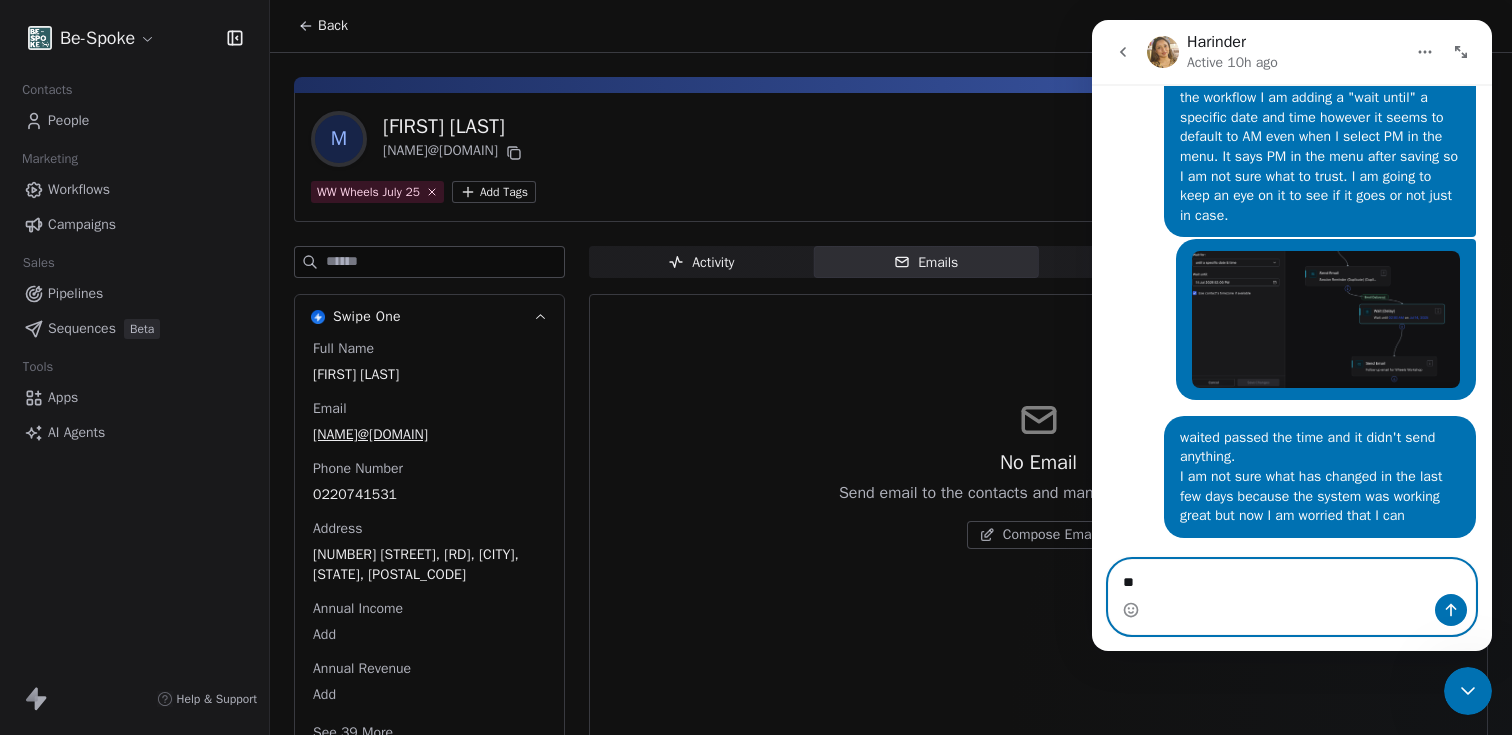 click on "*" at bounding box center [1292, 577] 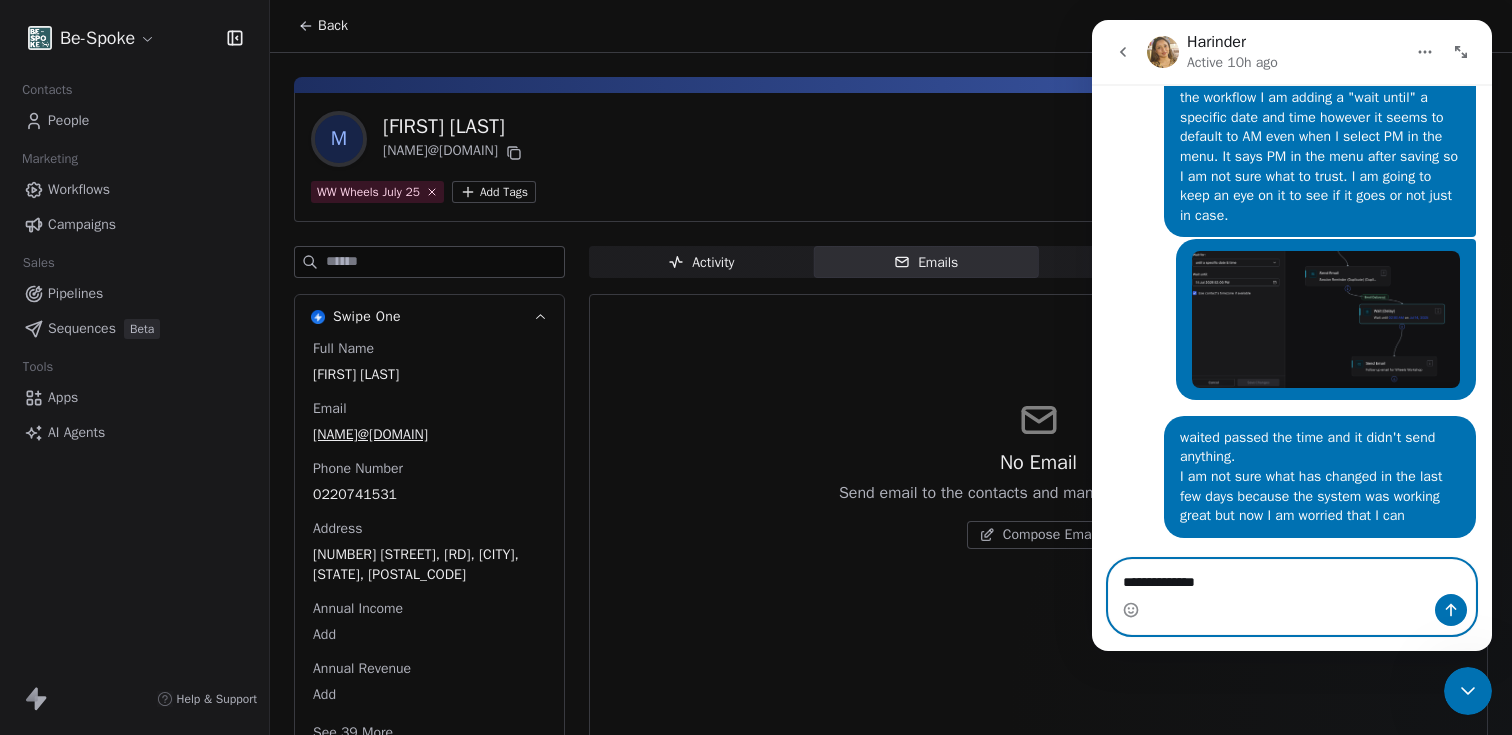 type on "**********" 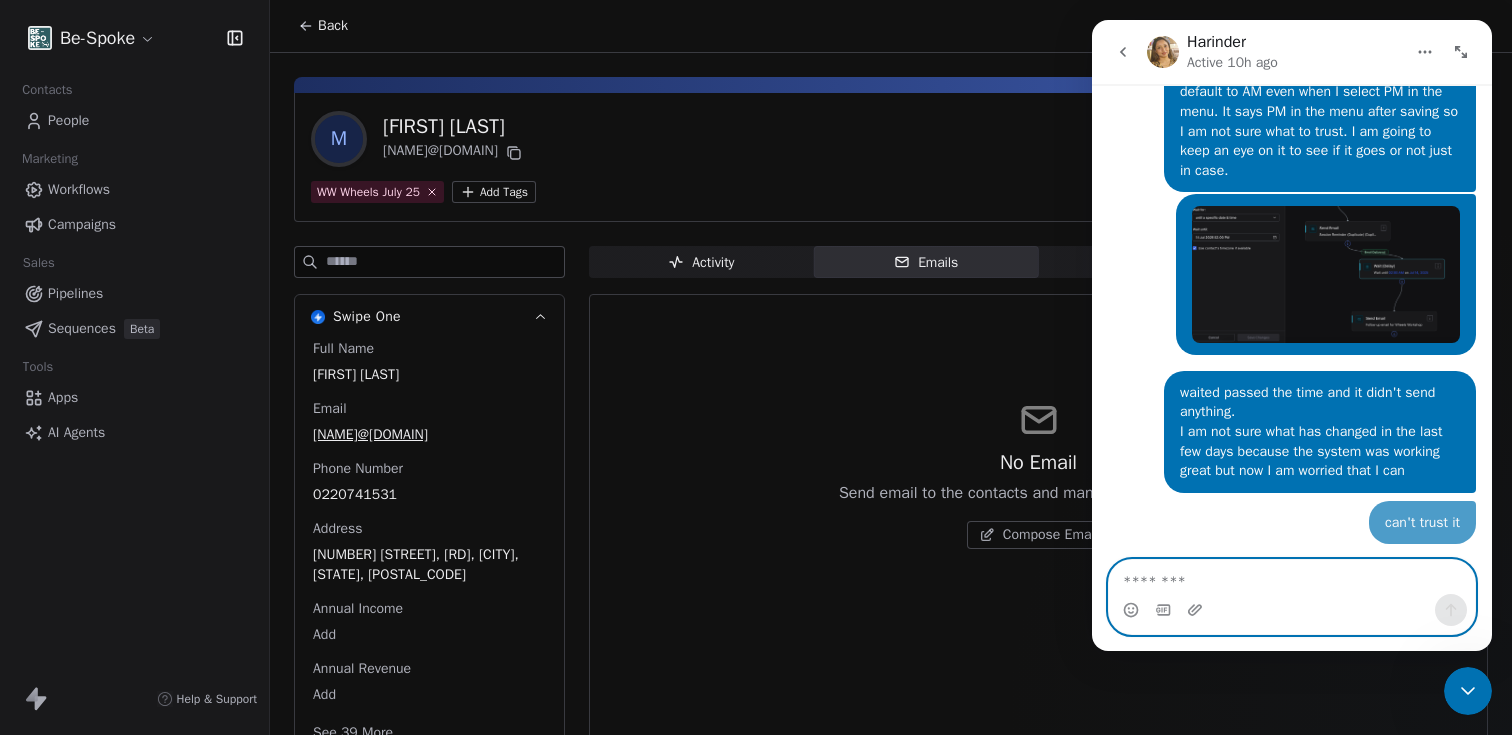 scroll, scrollTop: 2896, scrollLeft: 0, axis: vertical 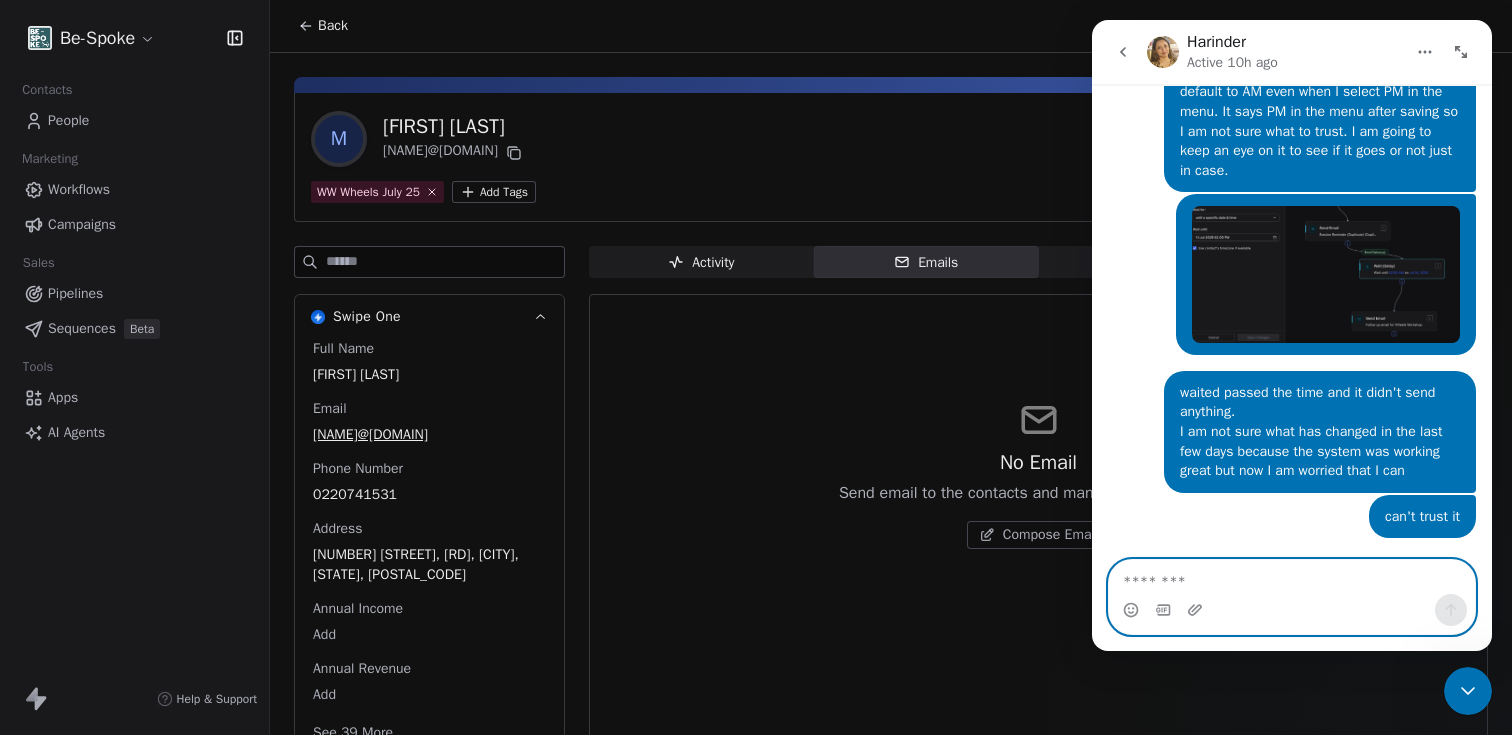 type 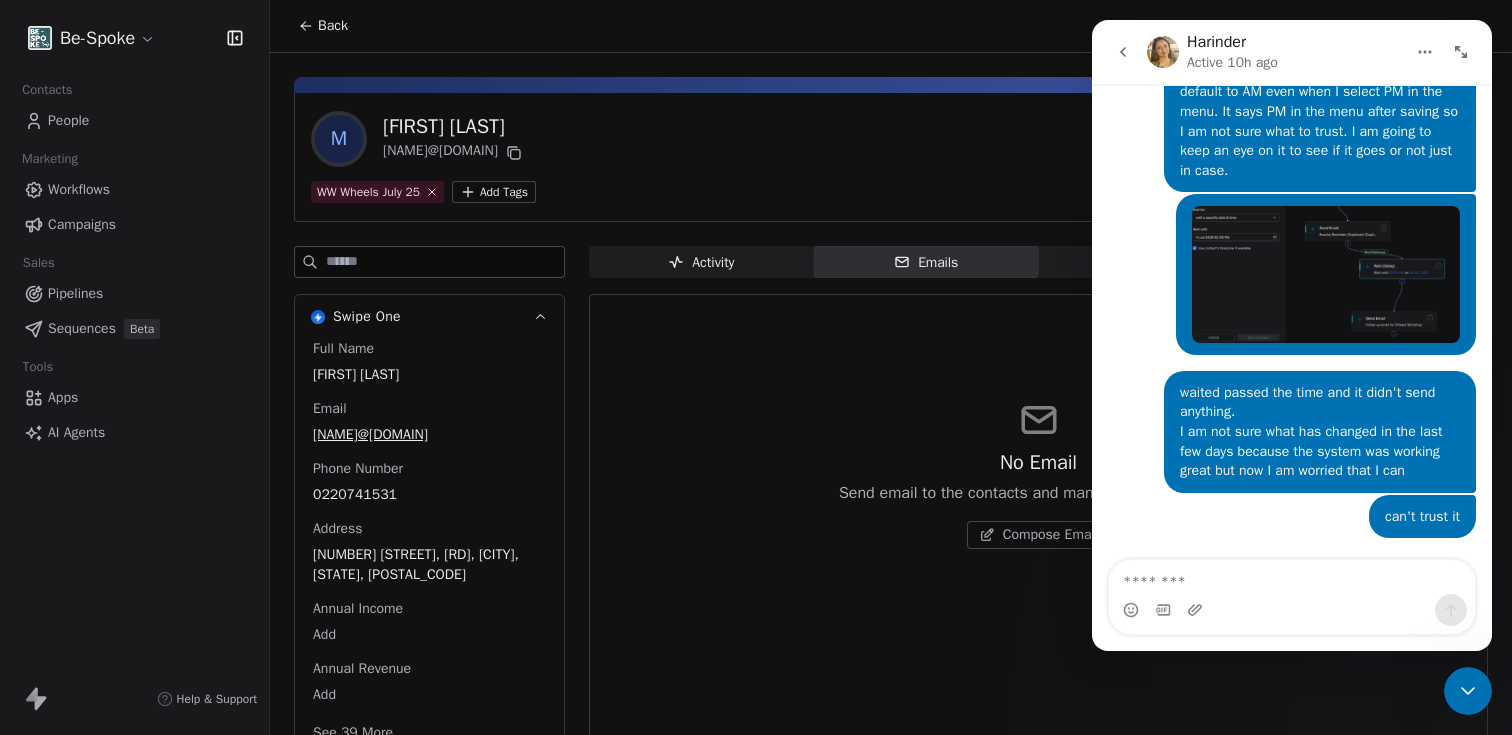 click 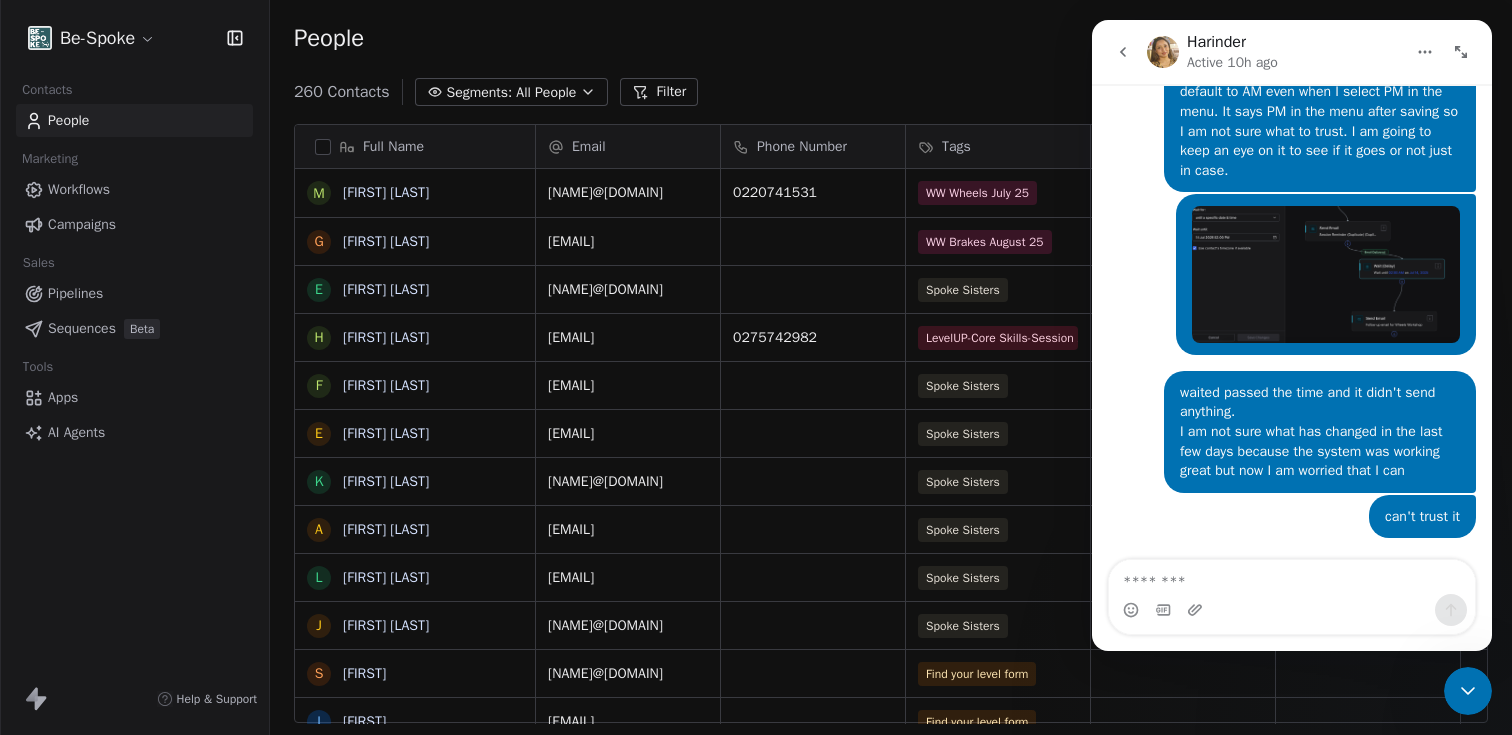 scroll, scrollTop: 16, scrollLeft: 16, axis: both 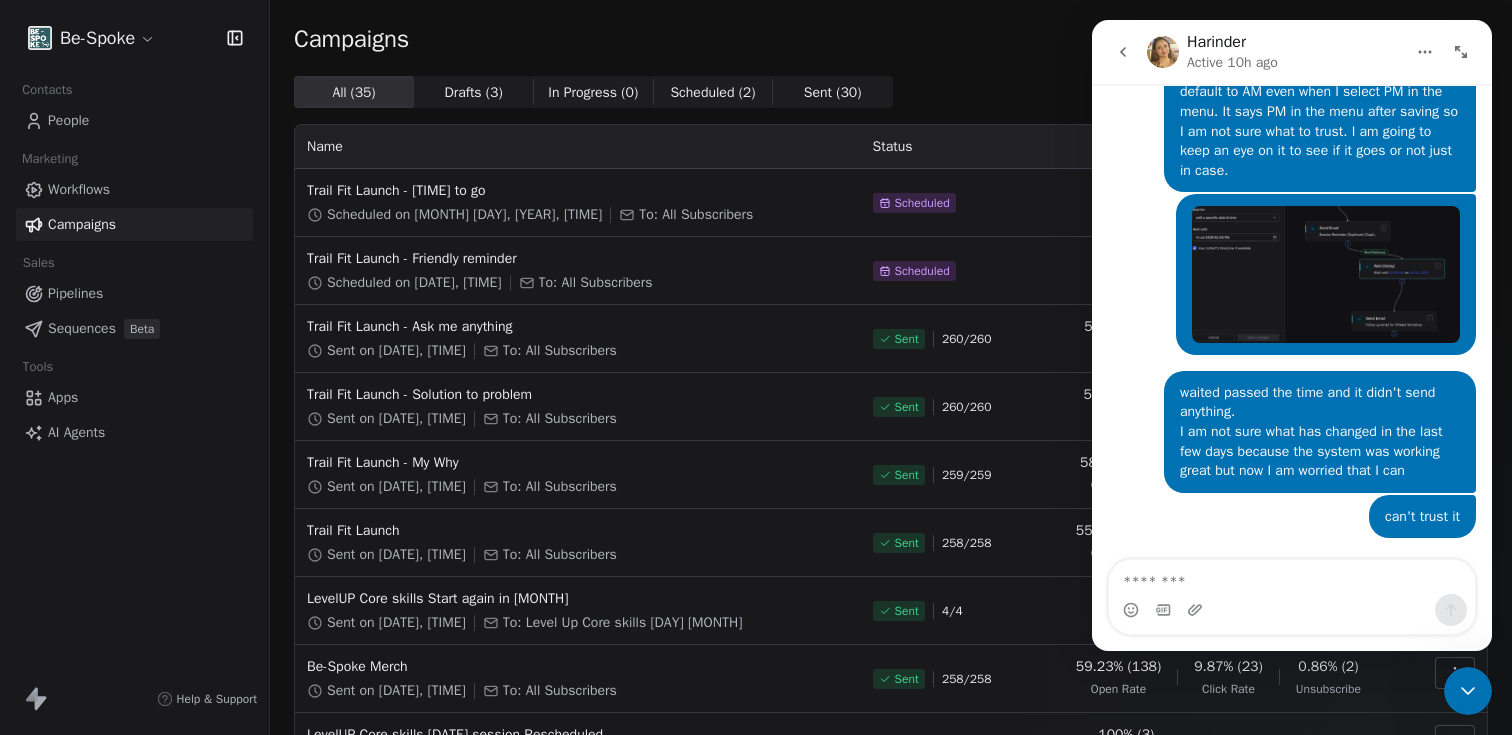 click 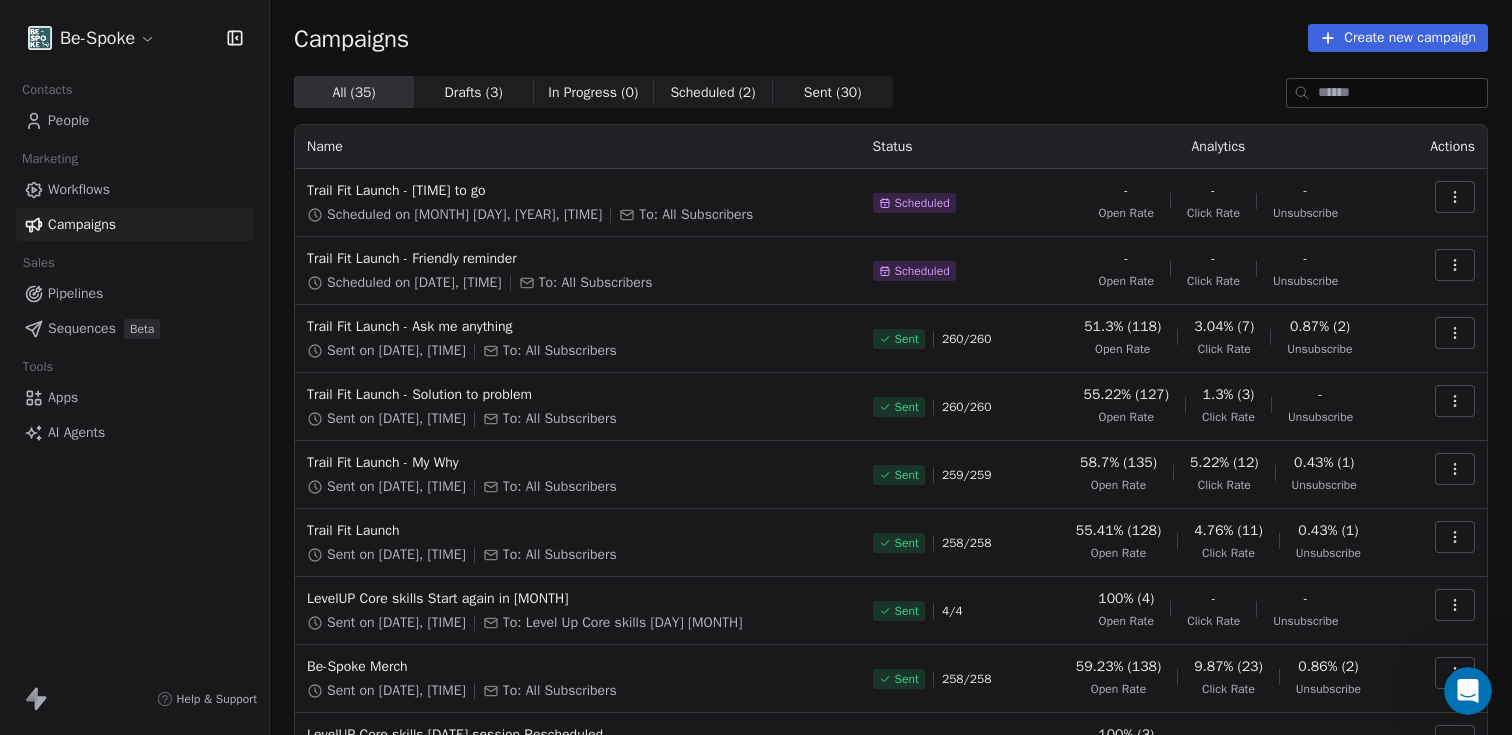 scroll, scrollTop: 0, scrollLeft: 0, axis: both 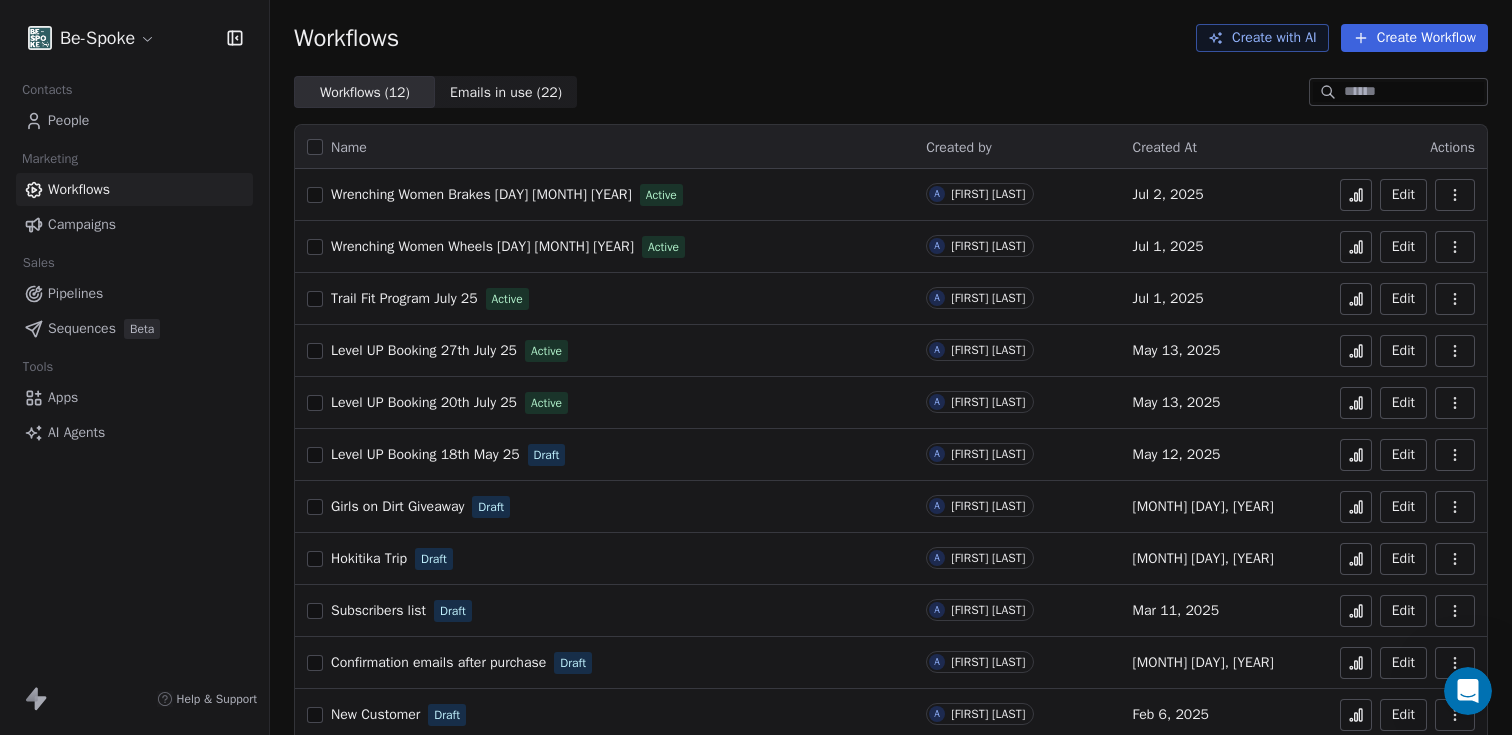 click on "Wrenching Women Wheels 13 July 25" at bounding box center [482, 246] 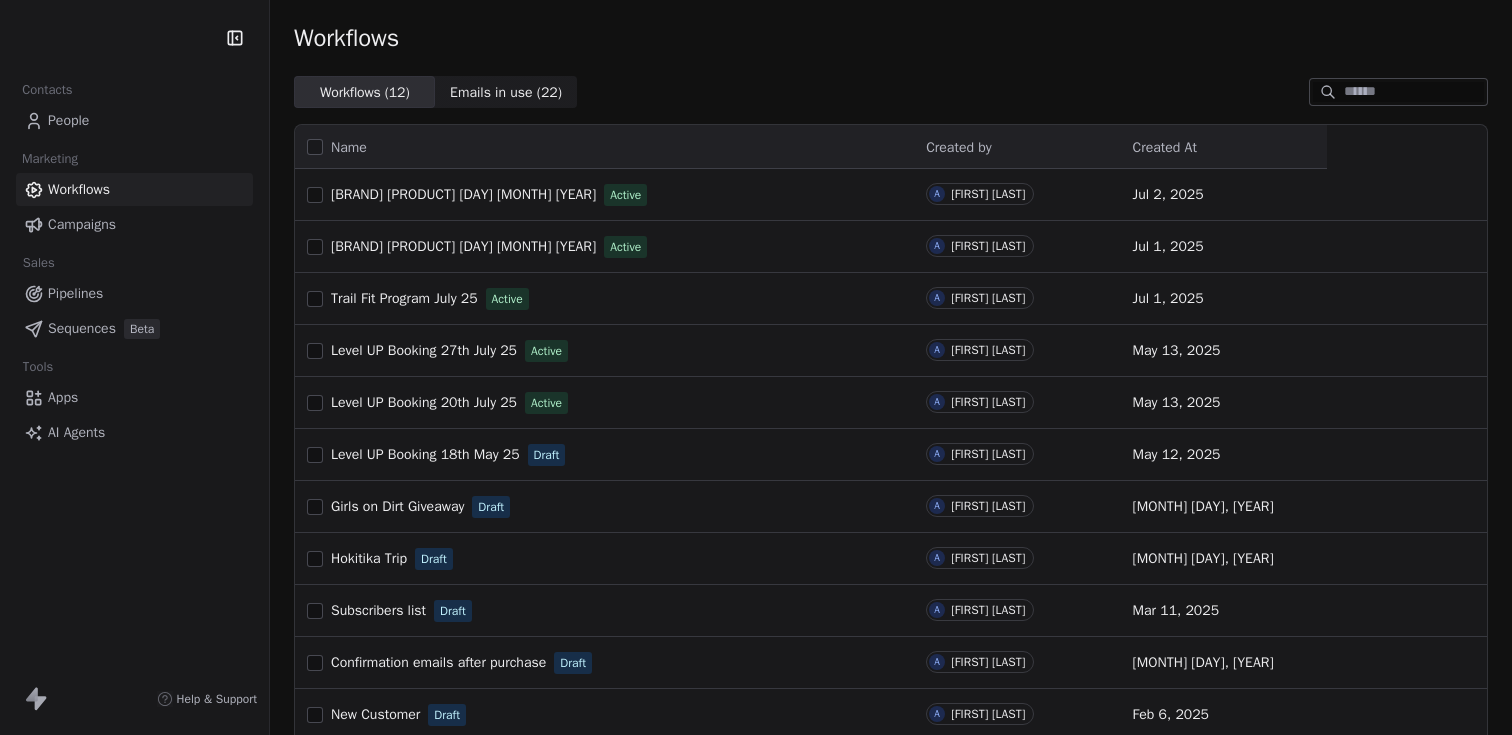scroll, scrollTop: 0, scrollLeft: 0, axis: both 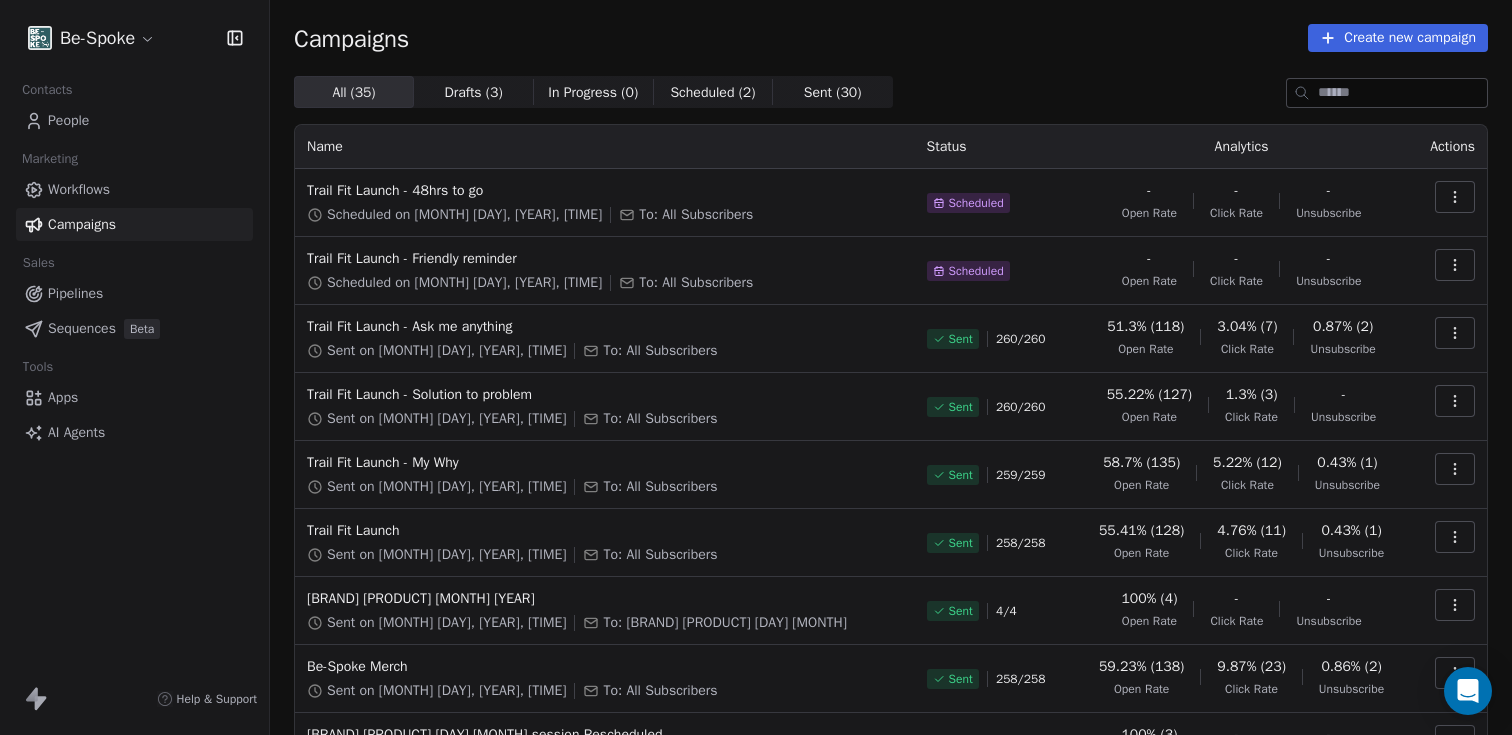 click on "Create new campaign" at bounding box center [1398, 38] 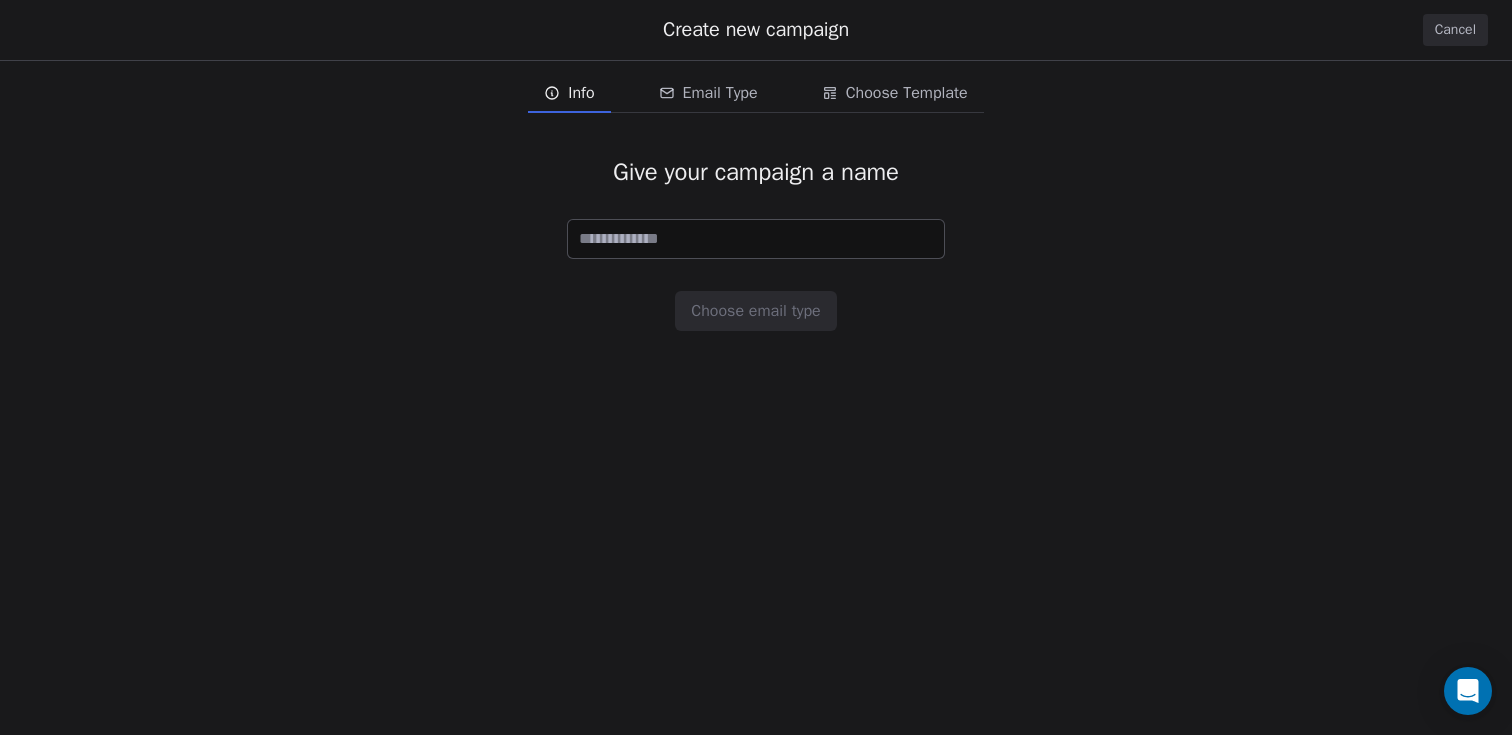 click at bounding box center (756, 239) 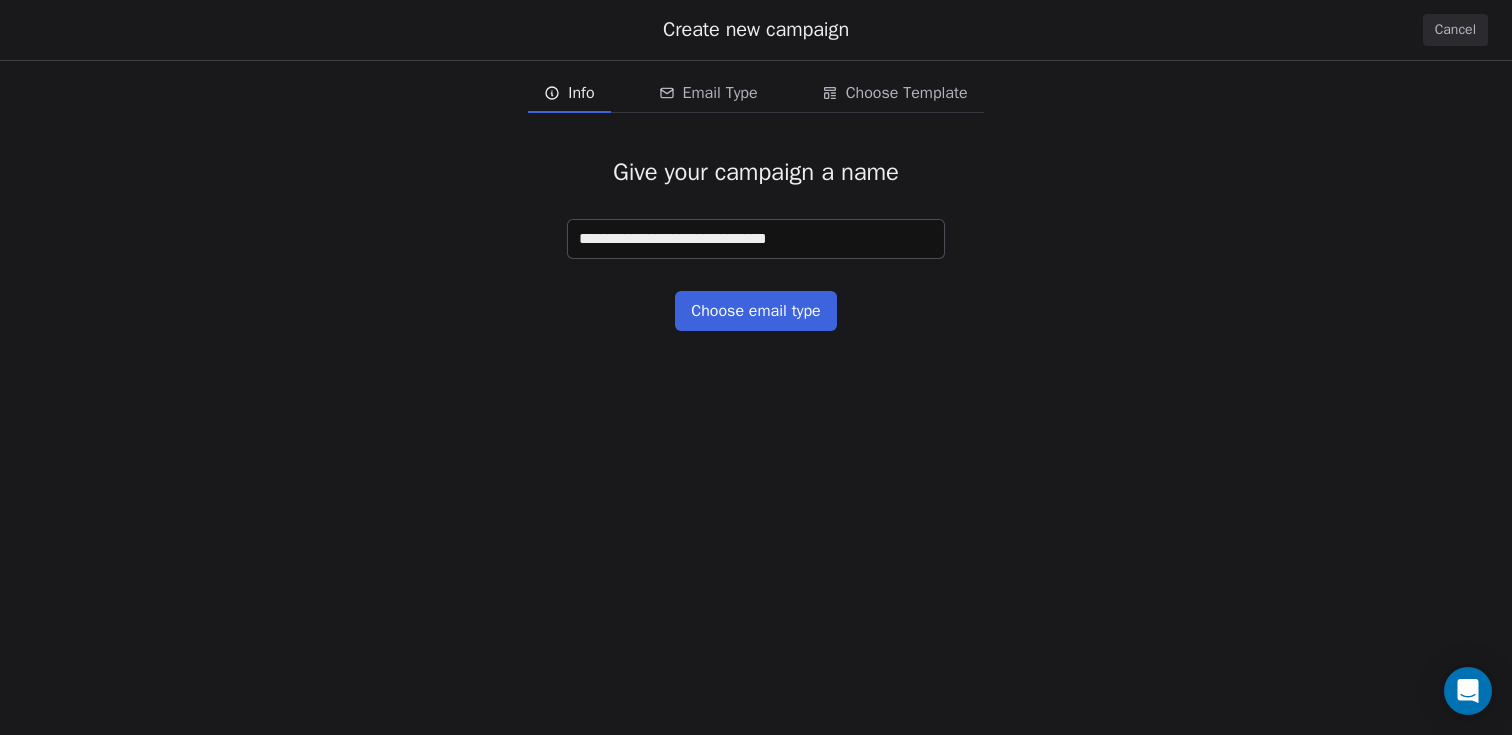 type on "**********" 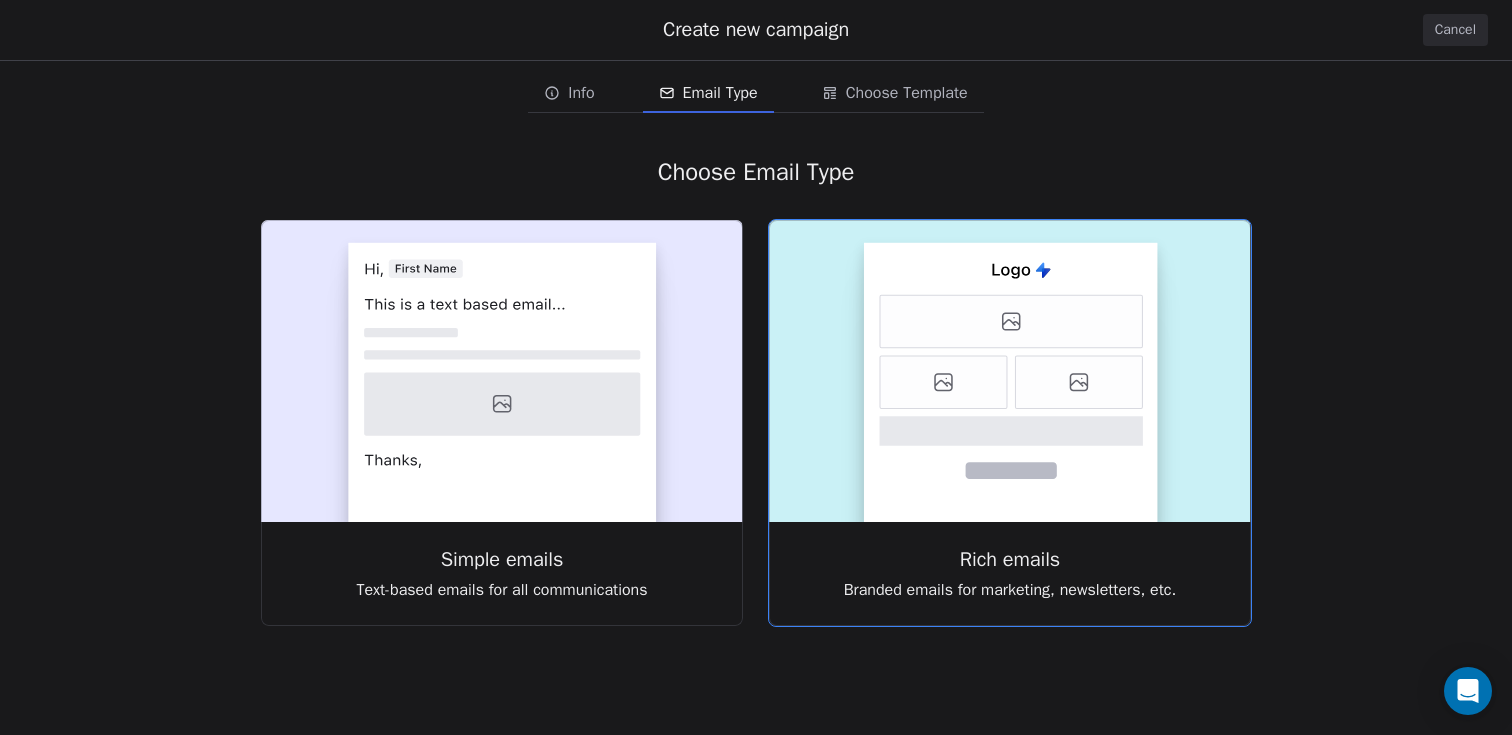 click 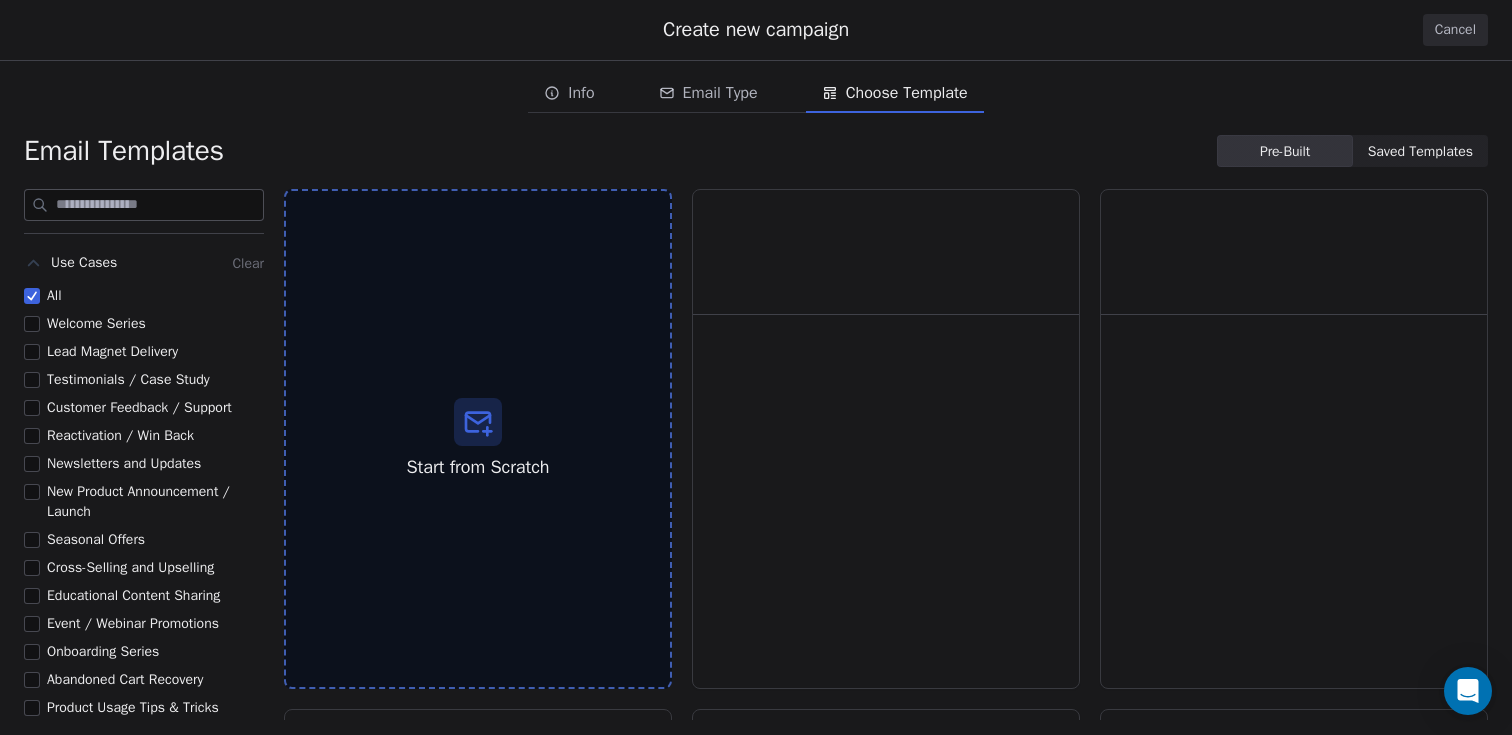 click on "Saved Templates" at bounding box center (1420, 151) 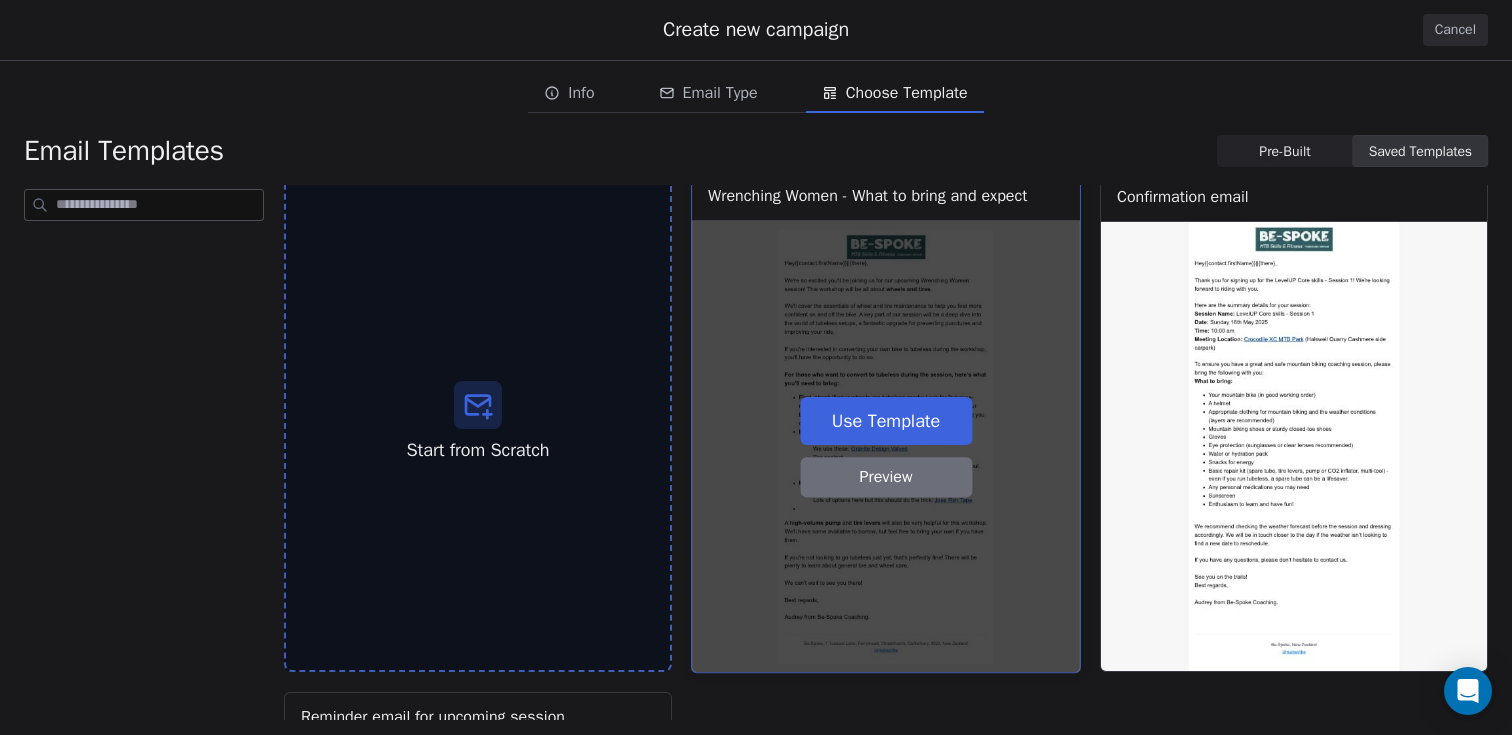 scroll, scrollTop: 24, scrollLeft: 0, axis: vertical 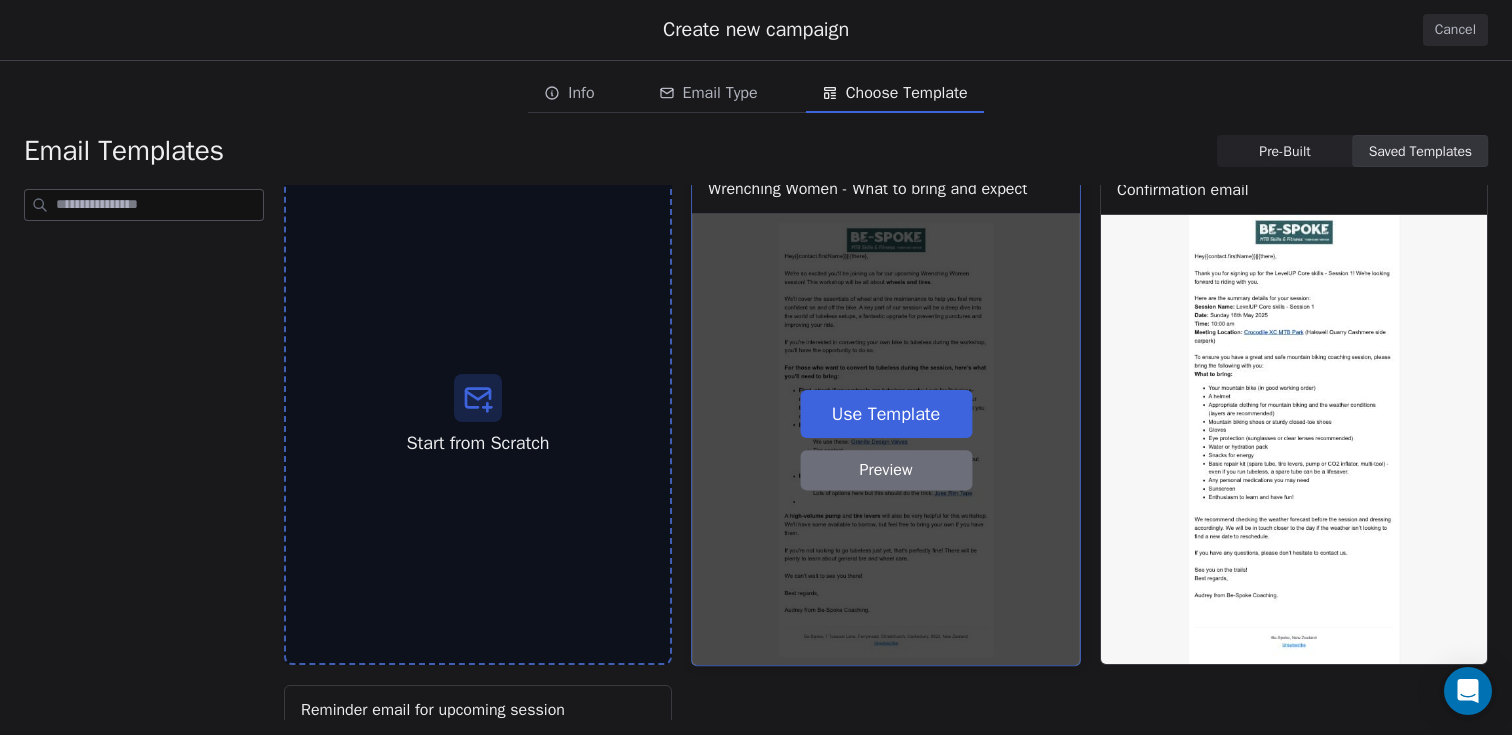 click on "Use Template" at bounding box center [886, 413] 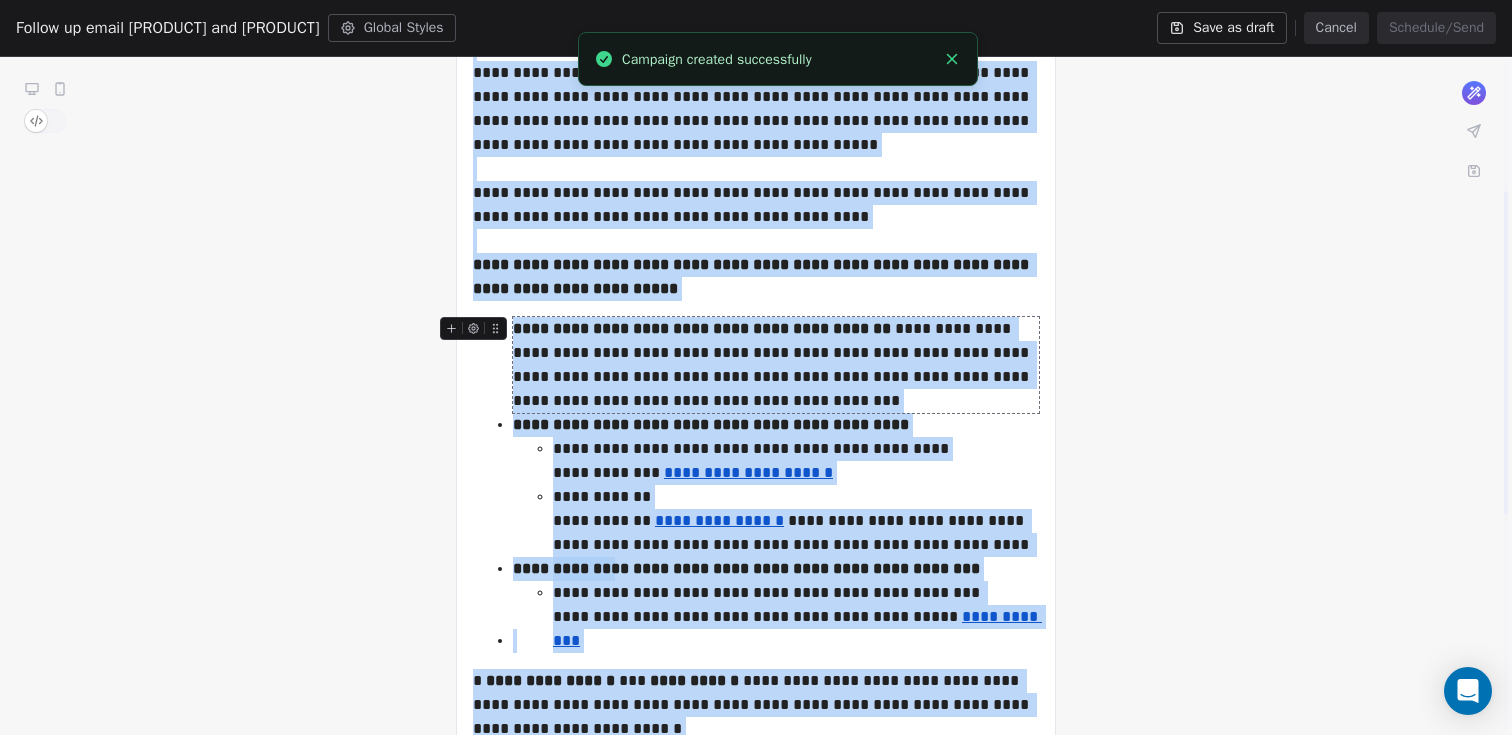 scroll, scrollTop: 726, scrollLeft: 0, axis: vertical 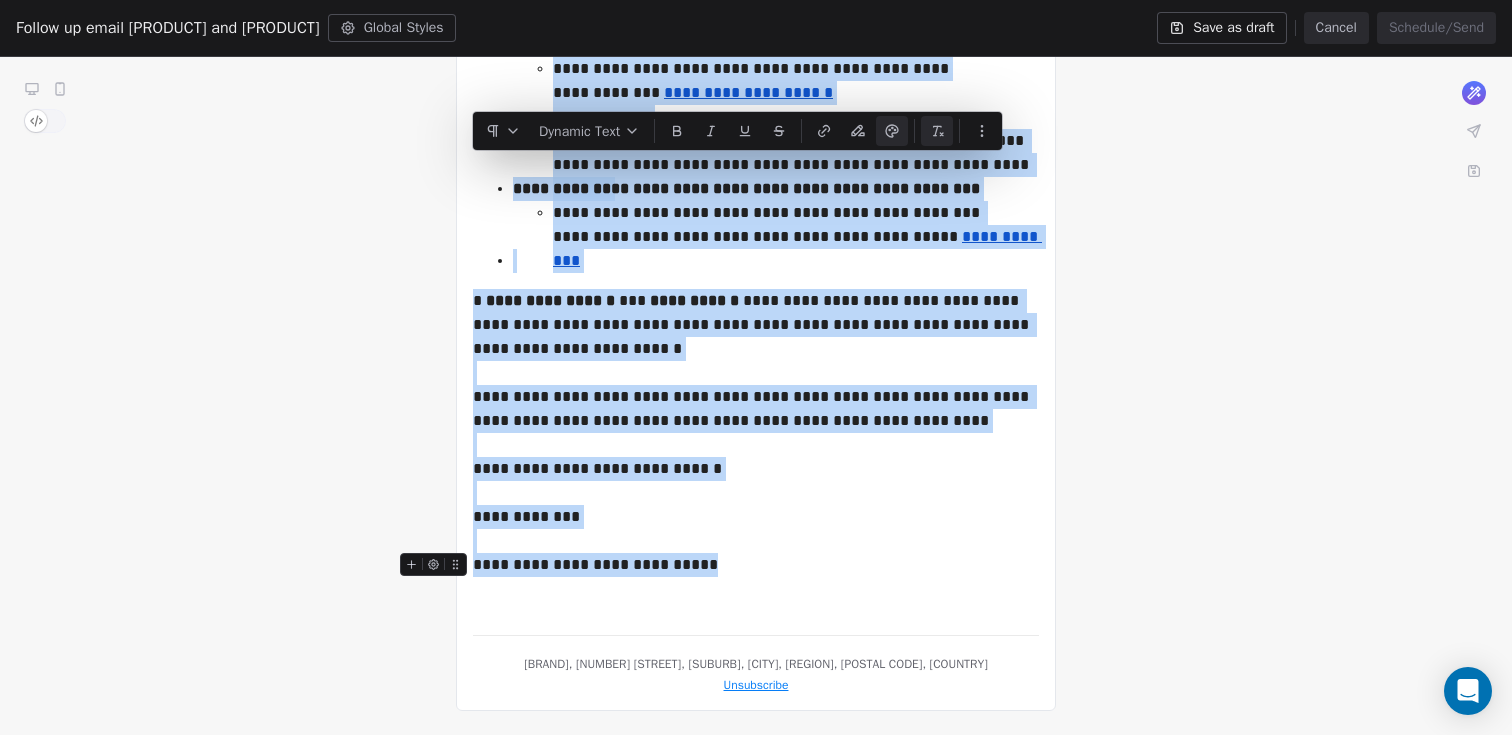 drag, startPoint x: 475, startPoint y: 297, endPoint x: 958, endPoint y: 614, distance: 577.7352 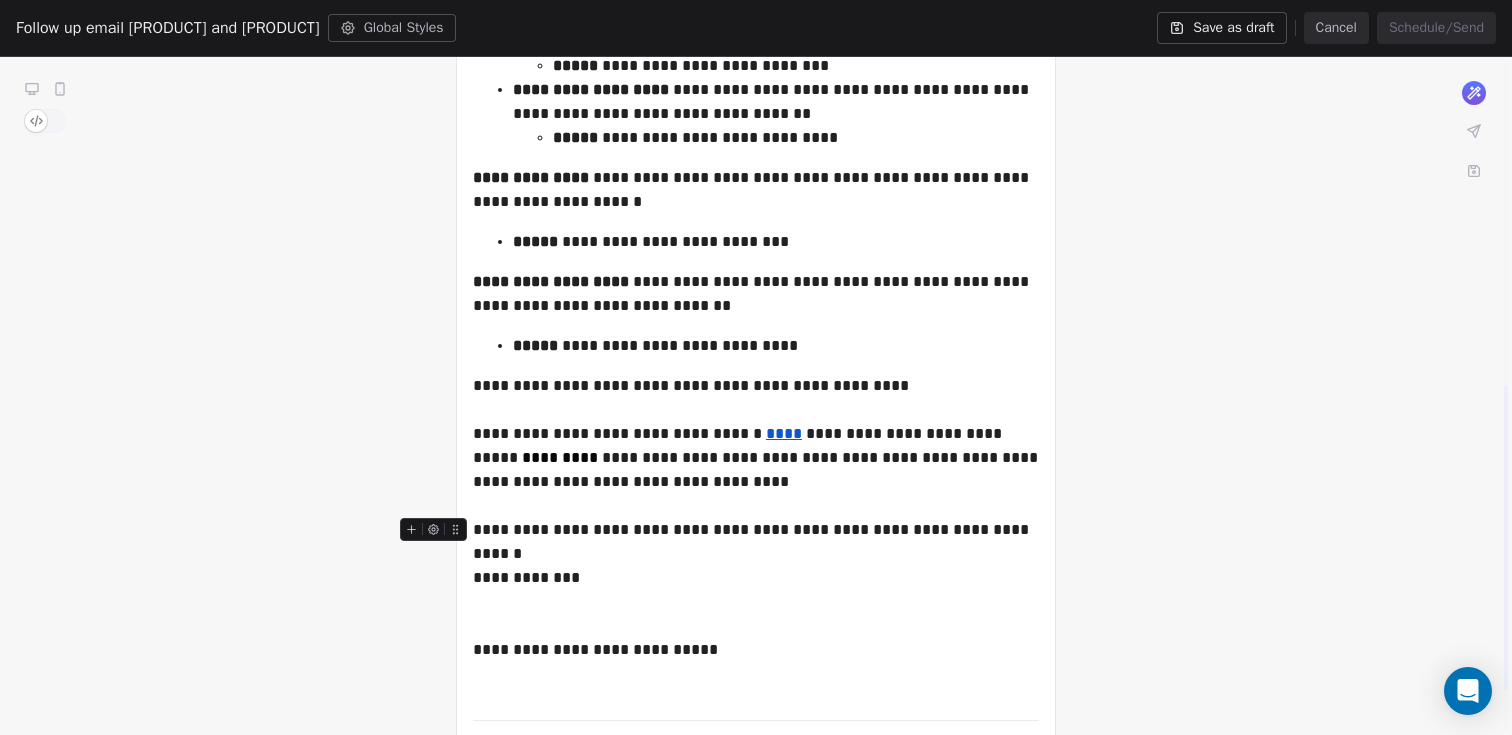 scroll, scrollTop: 754, scrollLeft: 0, axis: vertical 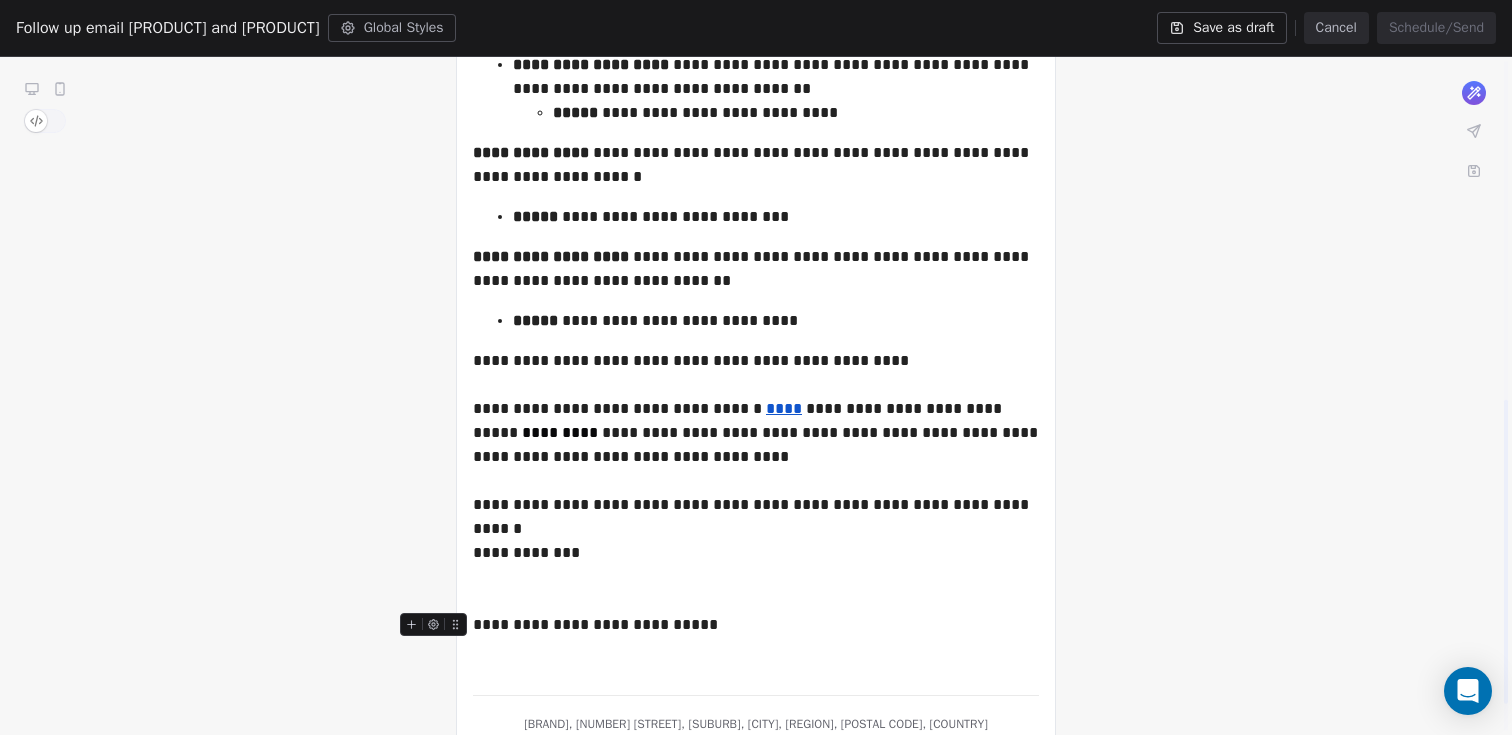 click on "**********" at bounding box center (756, 72) 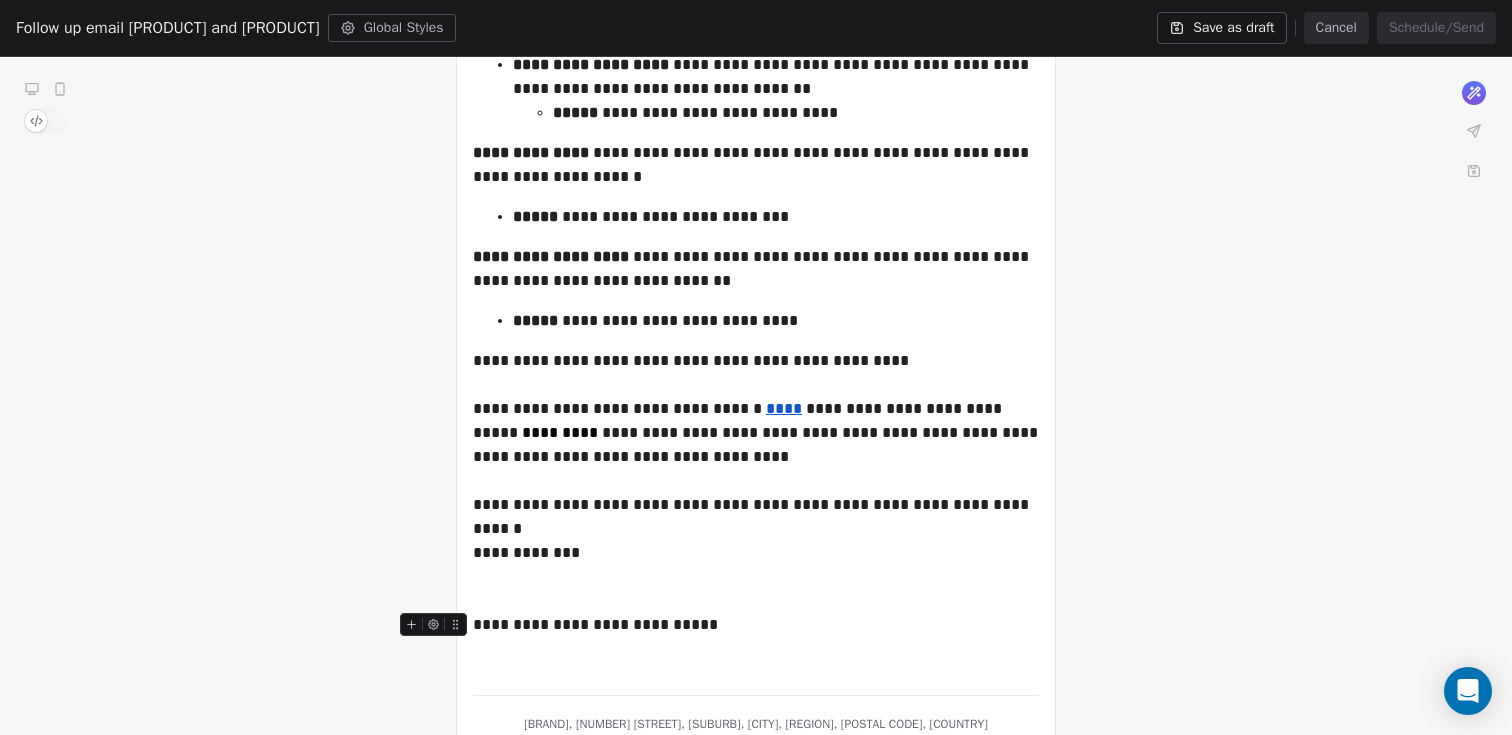 click on "**********" at bounding box center (756, 72) 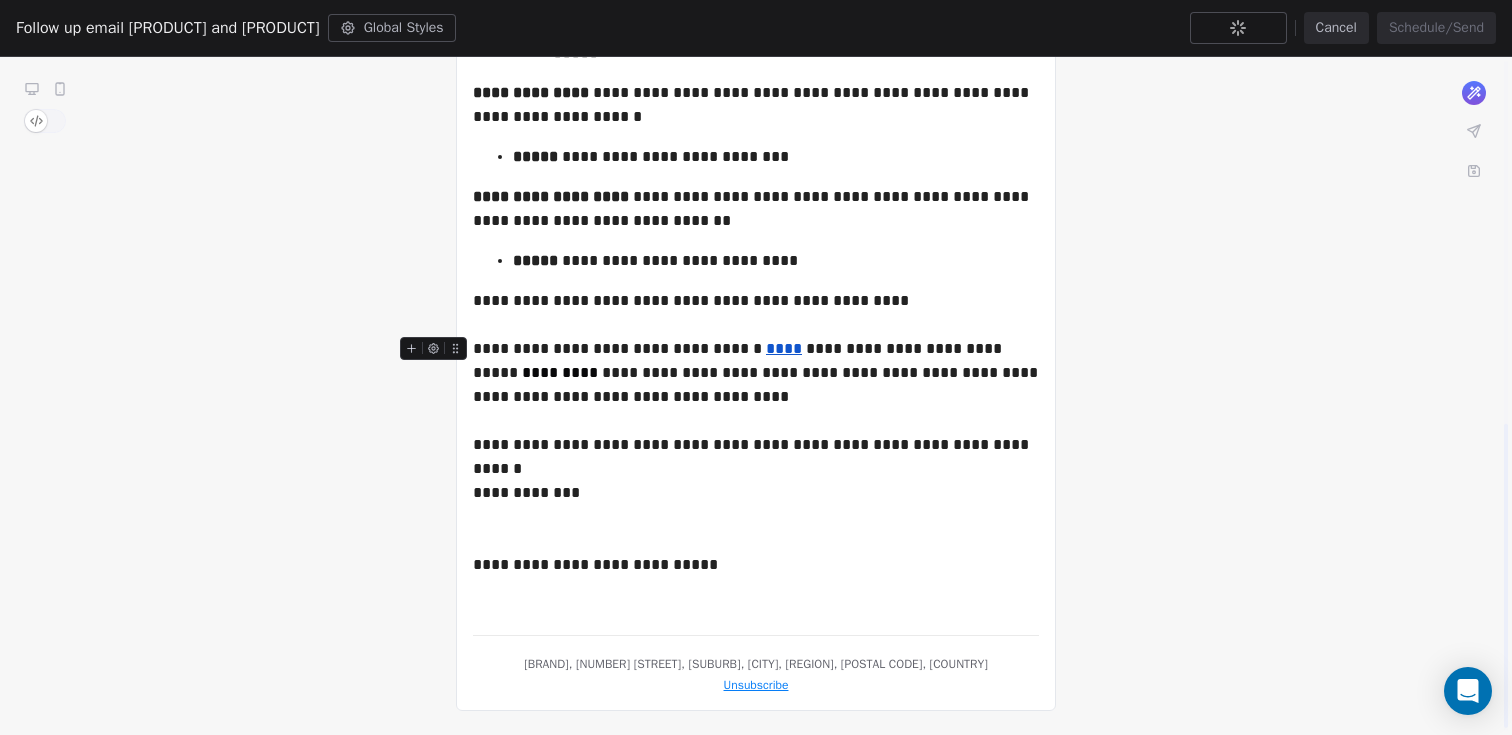 scroll, scrollTop: 169, scrollLeft: 0, axis: vertical 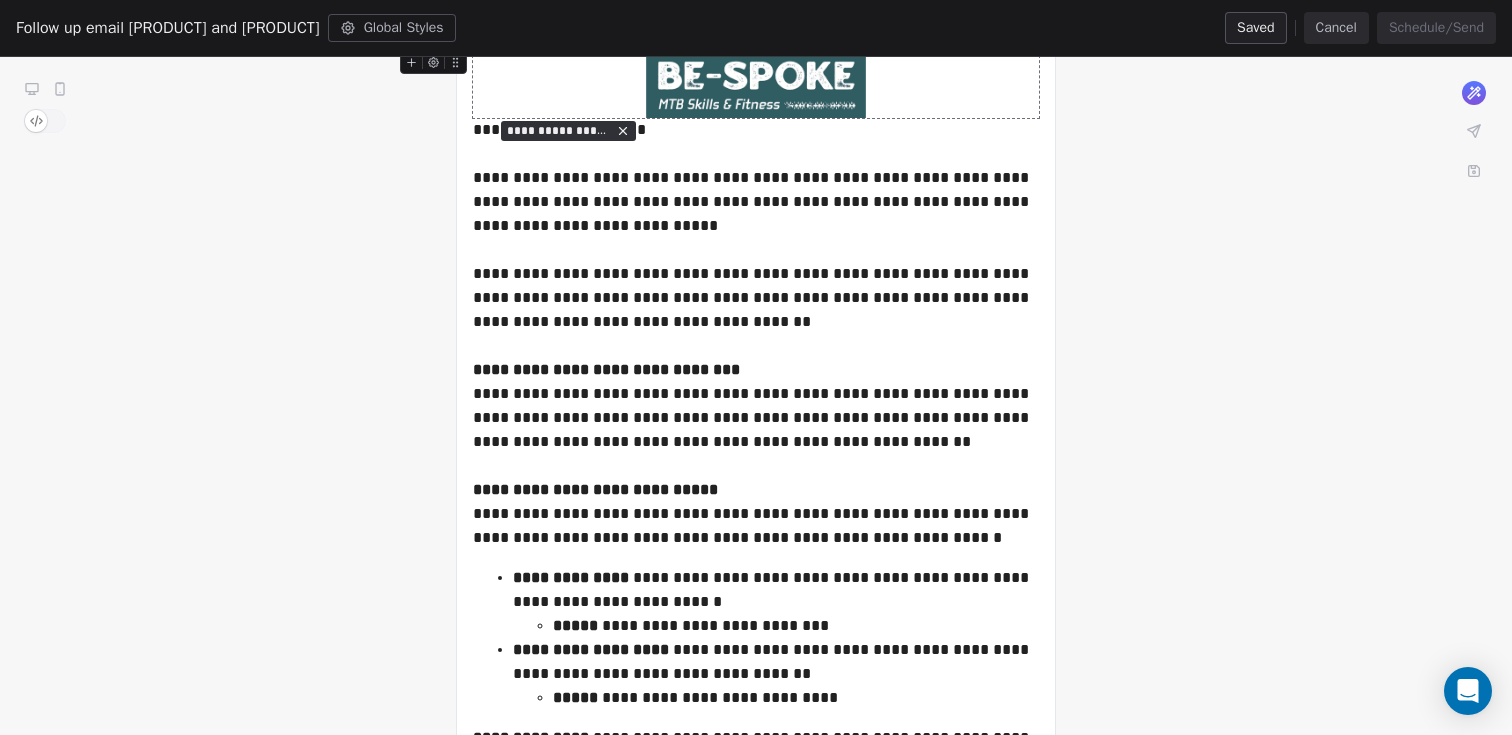 click on "Cancel" at bounding box center [1336, 28] 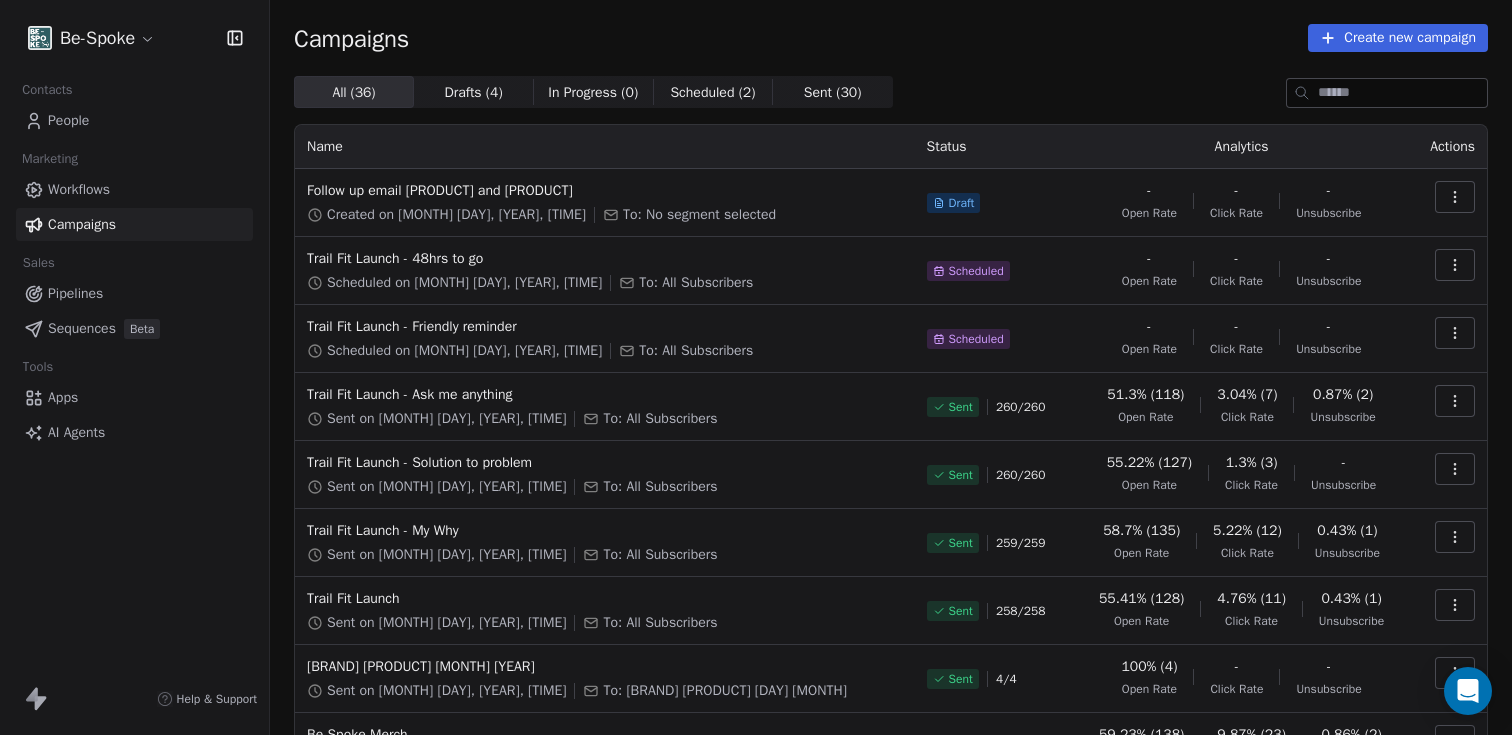 click on "Workflows" at bounding box center [79, 189] 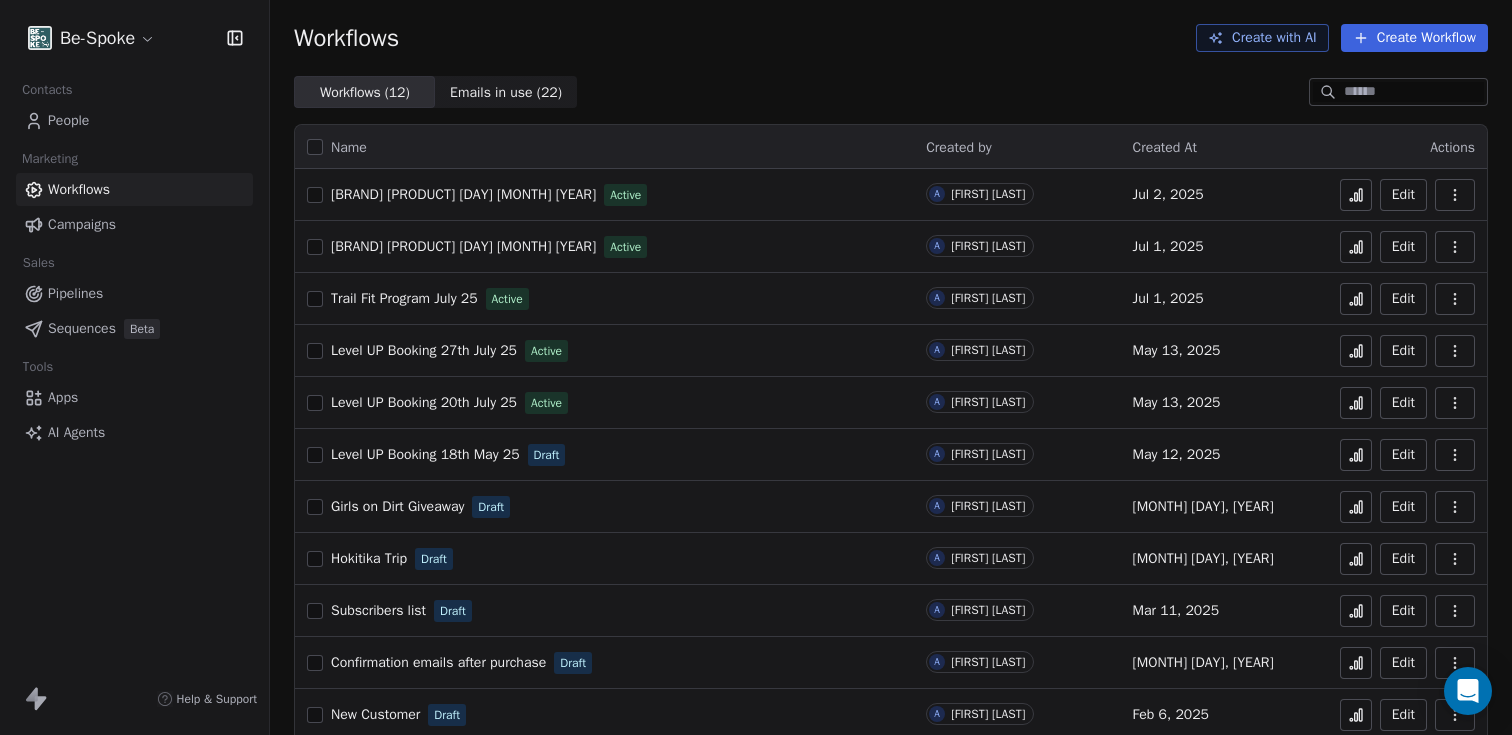 click on "Wrenching Women Wheels [DAY] [MONTH] [YEAR]" at bounding box center [463, 246] 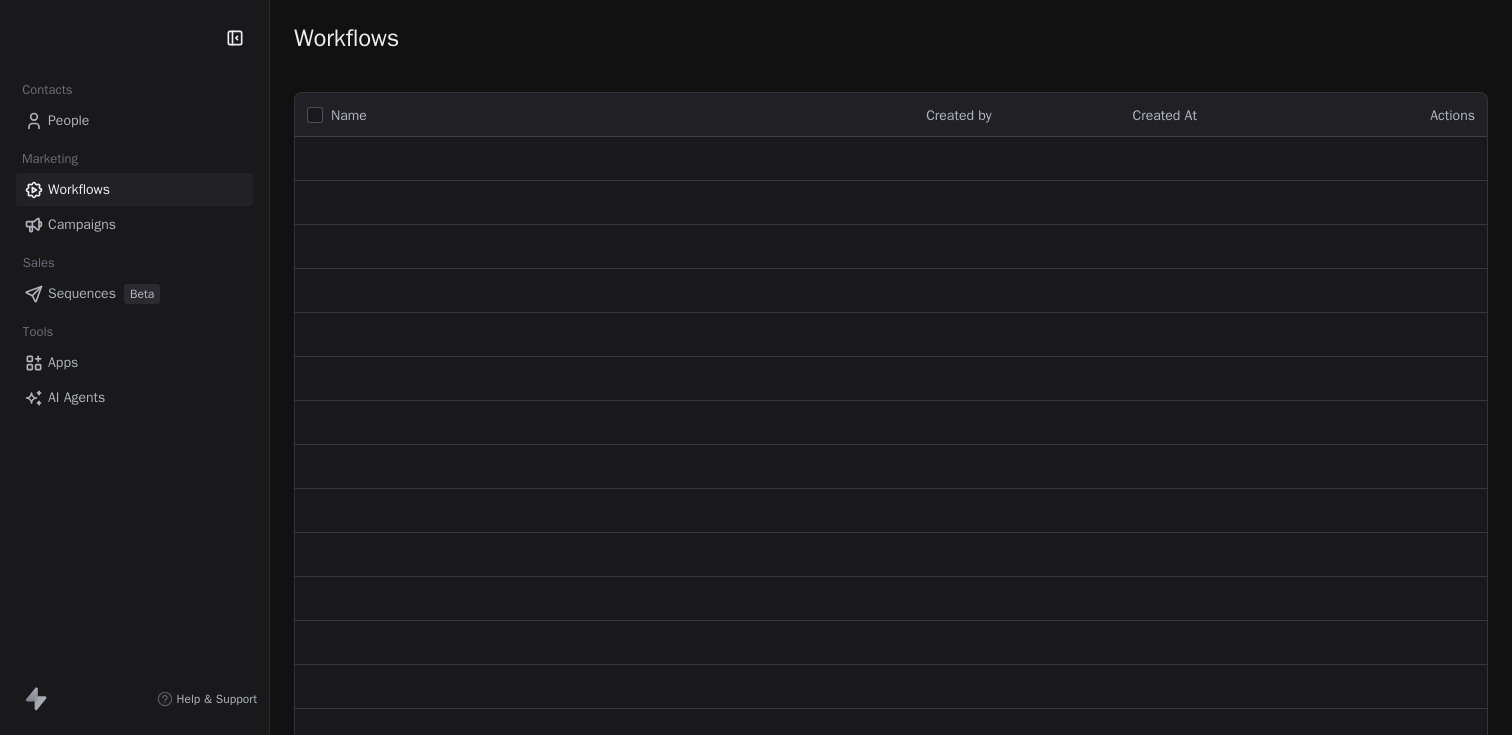scroll, scrollTop: 0, scrollLeft: 0, axis: both 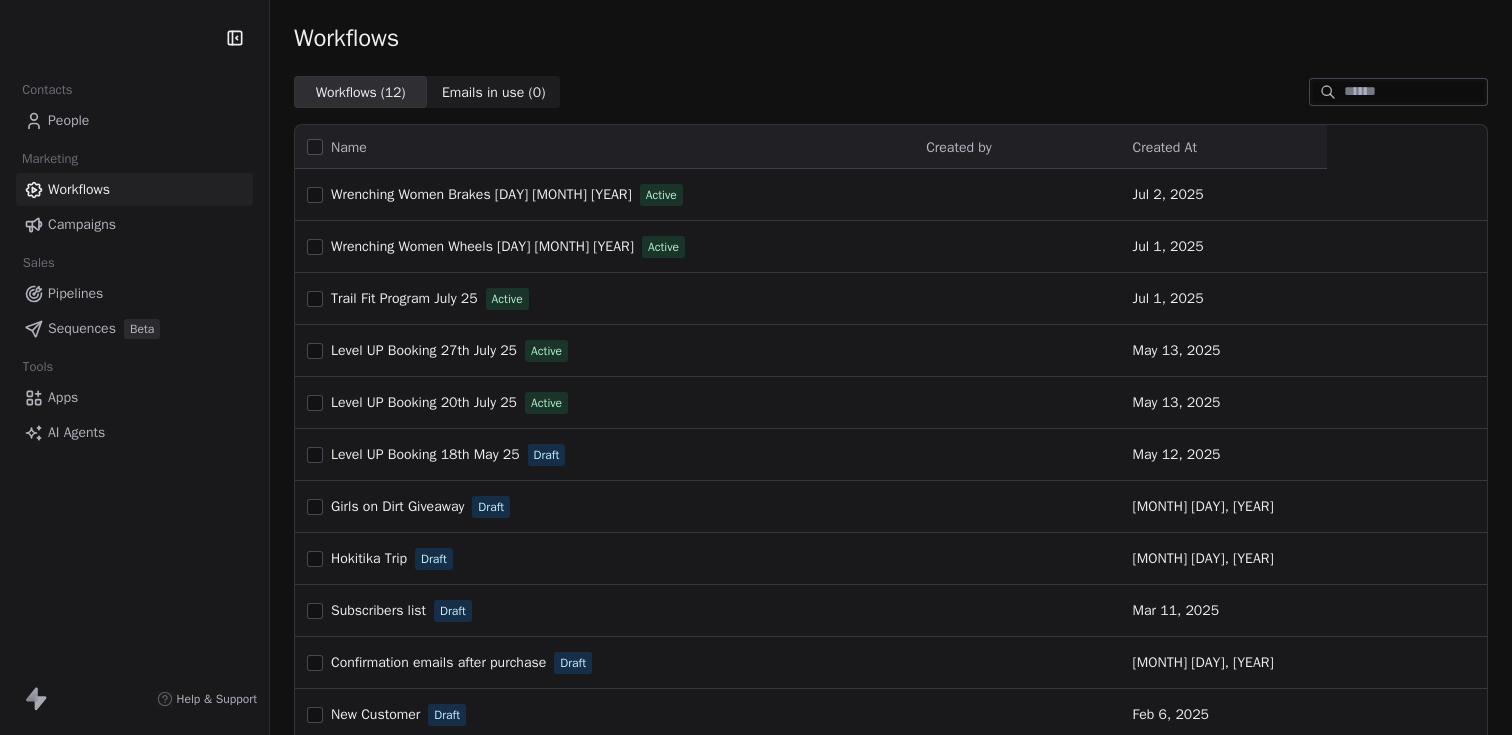 click on "Campaigns" at bounding box center [82, 224] 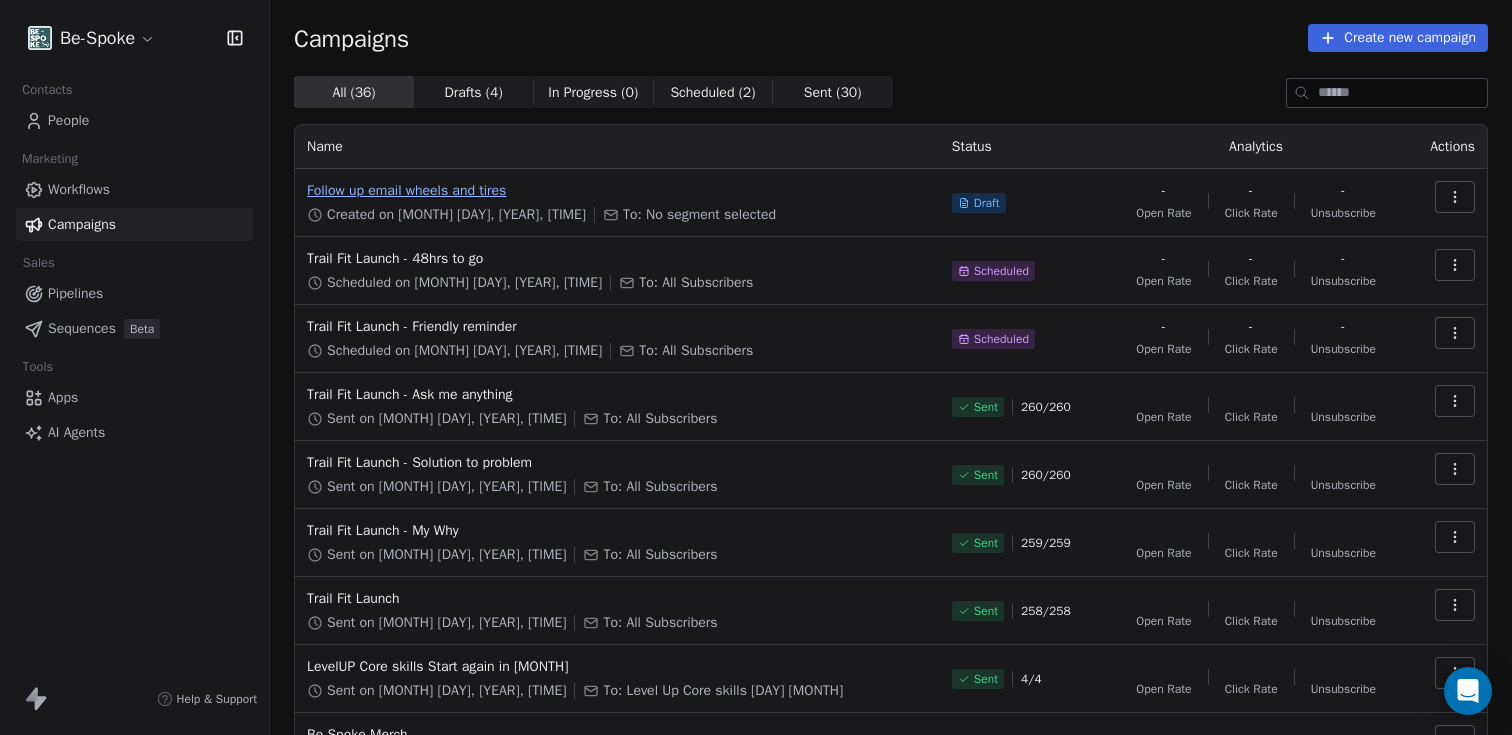 click on "Follow up email wheels and tires" at bounding box center [617, 191] 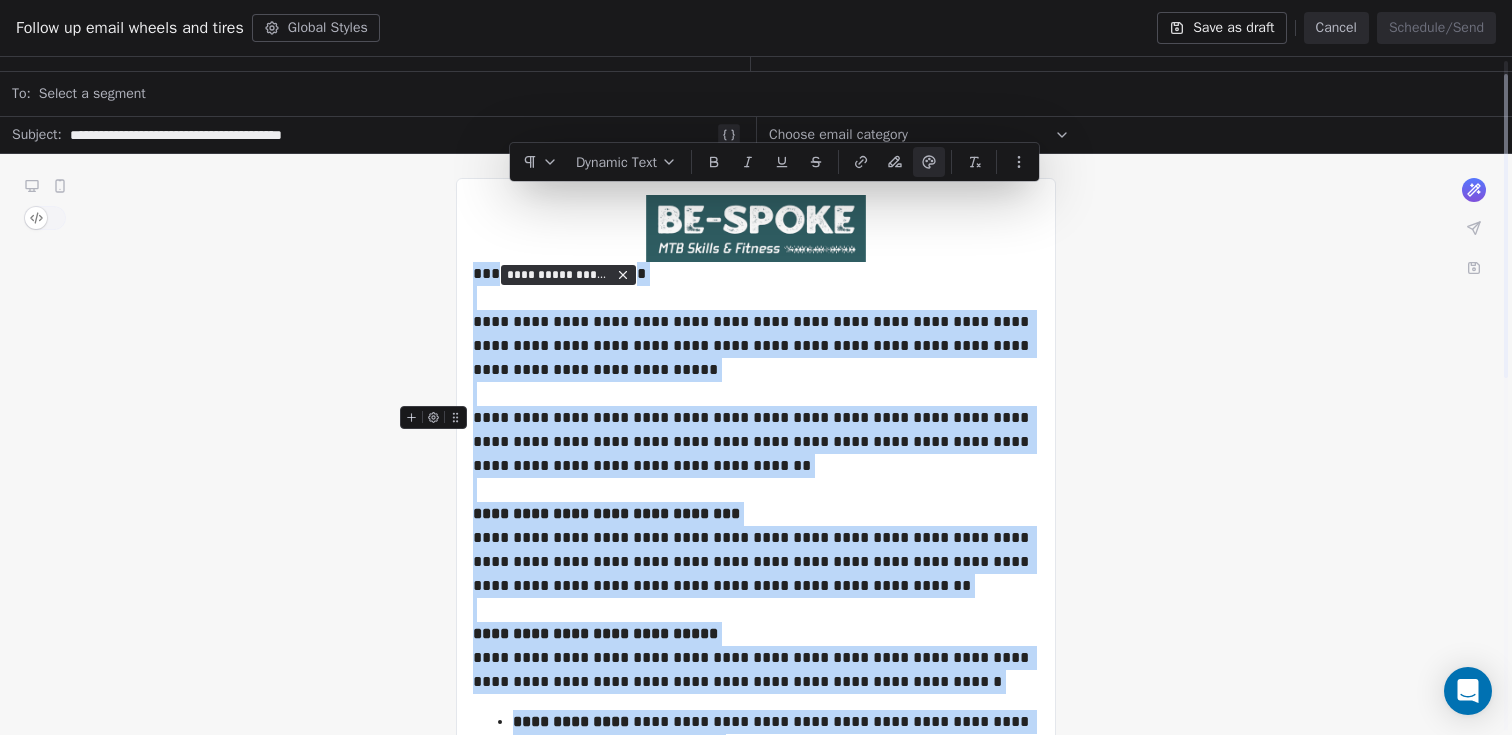 scroll, scrollTop: 29, scrollLeft: 0, axis: vertical 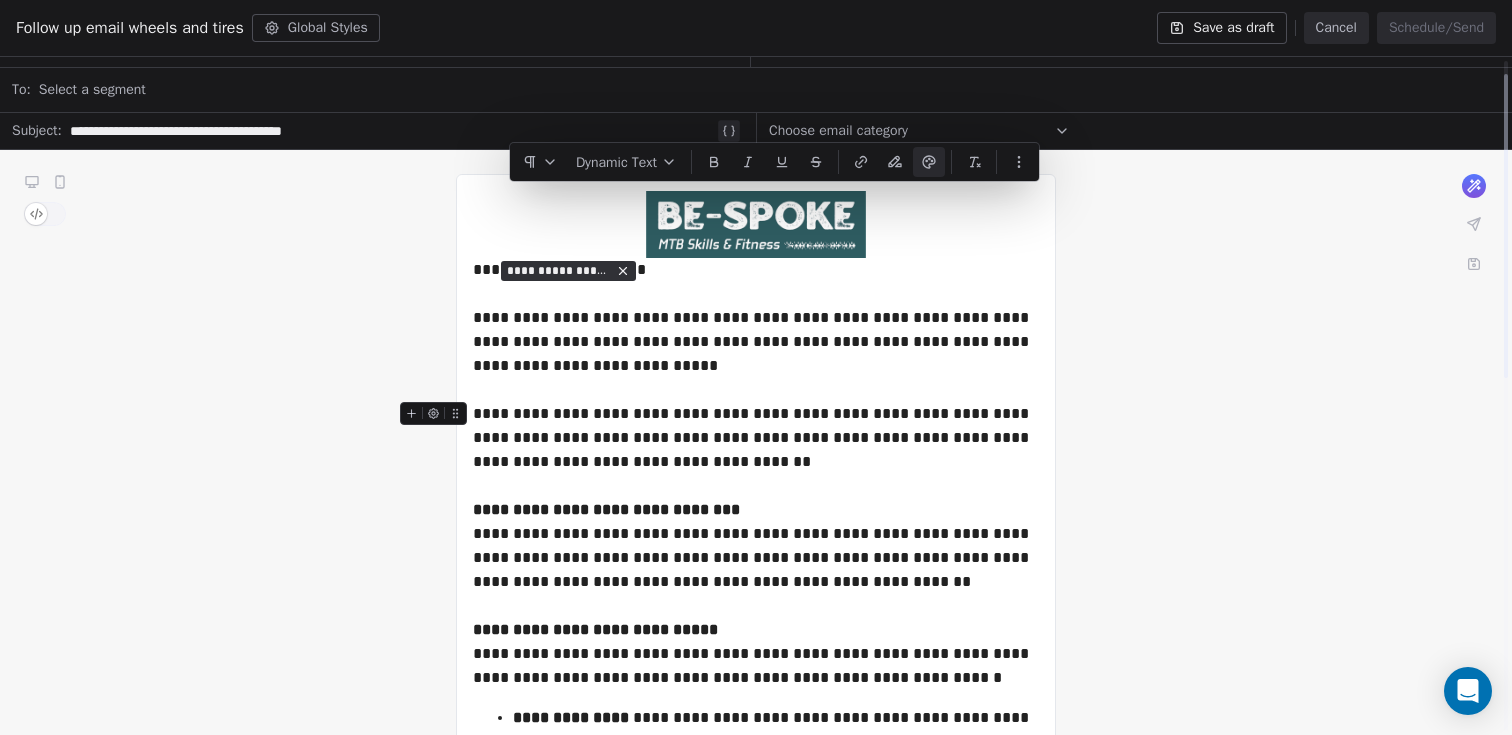click on "**********" at bounding box center [756, 438] 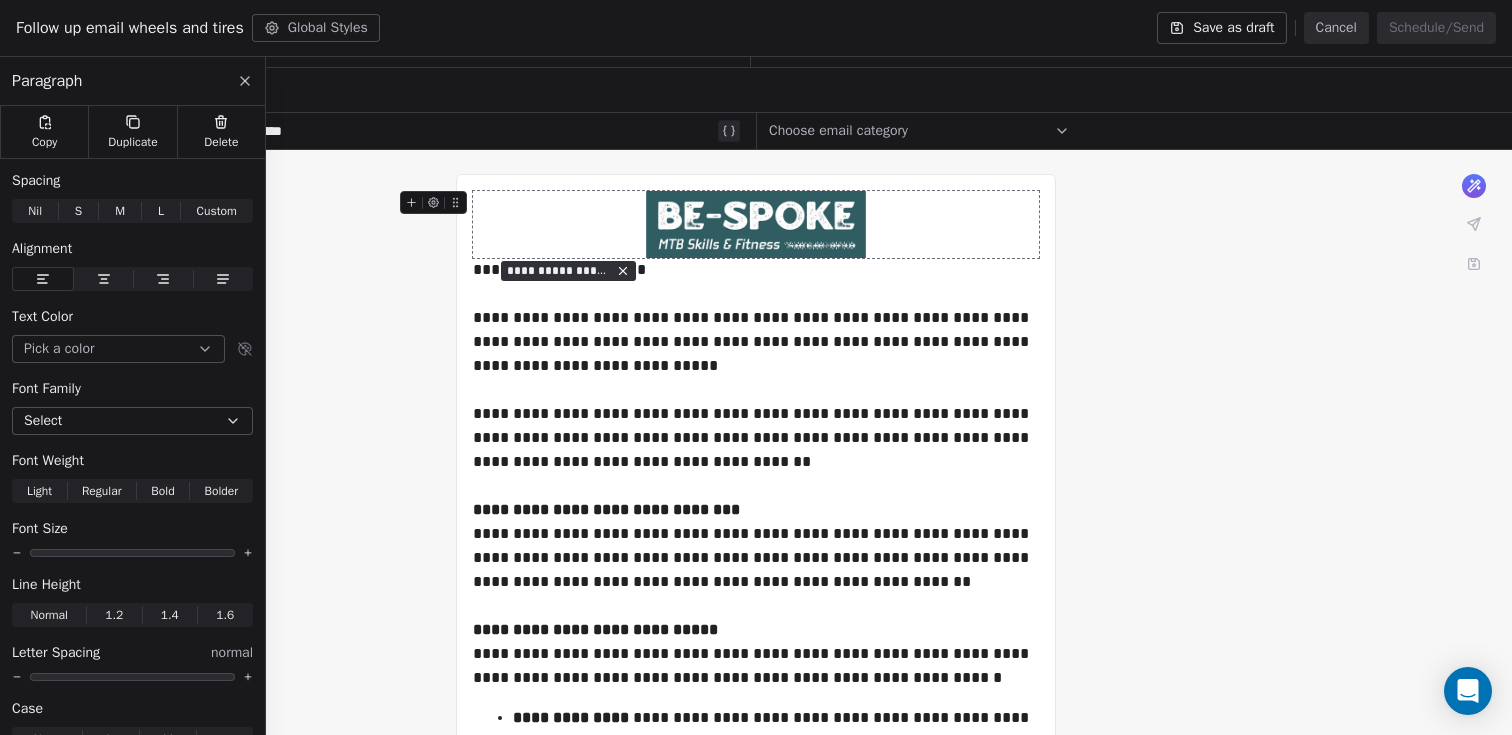 click on "Cancel" at bounding box center [1336, 28] 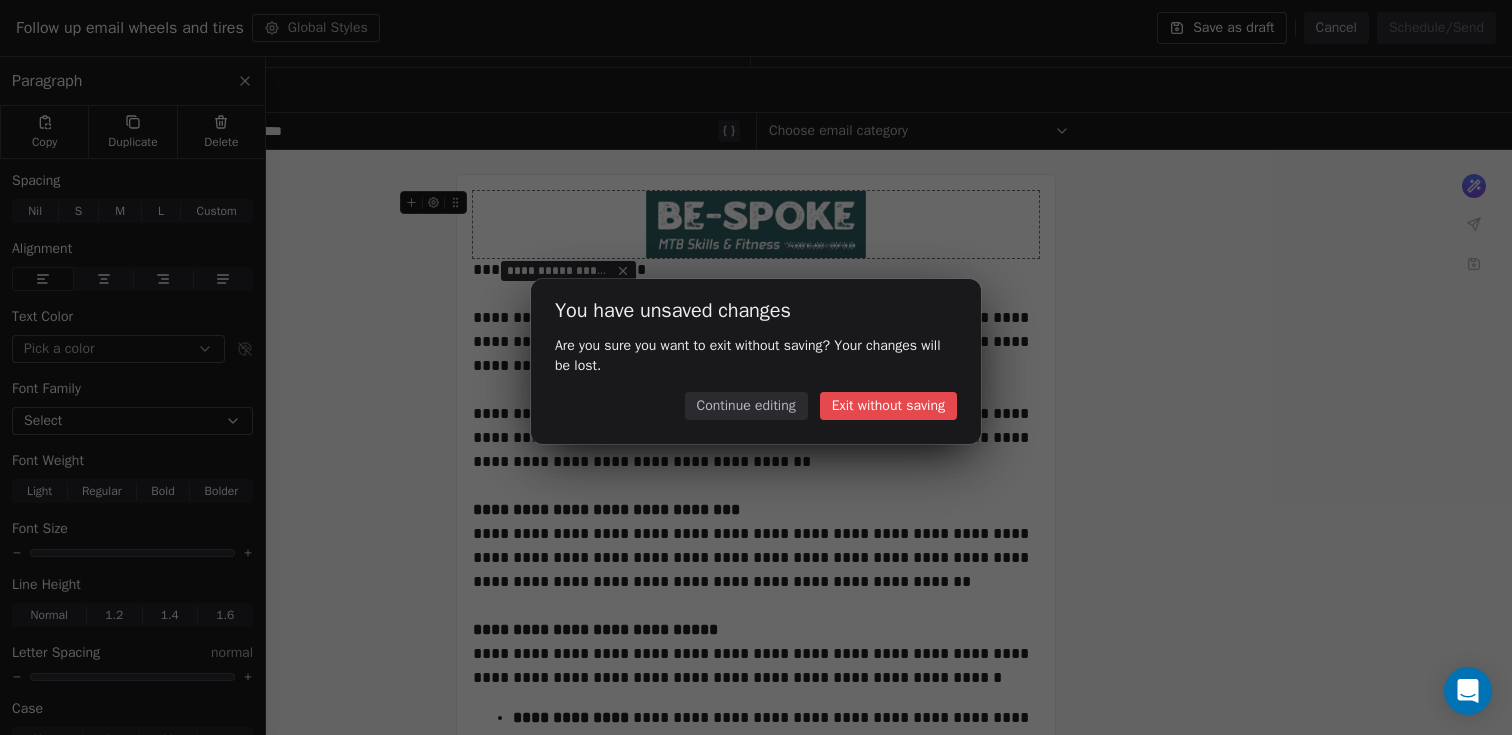 click on "Continue editing" at bounding box center (746, 406) 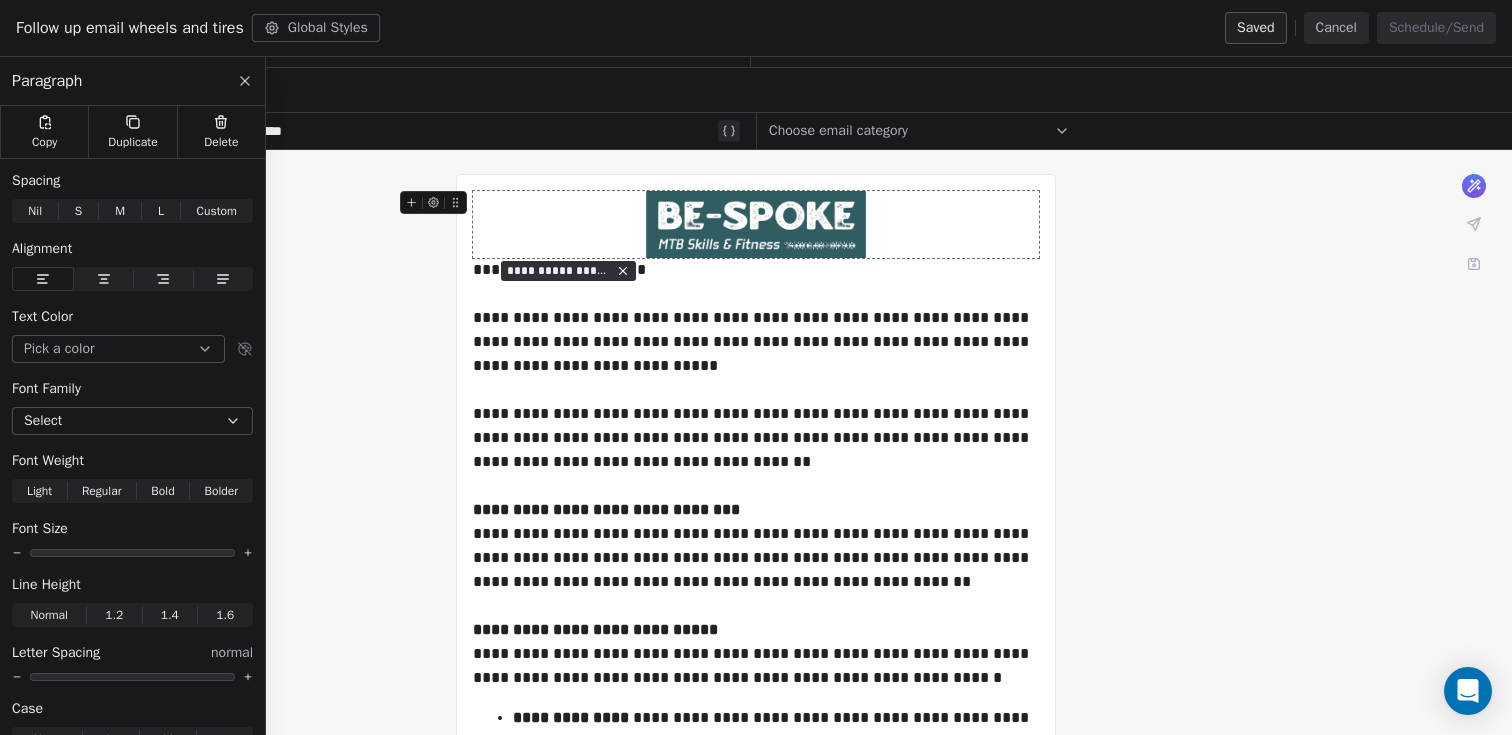 click on "Cancel" at bounding box center [1336, 28] 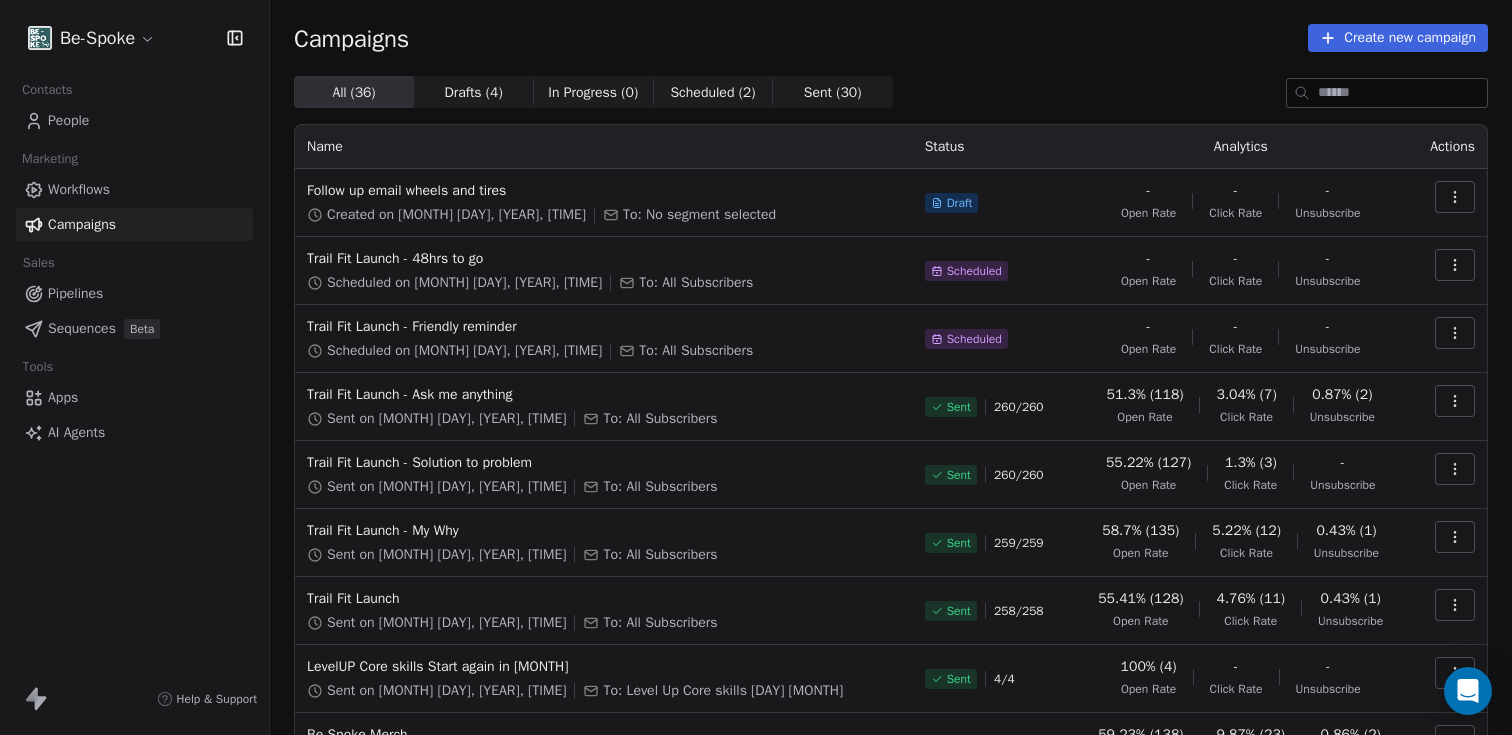 click 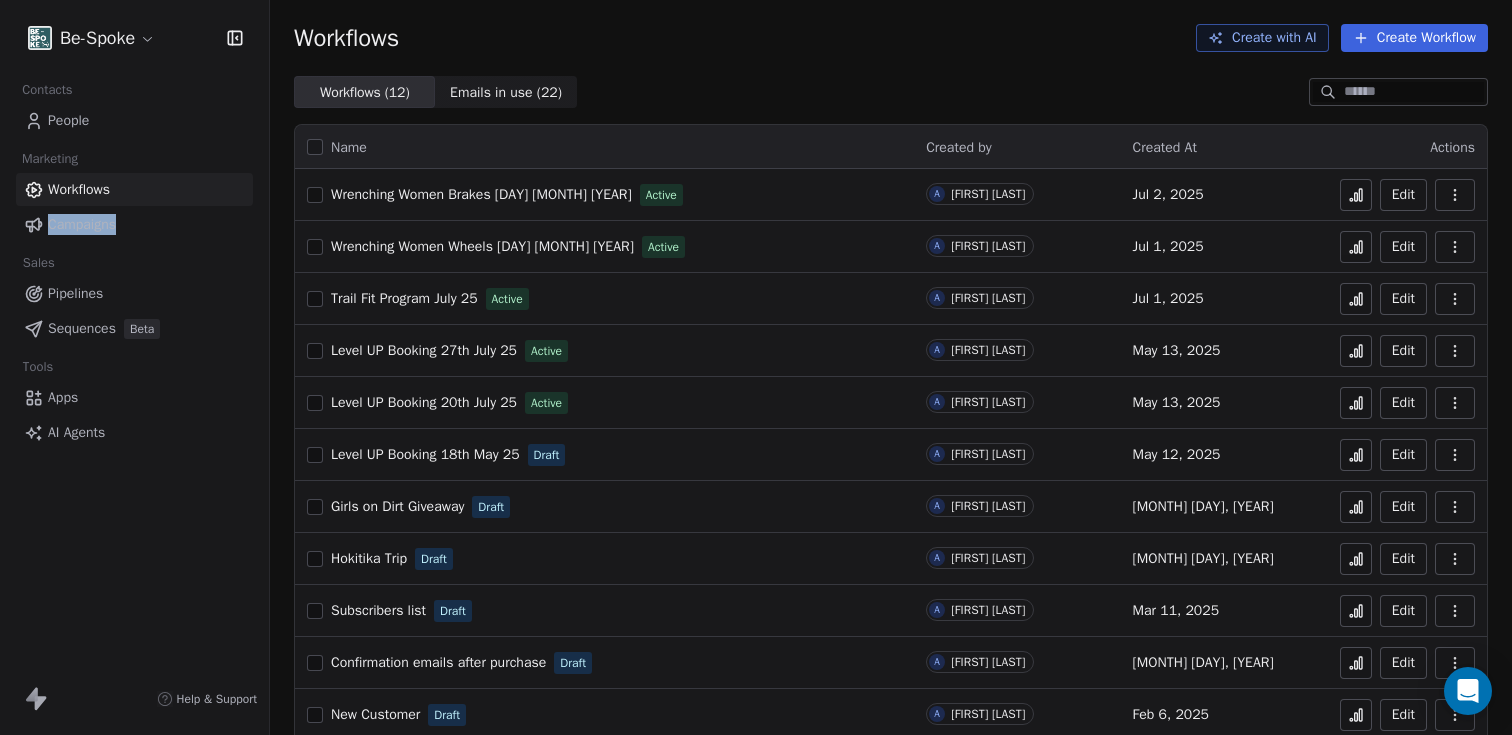 click on "Workflows" at bounding box center [79, 189] 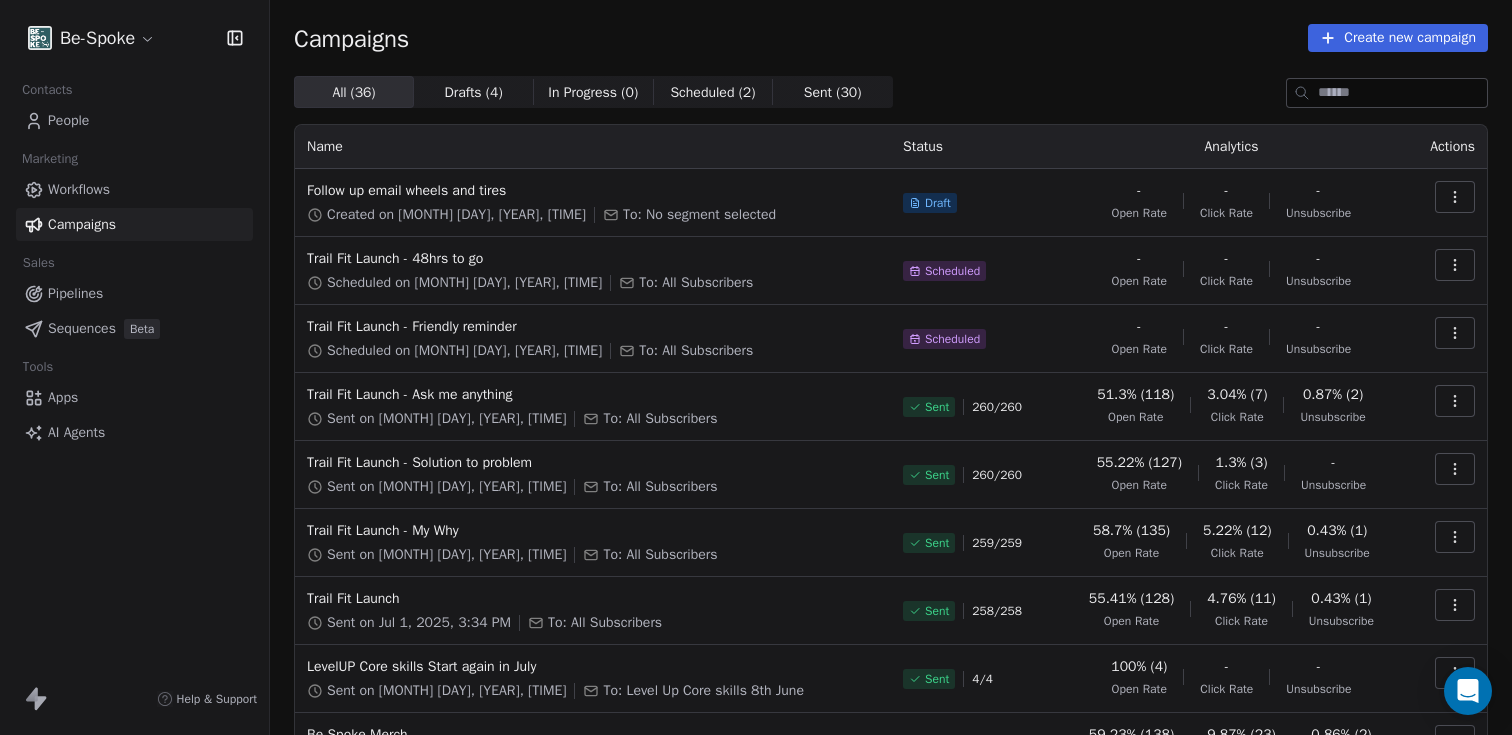 scroll, scrollTop: 0, scrollLeft: 0, axis: both 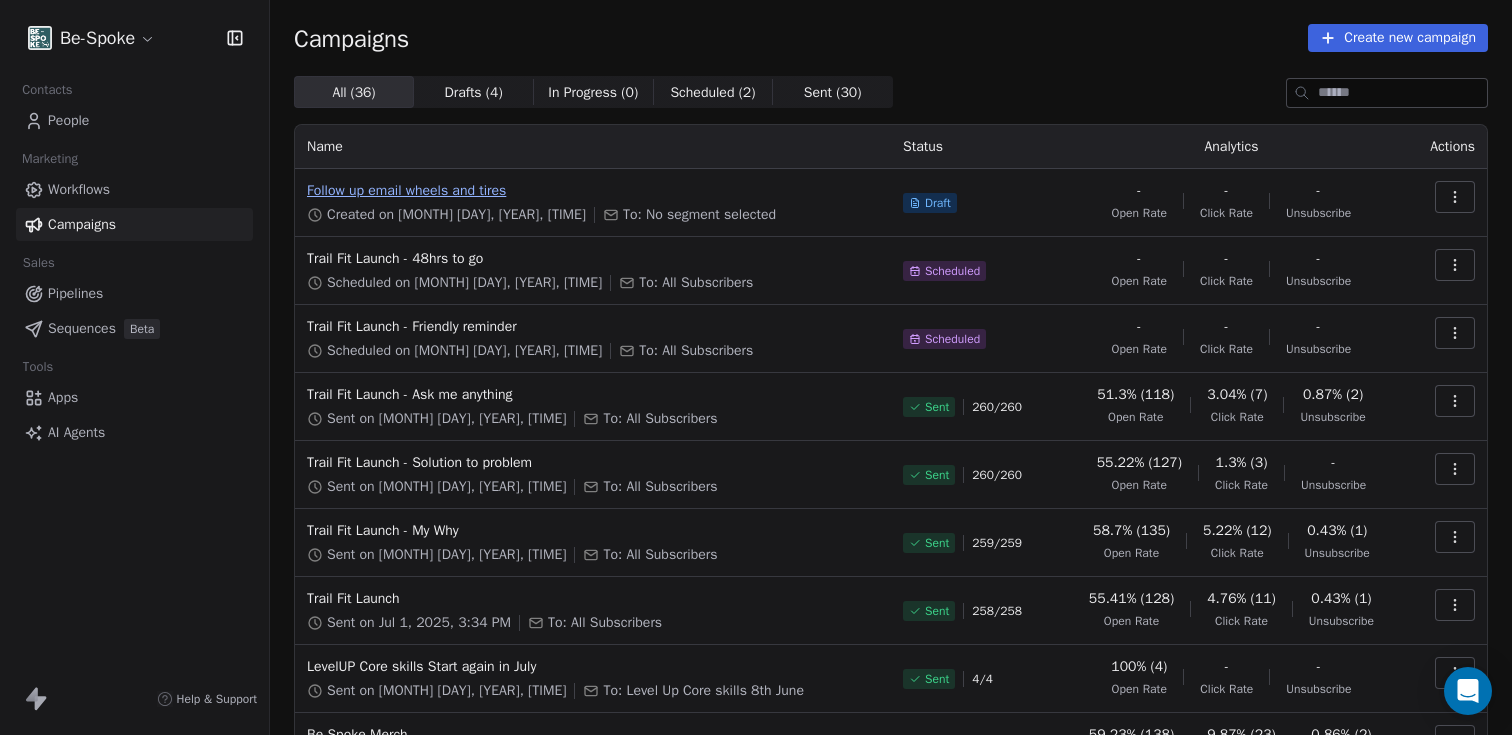 click on "Follow up email wheels and tires" at bounding box center [593, 191] 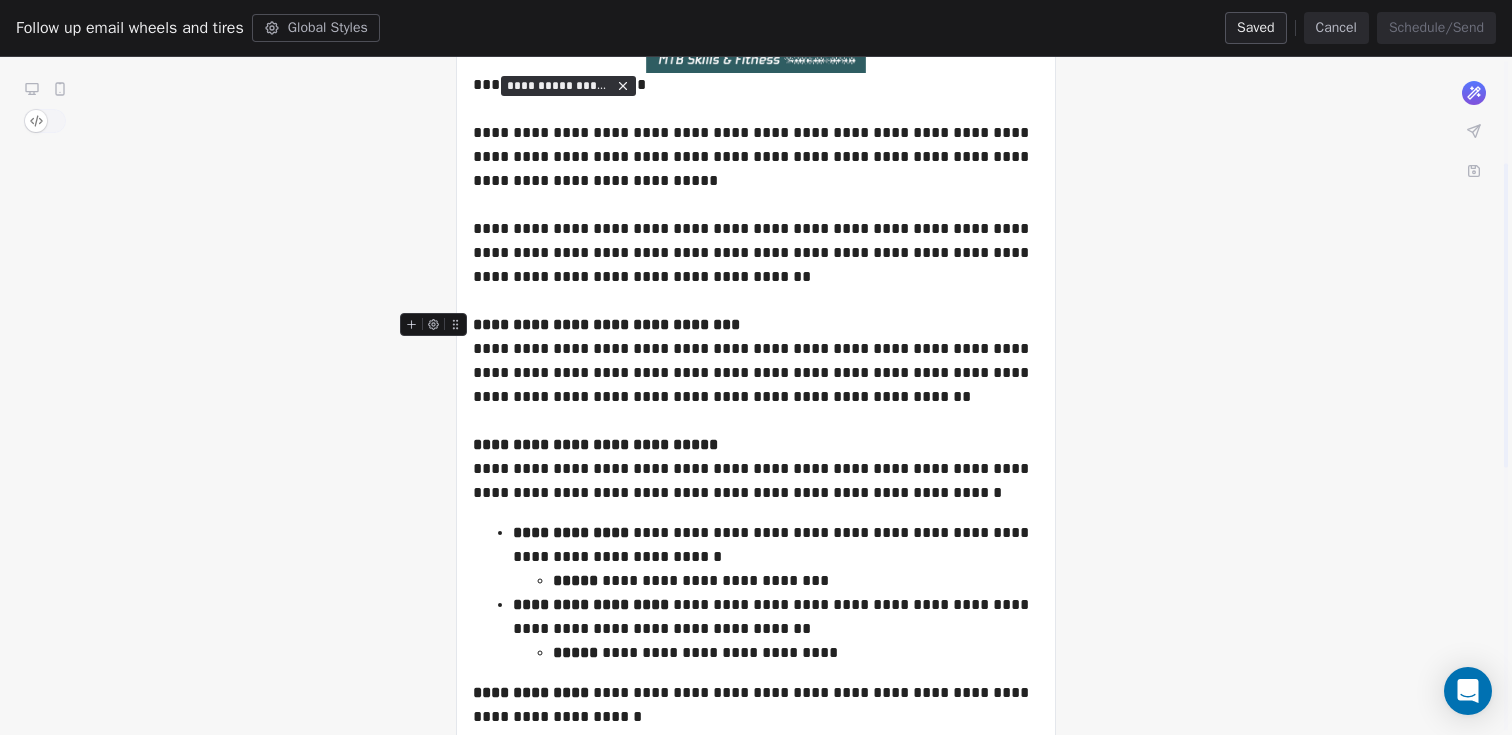 scroll, scrollTop: 233, scrollLeft: 0, axis: vertical 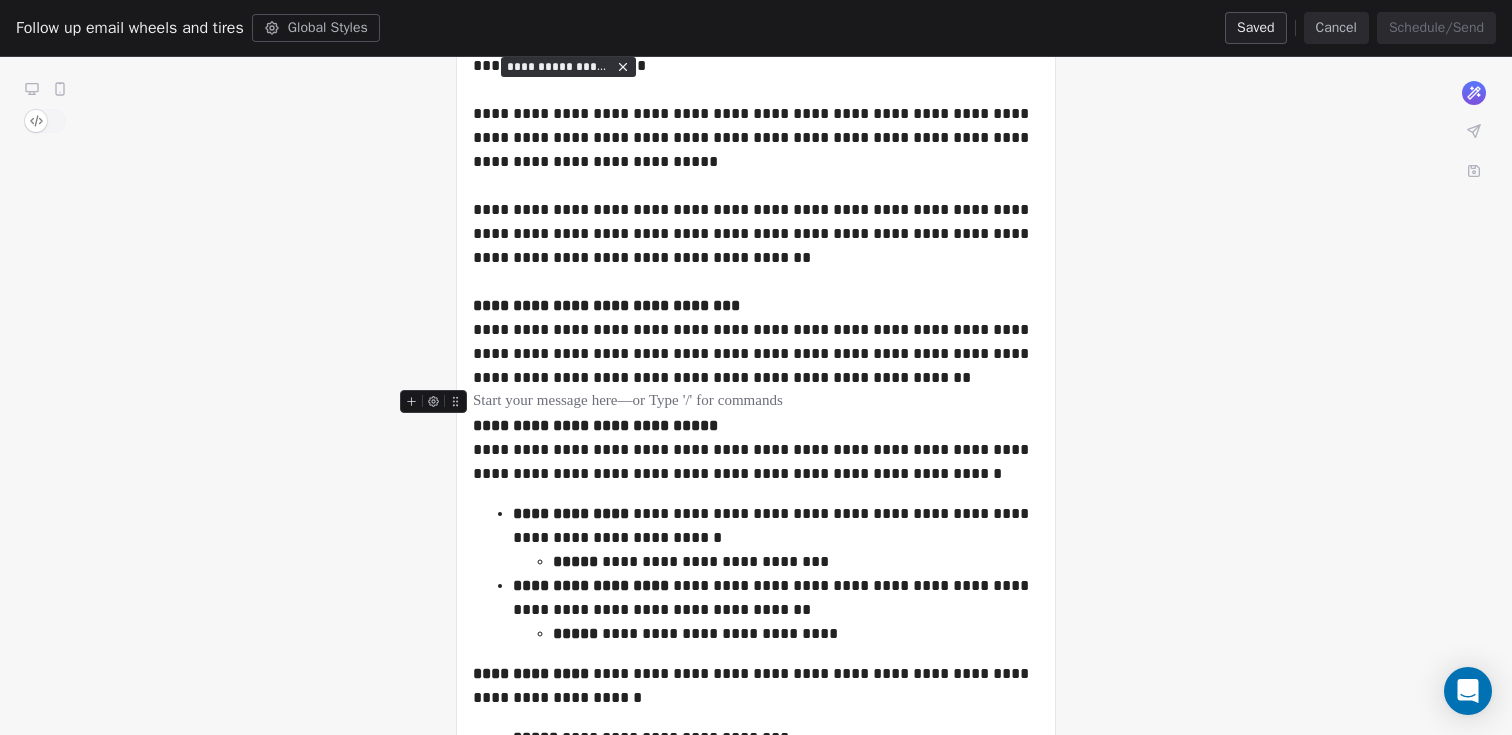 click at bounding box center (756, 402) 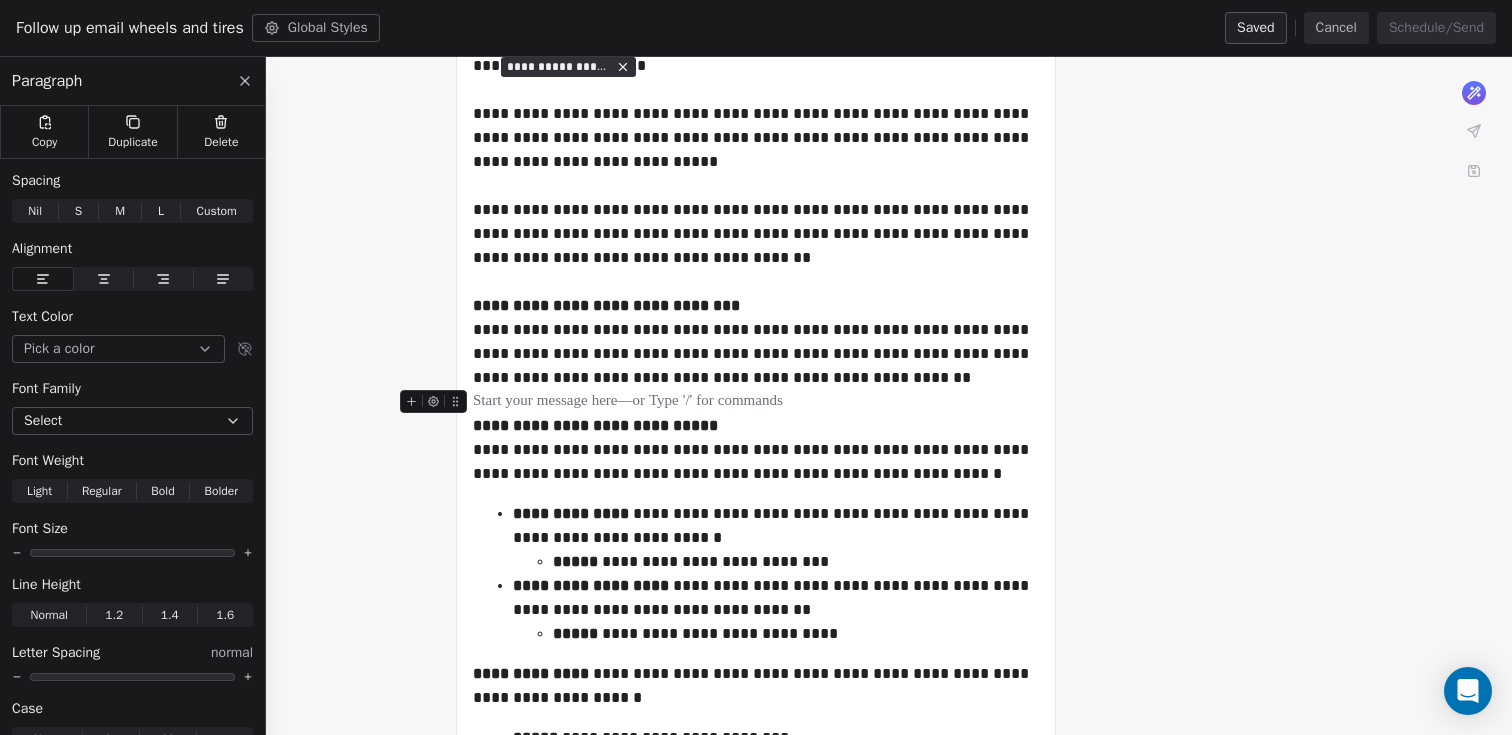 click 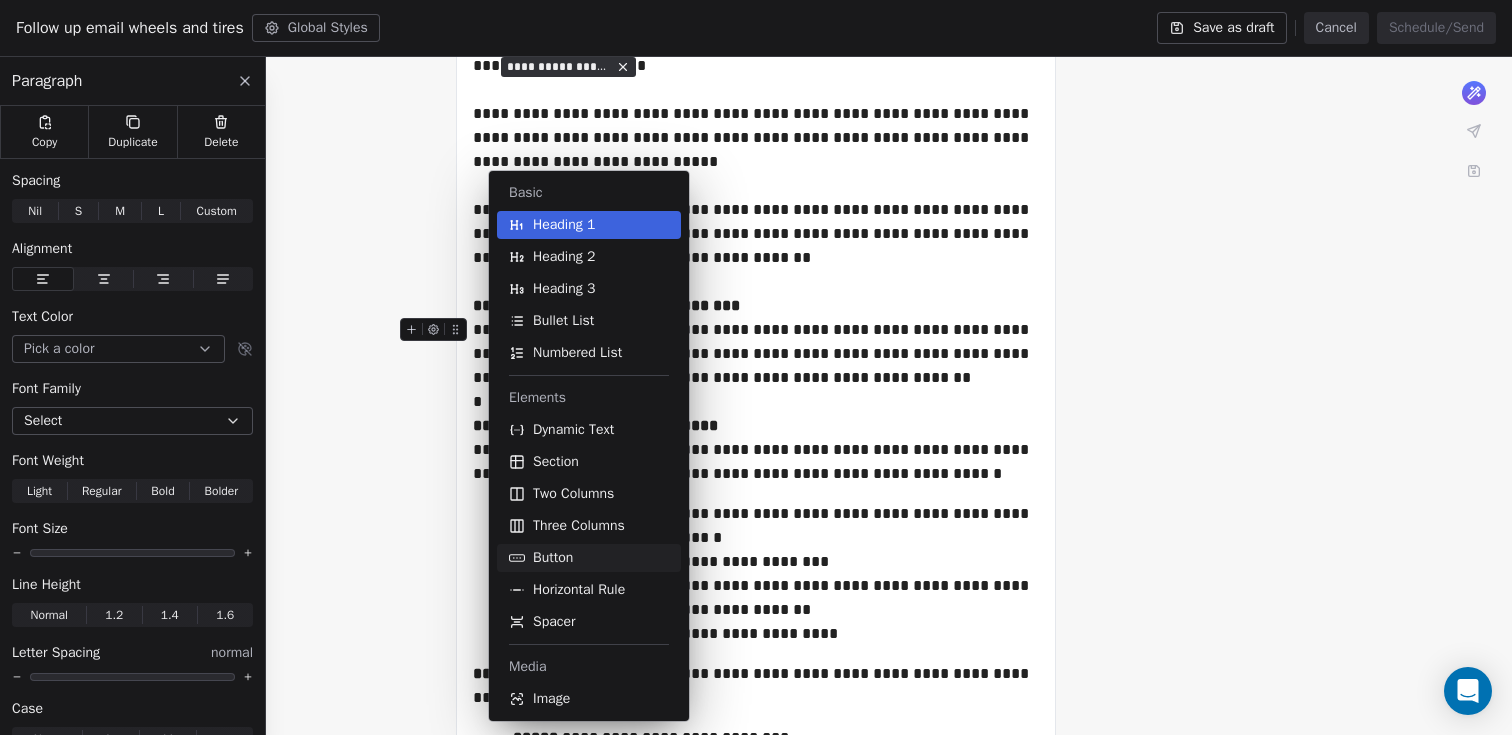 click on "Button" at bounding box center [553, 558] 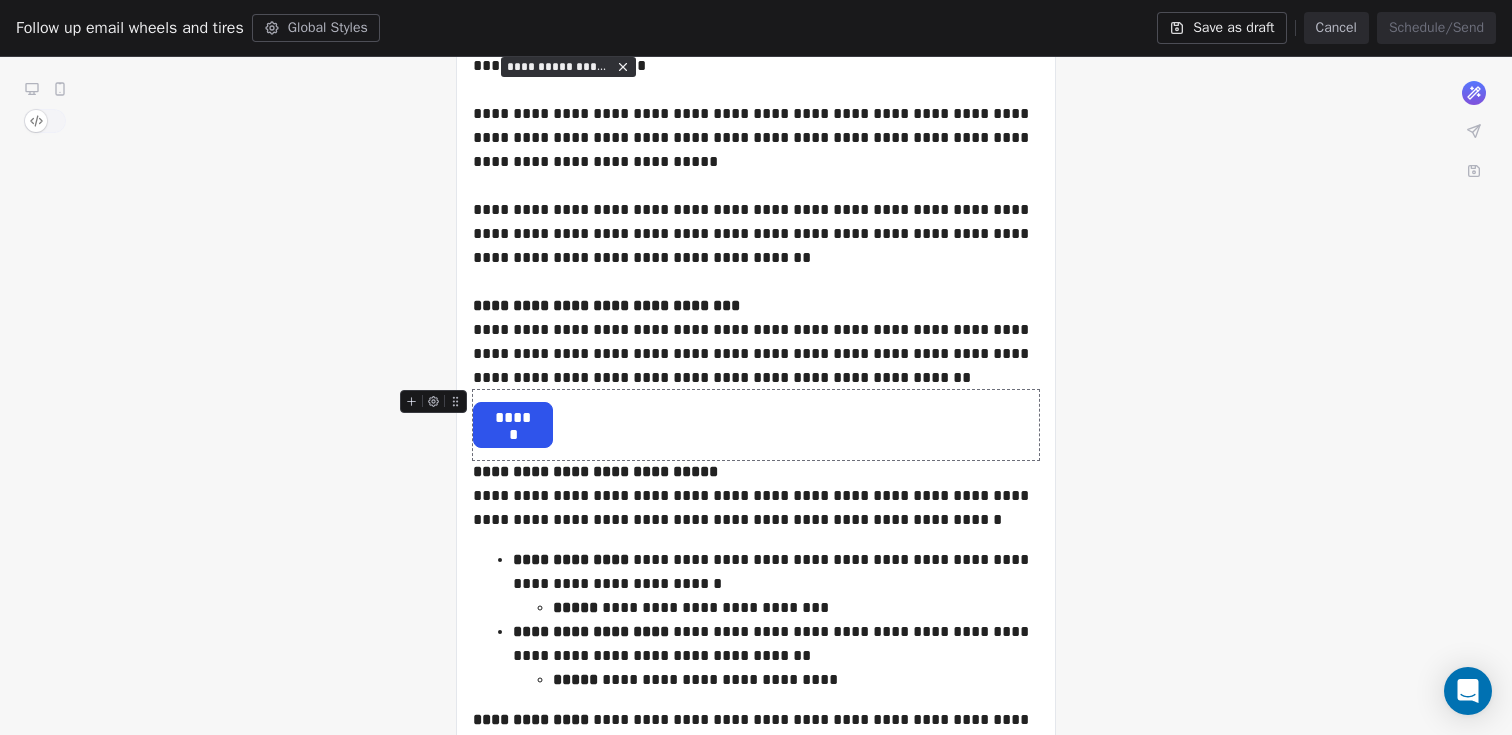 click on "******" at bounding box center (513, 418) 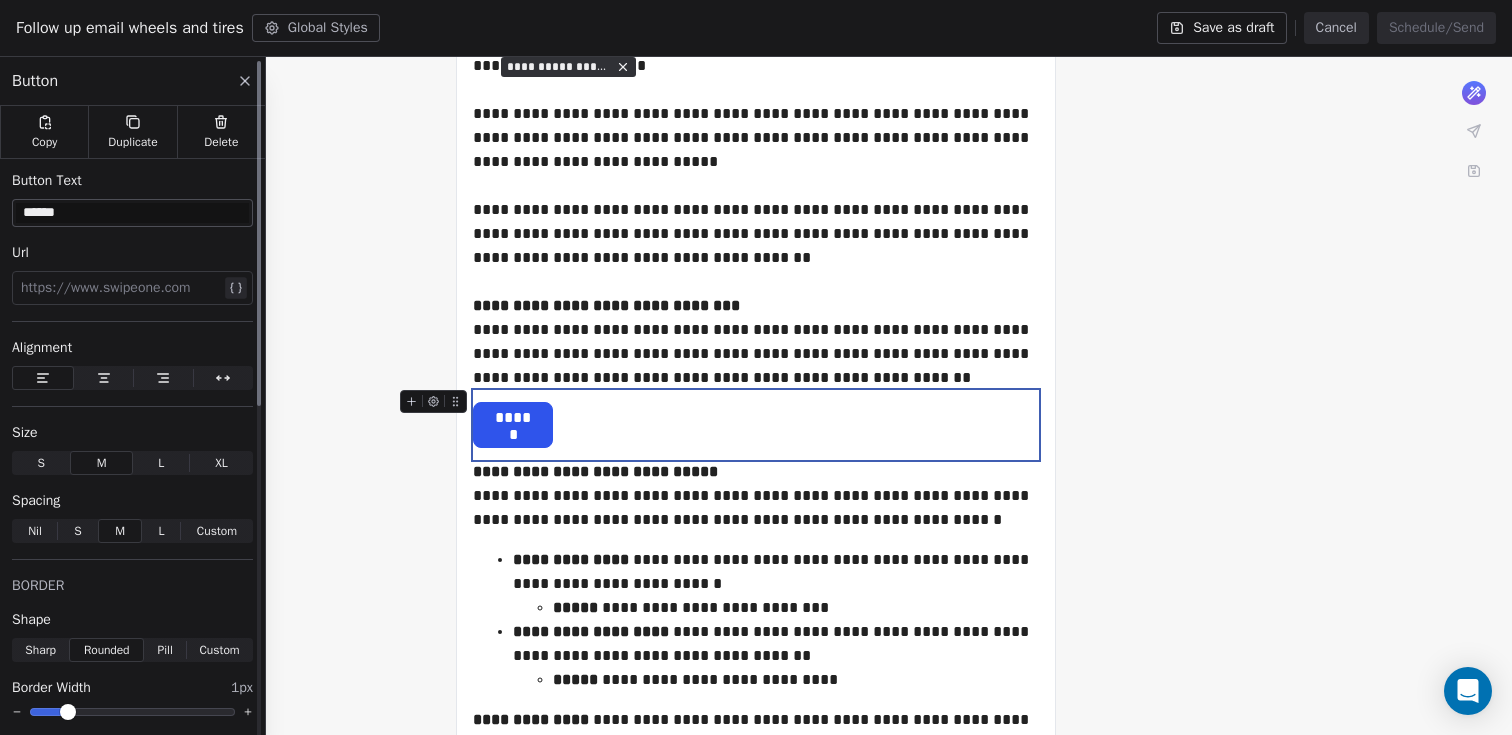 click at bounding box center [120, 288] 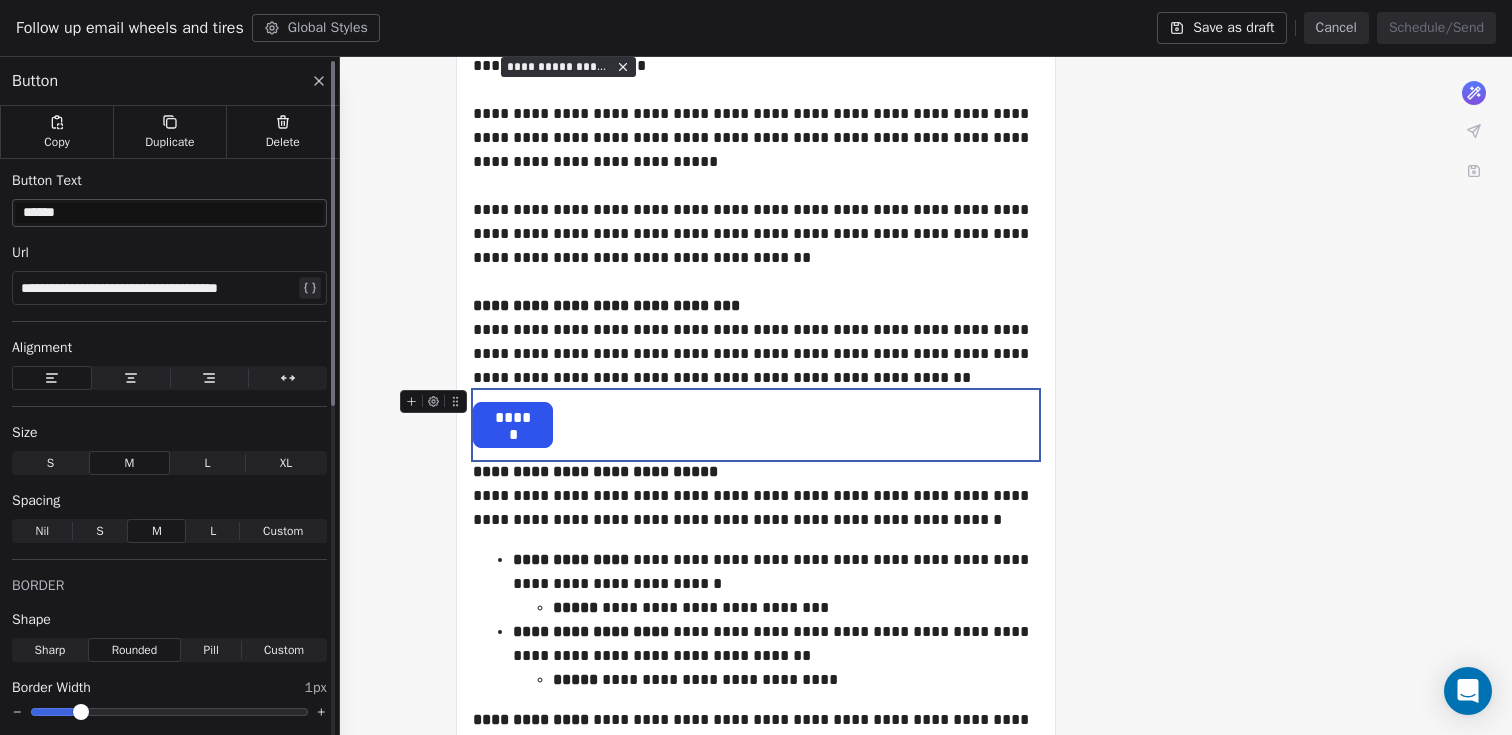 click on "******" at bounding box center [169, 213] 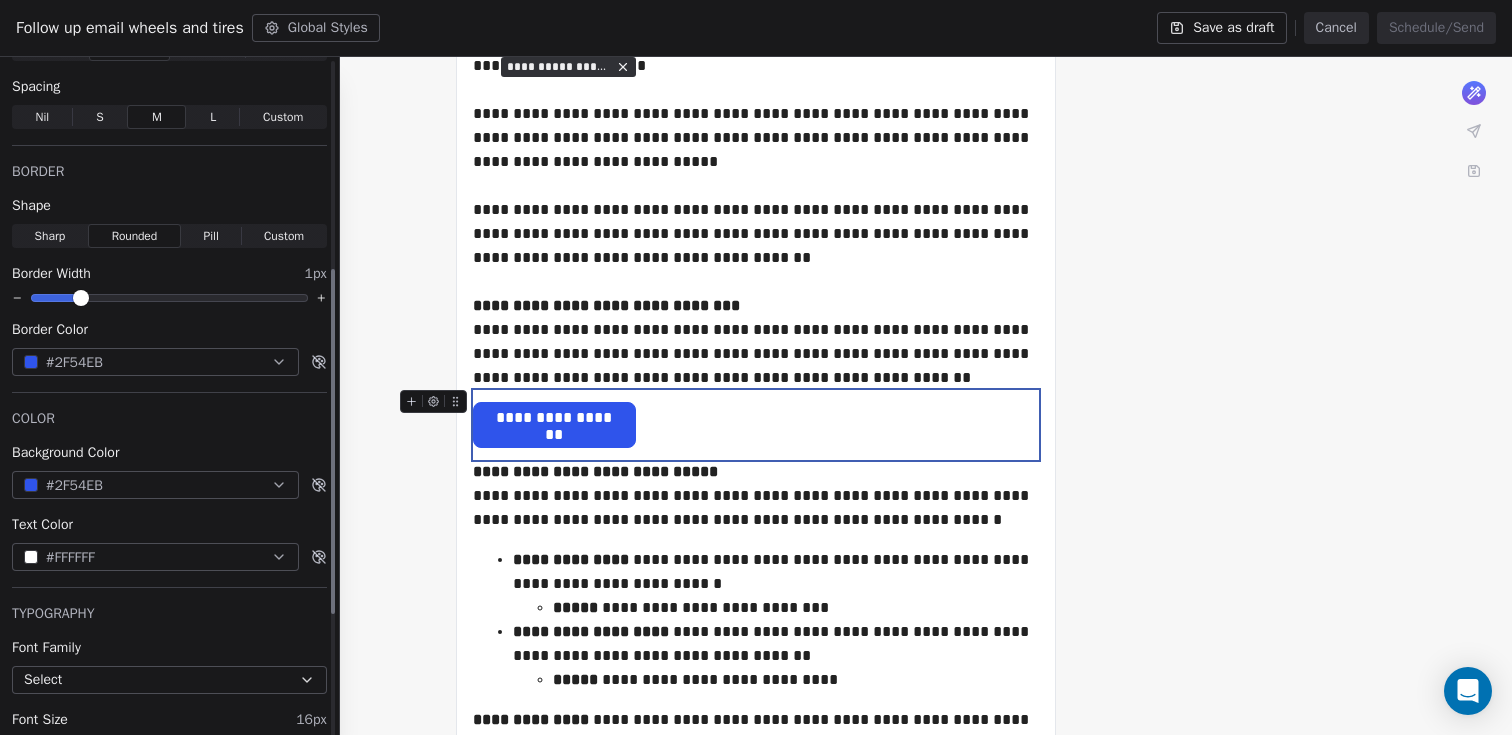scroll, scrollTop: 420, scrollLeft: 0, axis: vertical 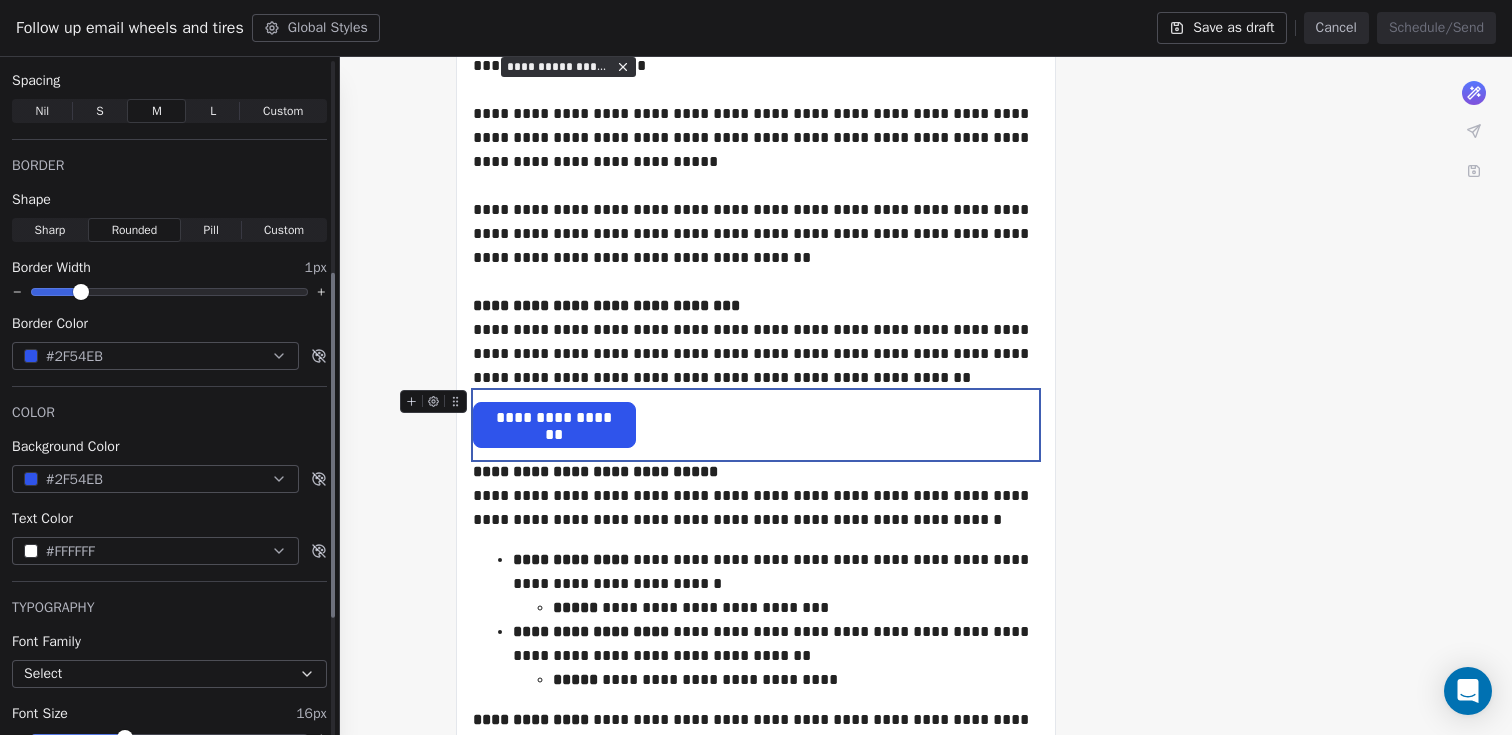 type on "**********" 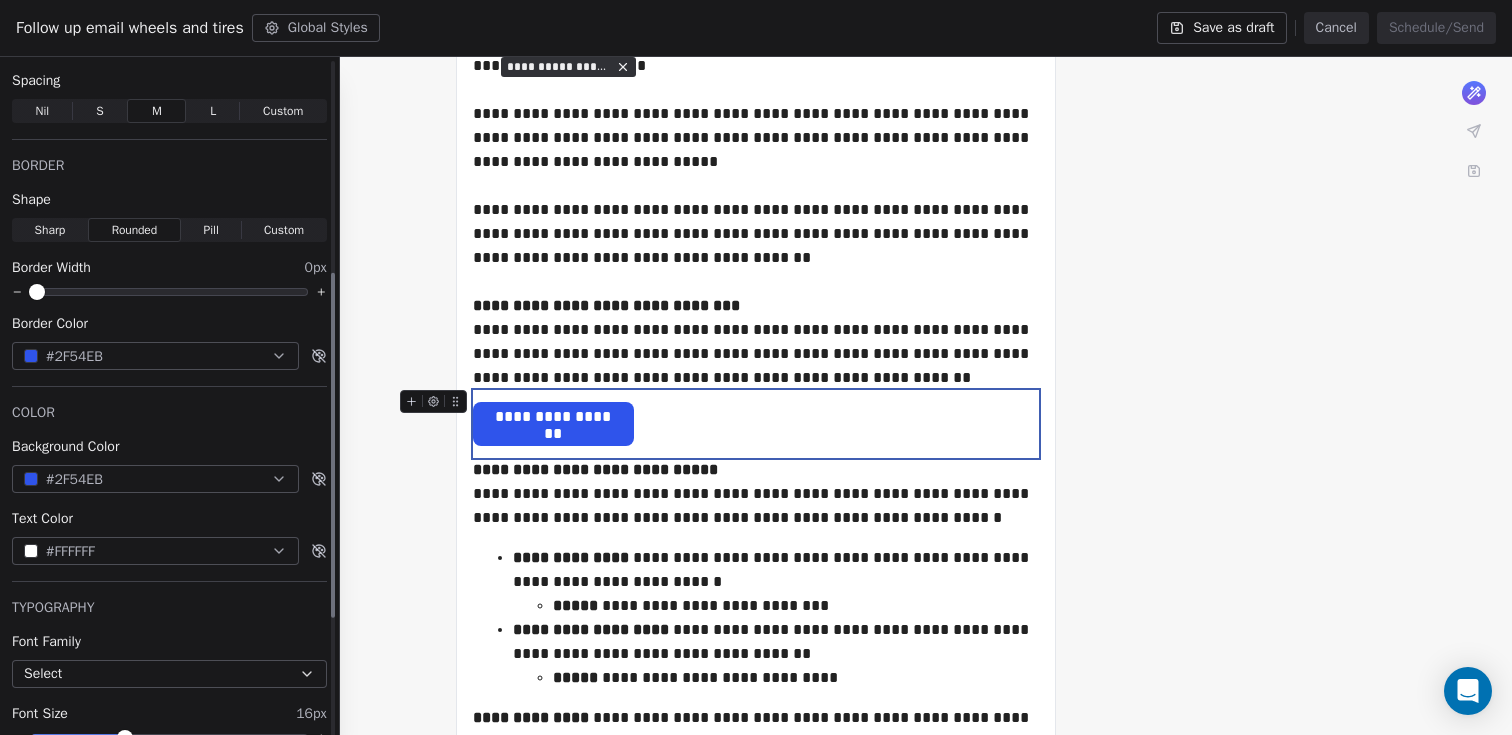 click at bounding box center (37, 292) 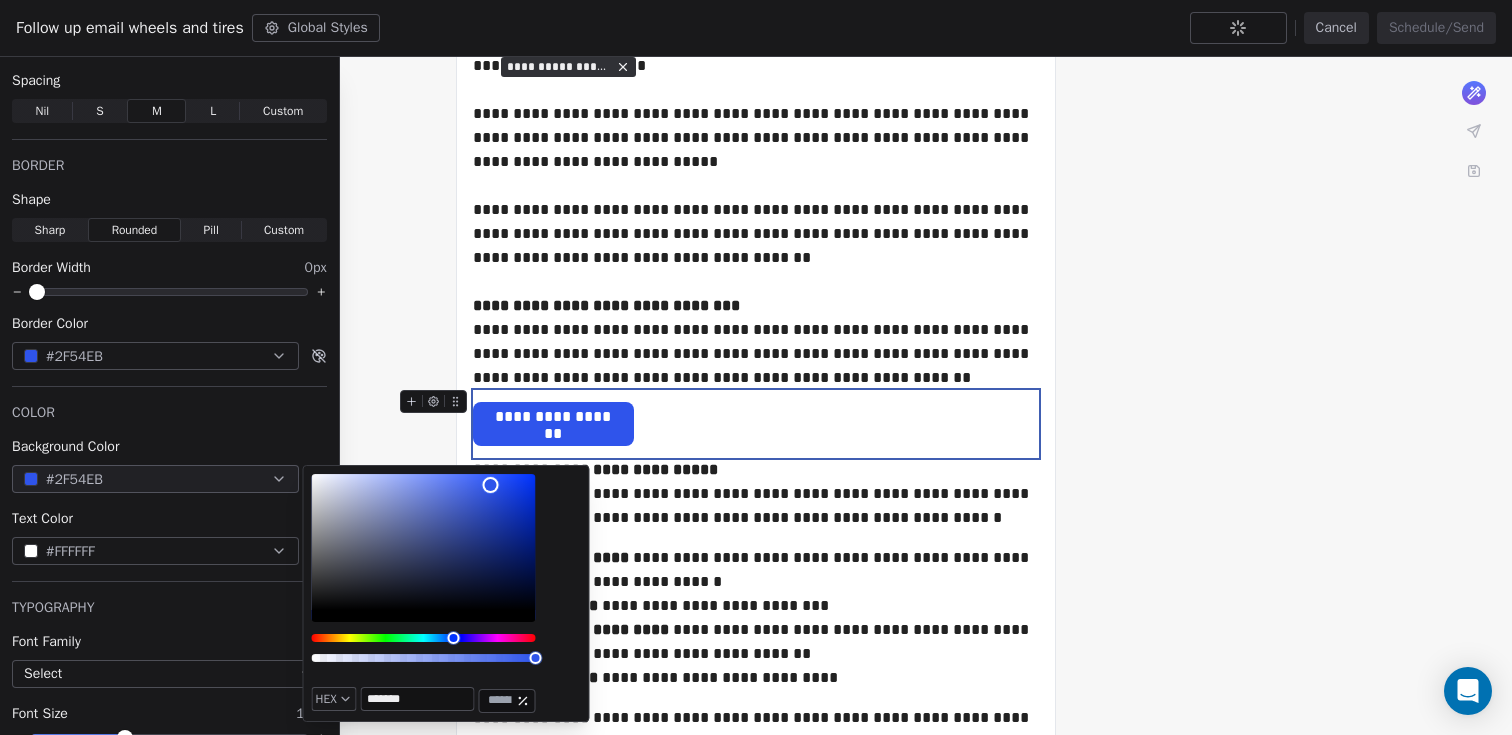 click on "*******" at bounding box center (418, 699) 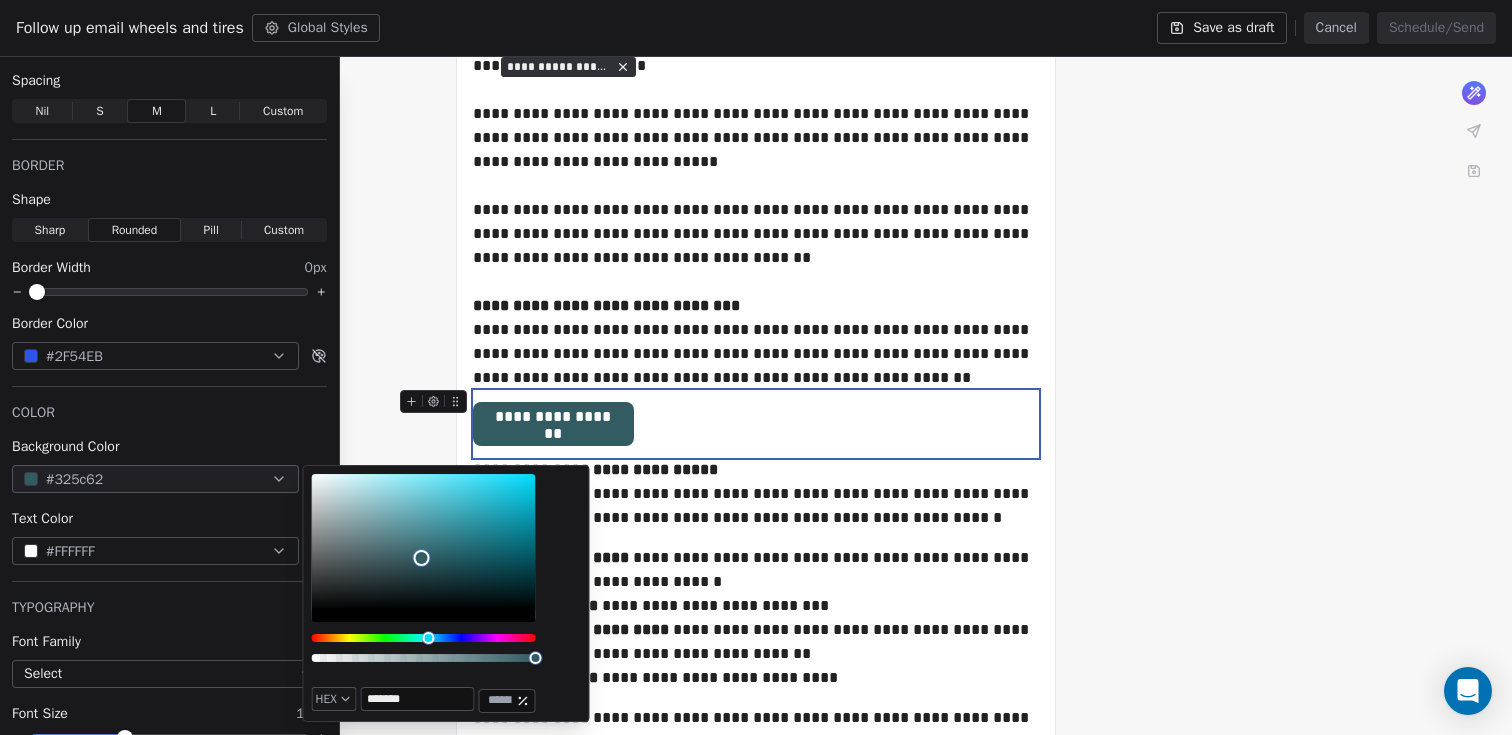 type on "*******" 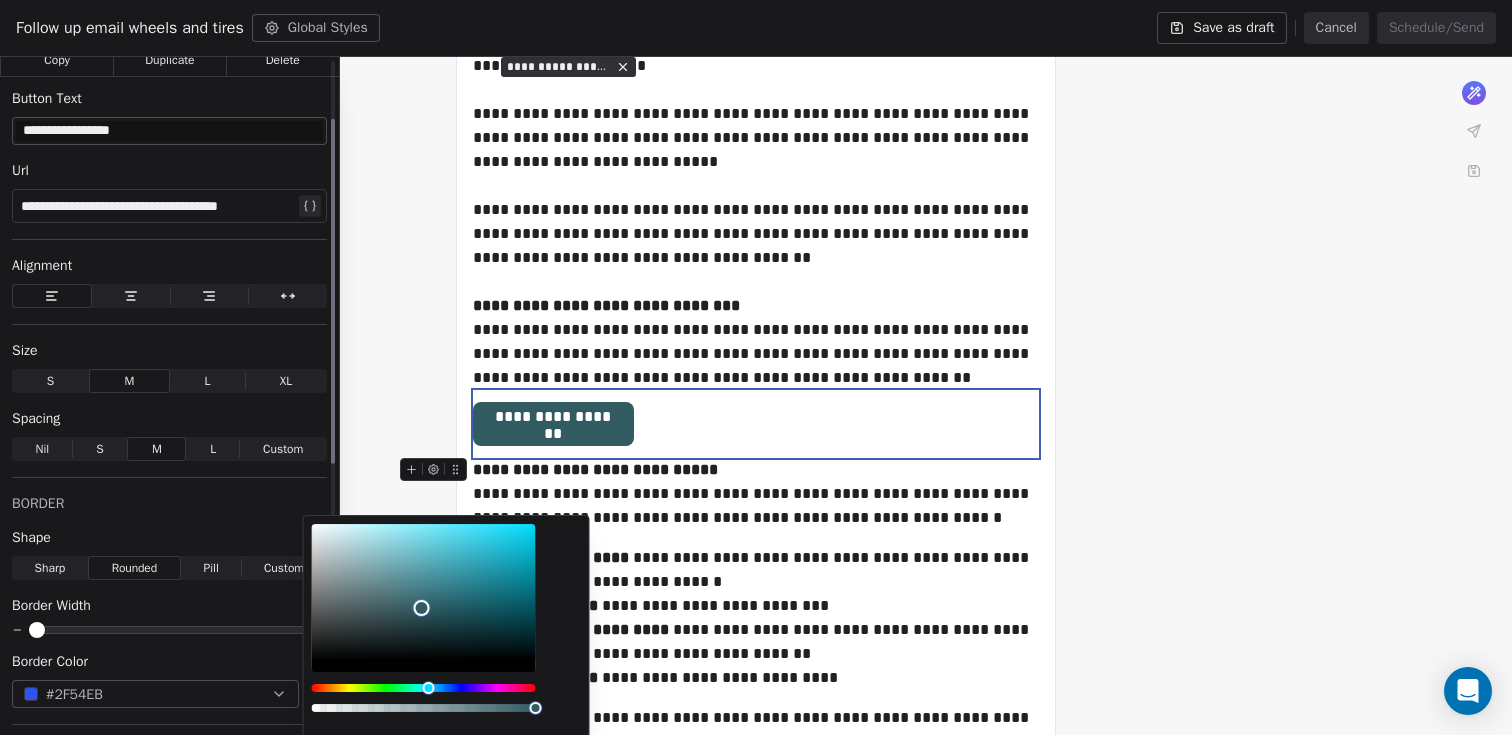 scroll, scrollTop: 57, scrollLeft: 0, axis: vertical 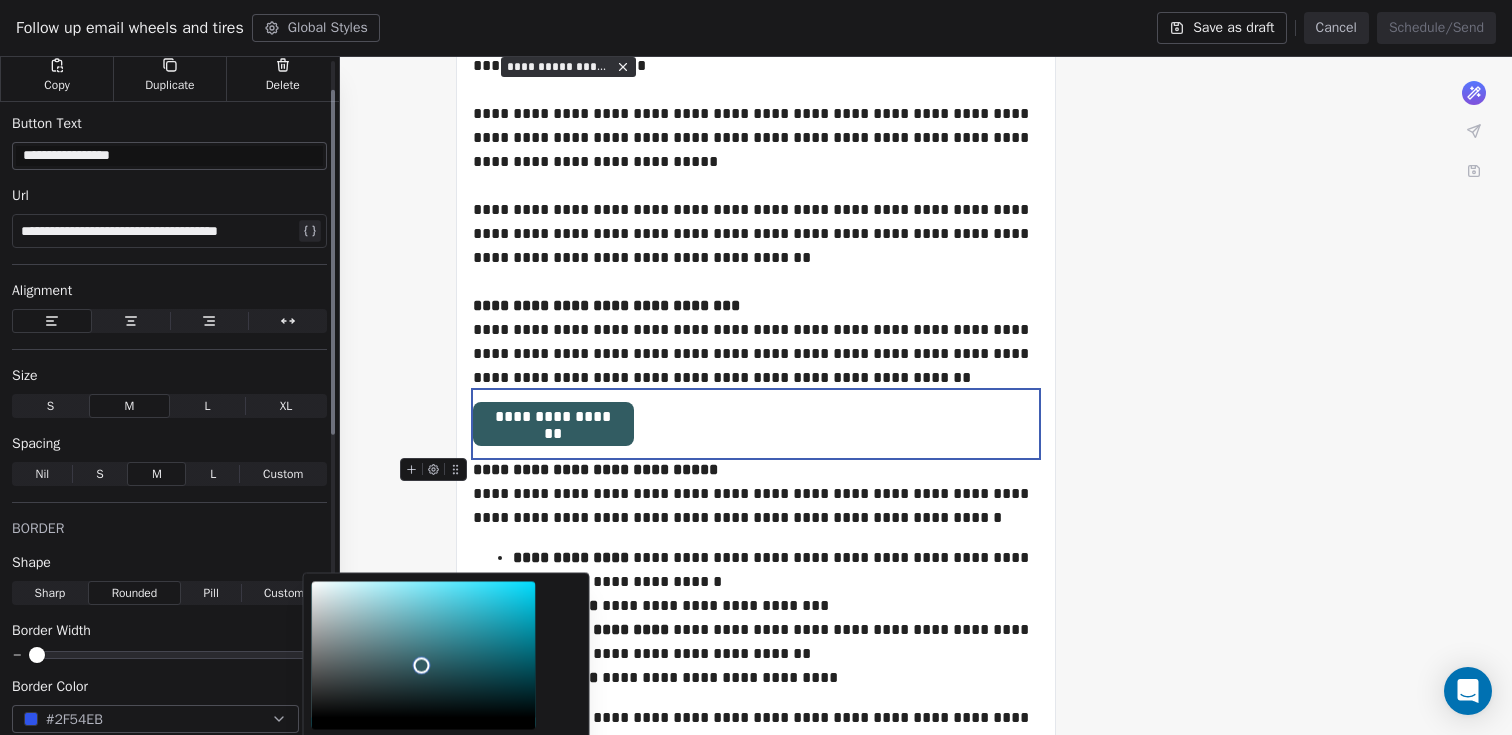 click 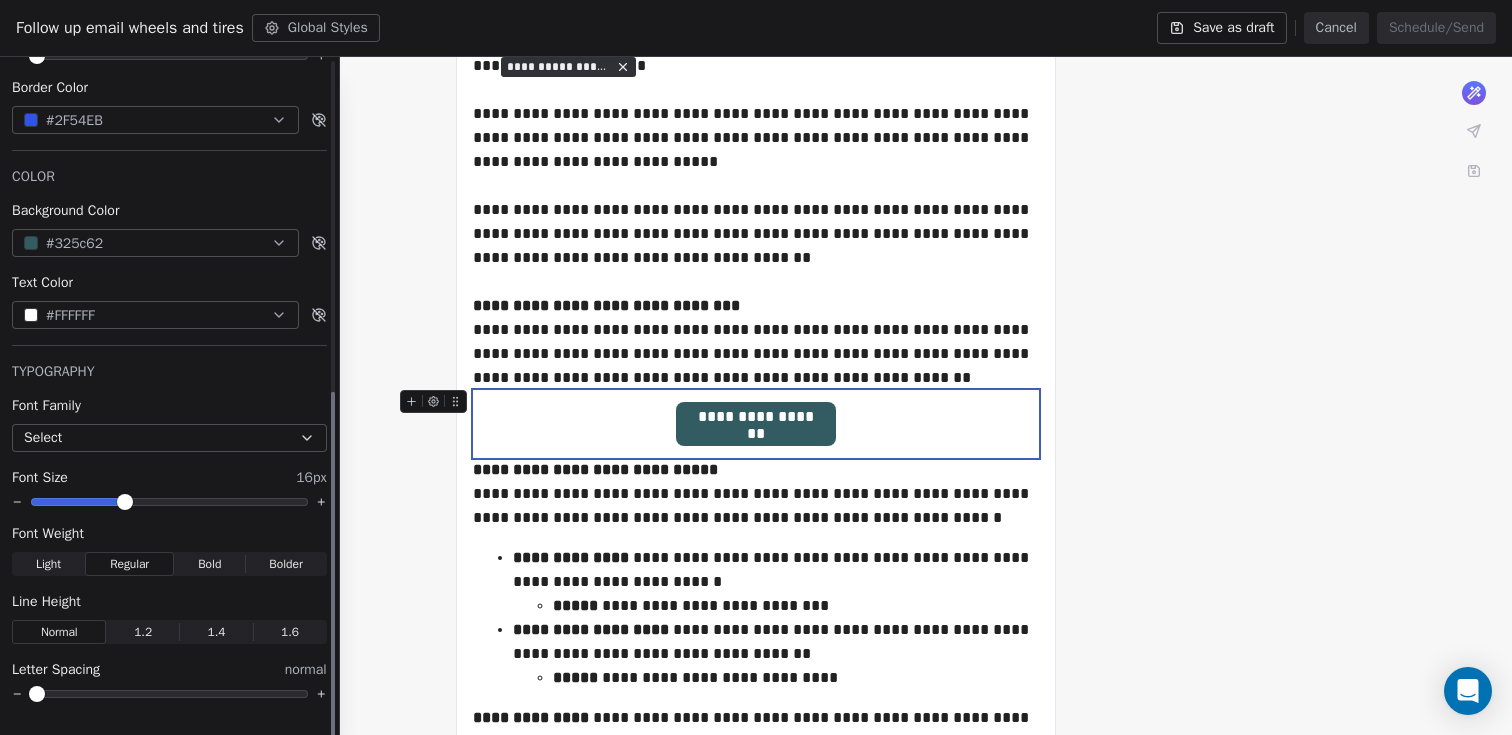 scroll, scrollTop: 658, scrollLeft: 0, axis: vertical 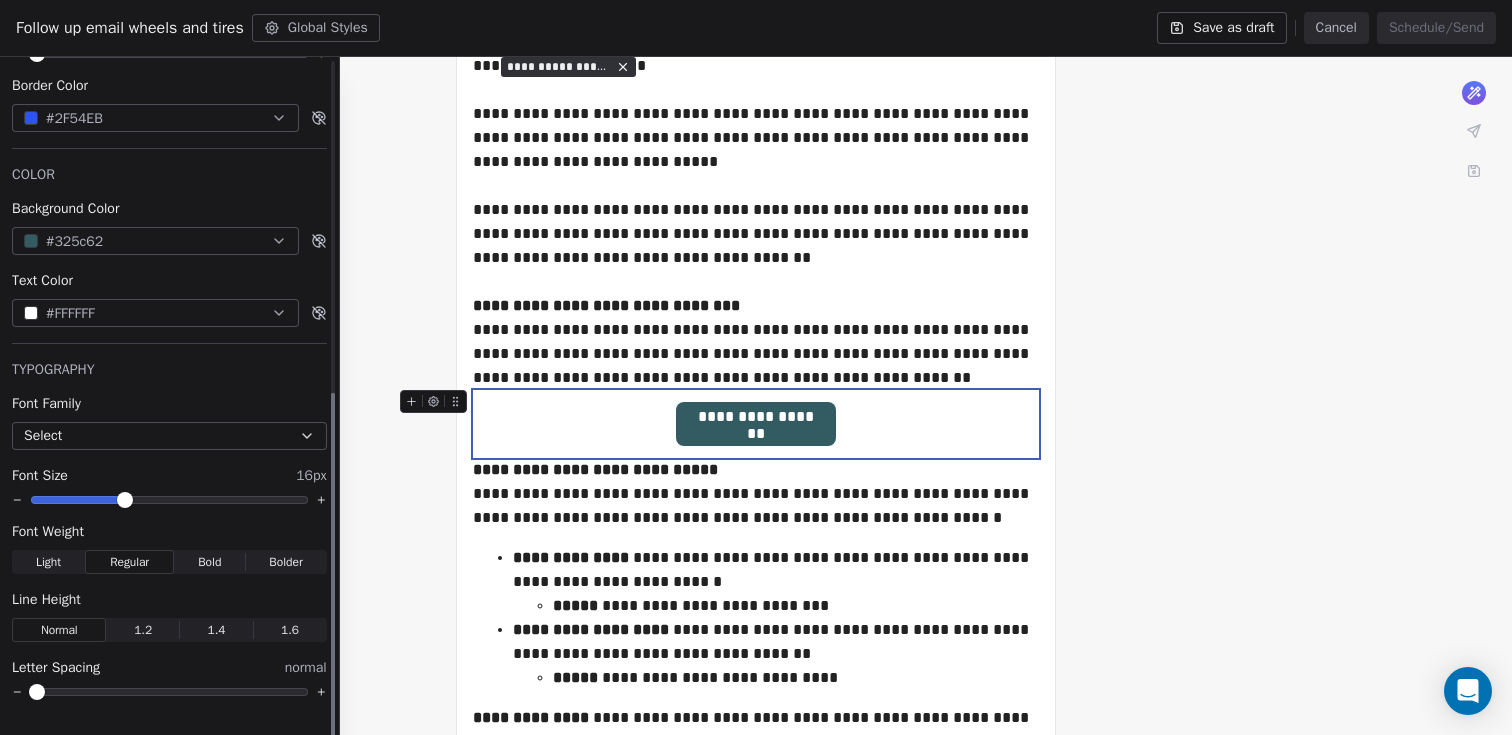 click on "Bold" at bounding box center [209, 562] 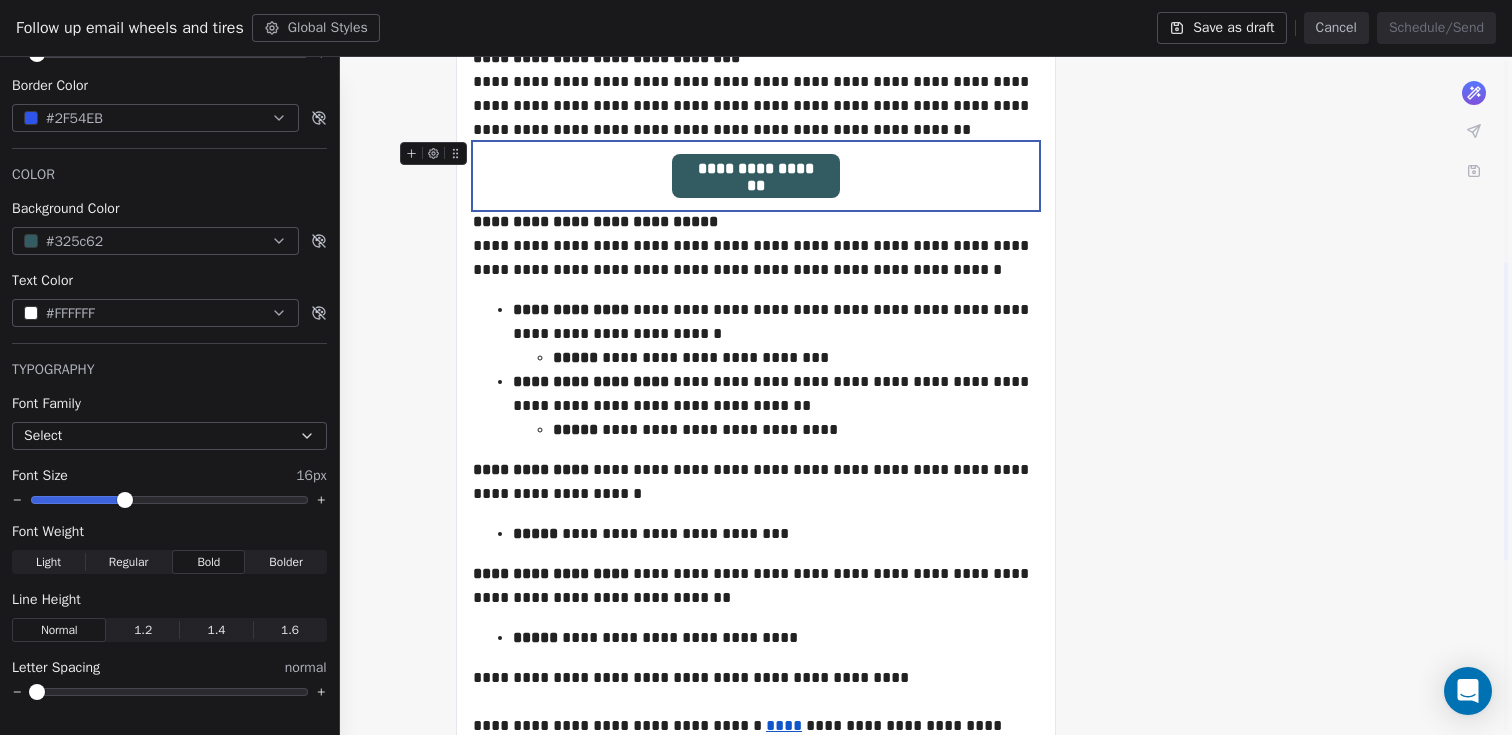 scroll, scrollTop: 431, scrollLeft: 0, axis: vertical 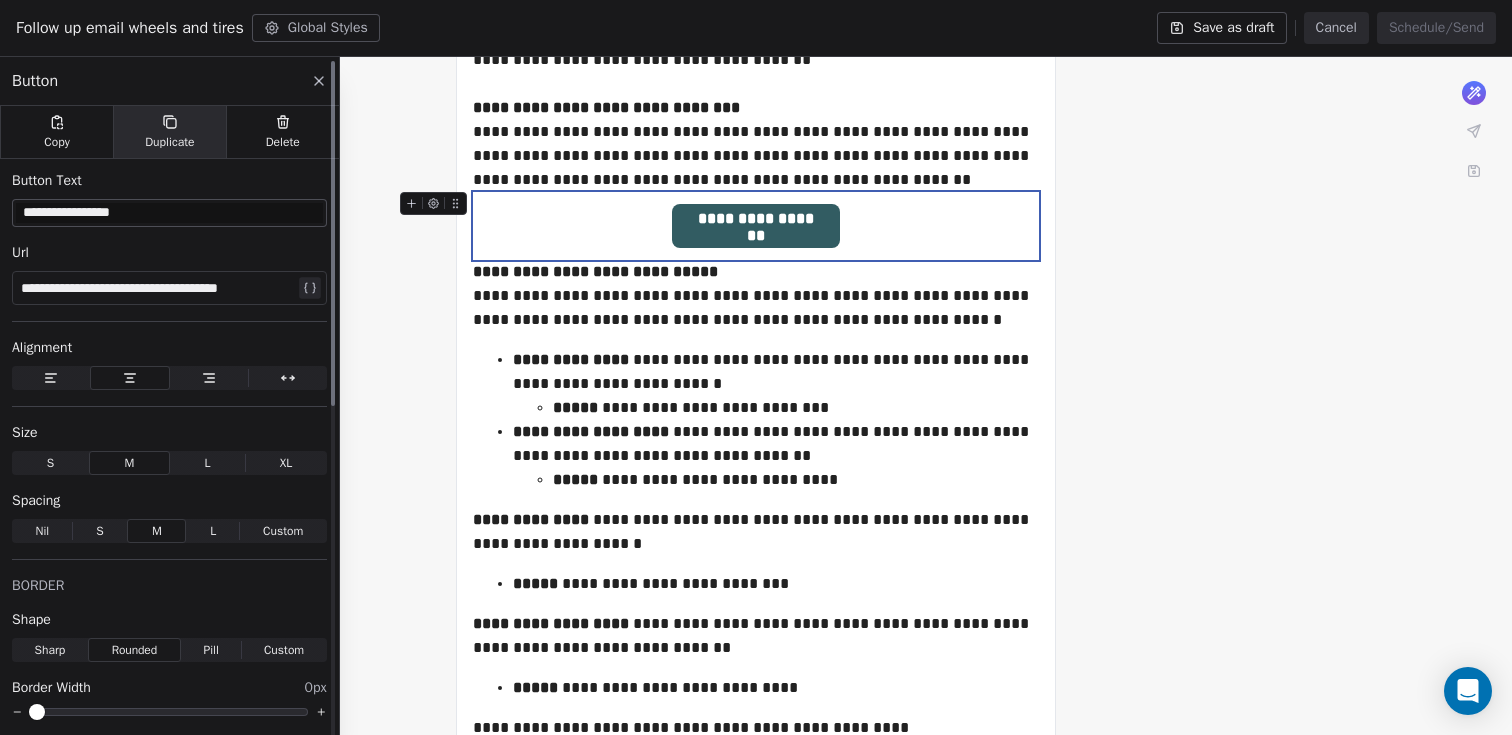 click on "Duplicate" at bounding box center [169, 142] 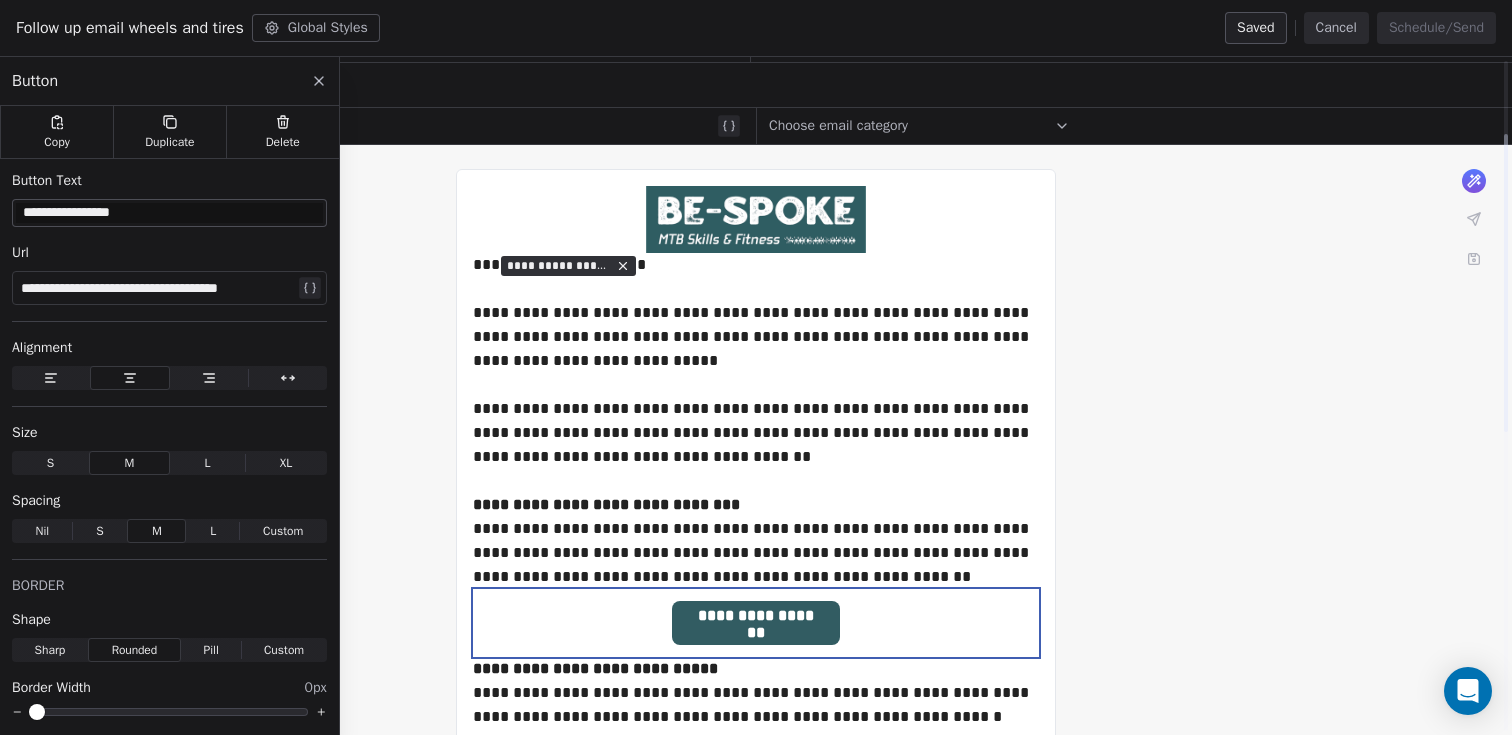 scroll, scrollTop: 0, scrollLeft: 0, axis: both 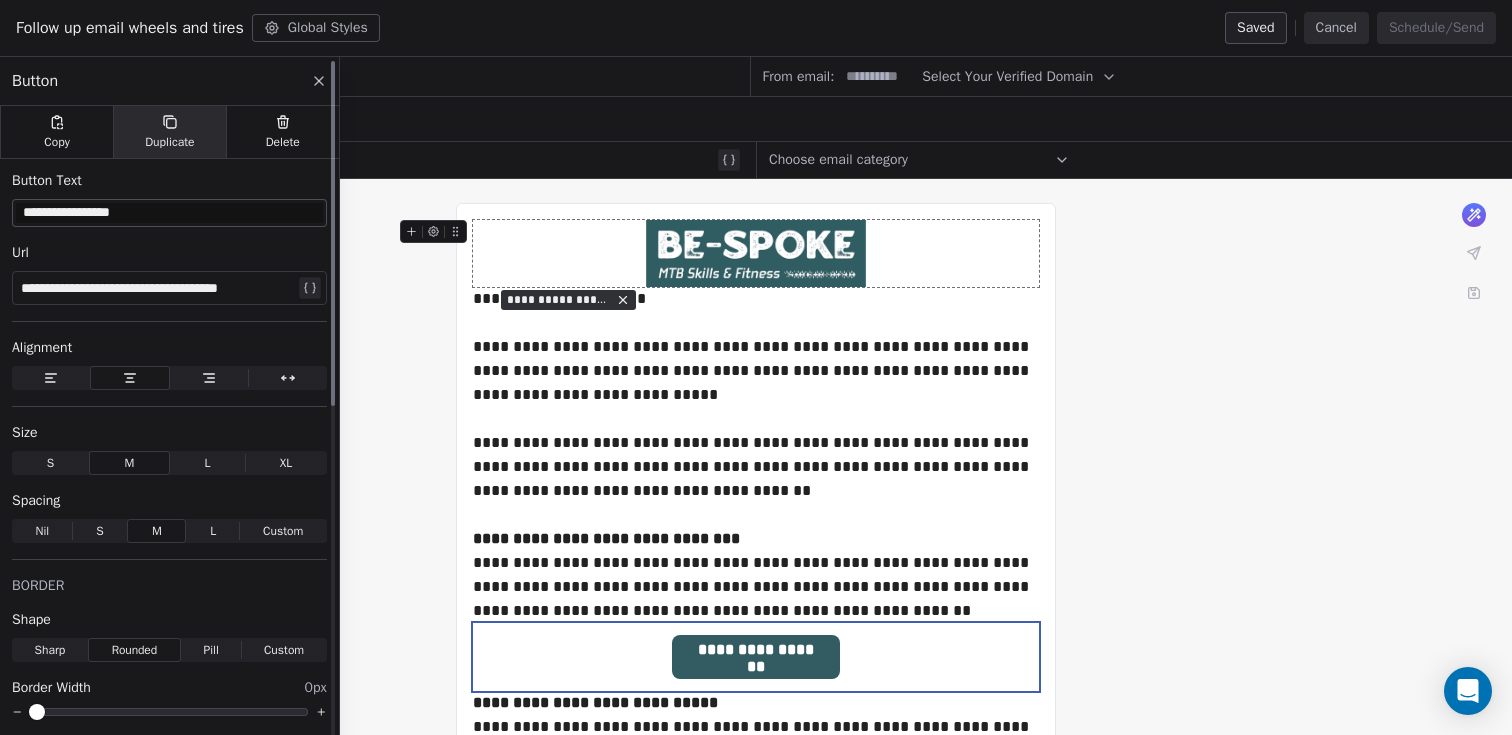 click on "Duplicate" at bounding box center (169, 132) 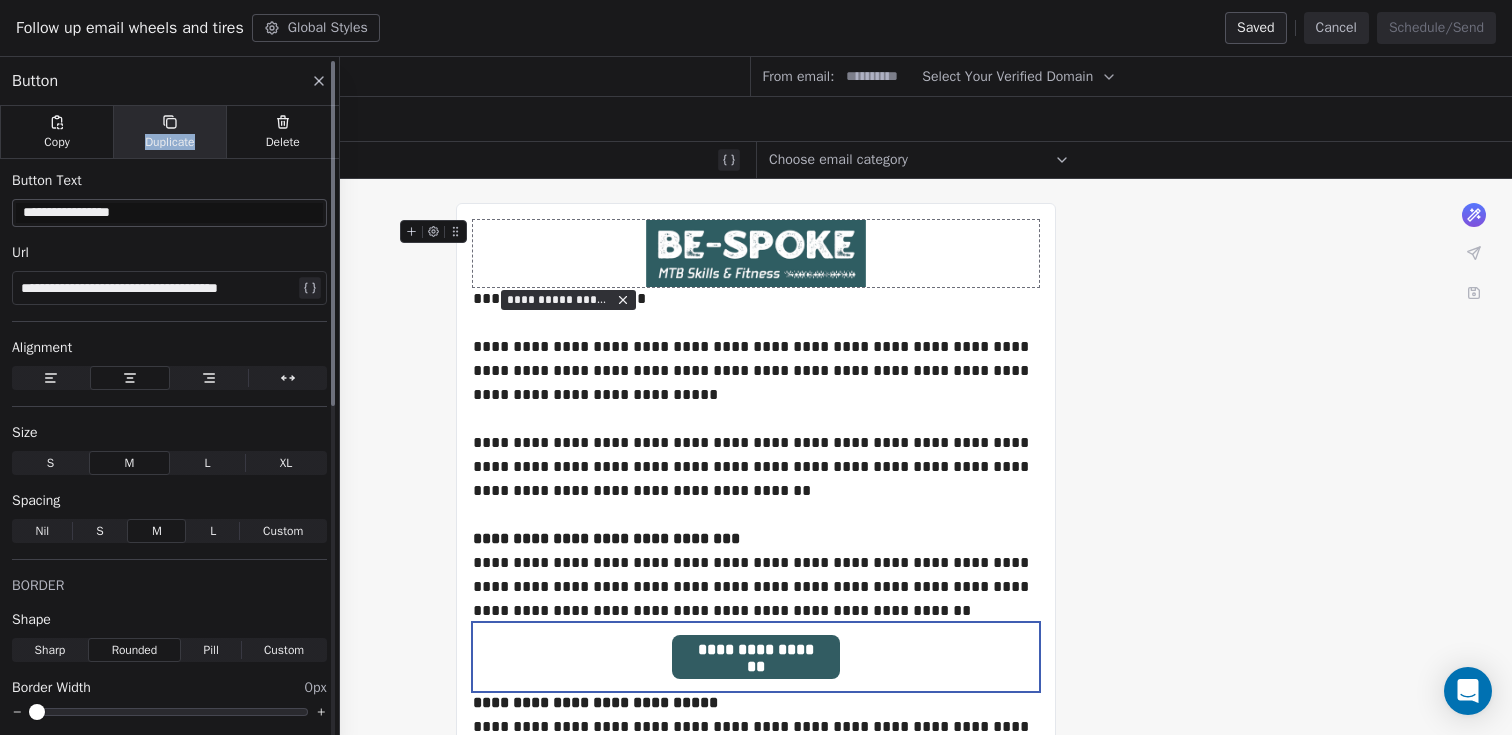 click on "Duplicate" at bounding box center (169, 132) 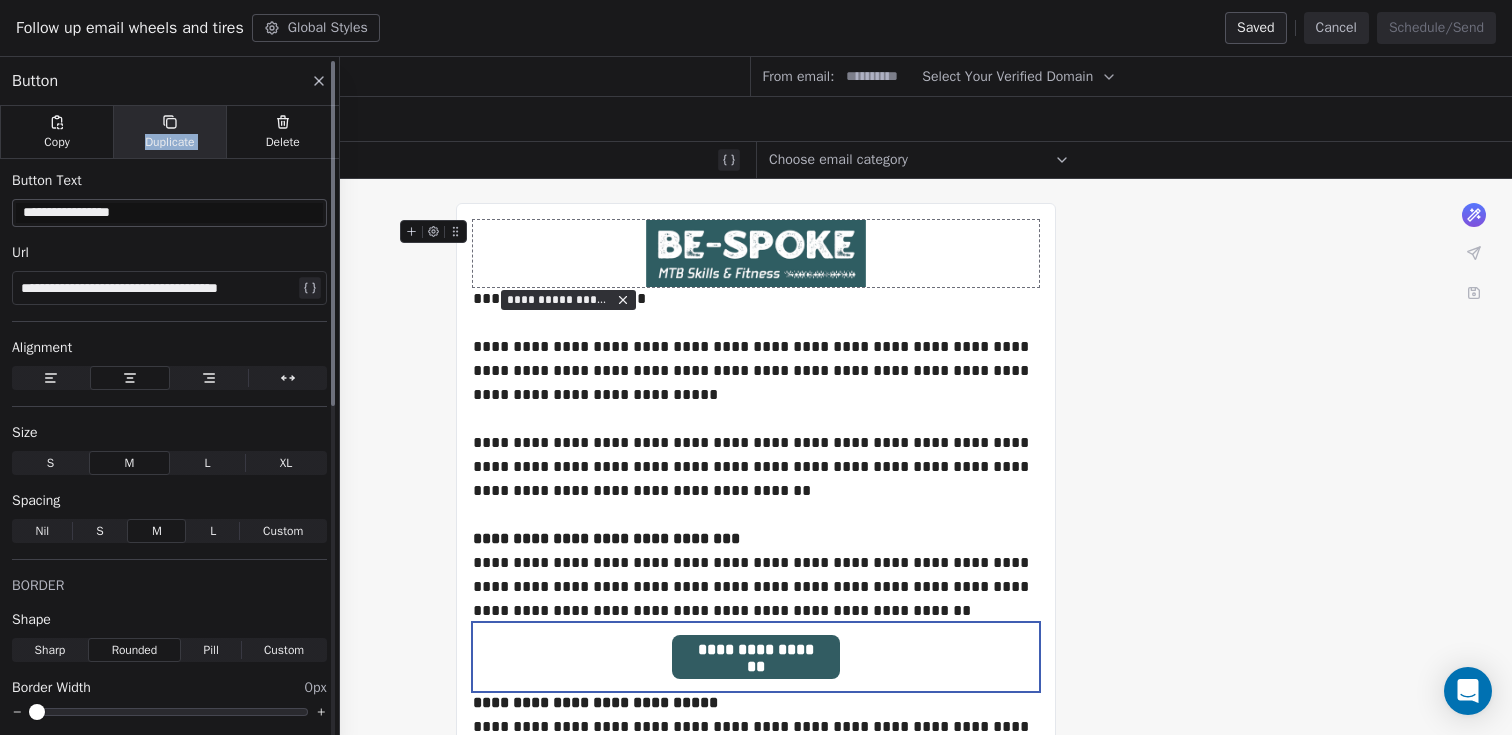click on "Duplicate" at bounding box center (169, 132) 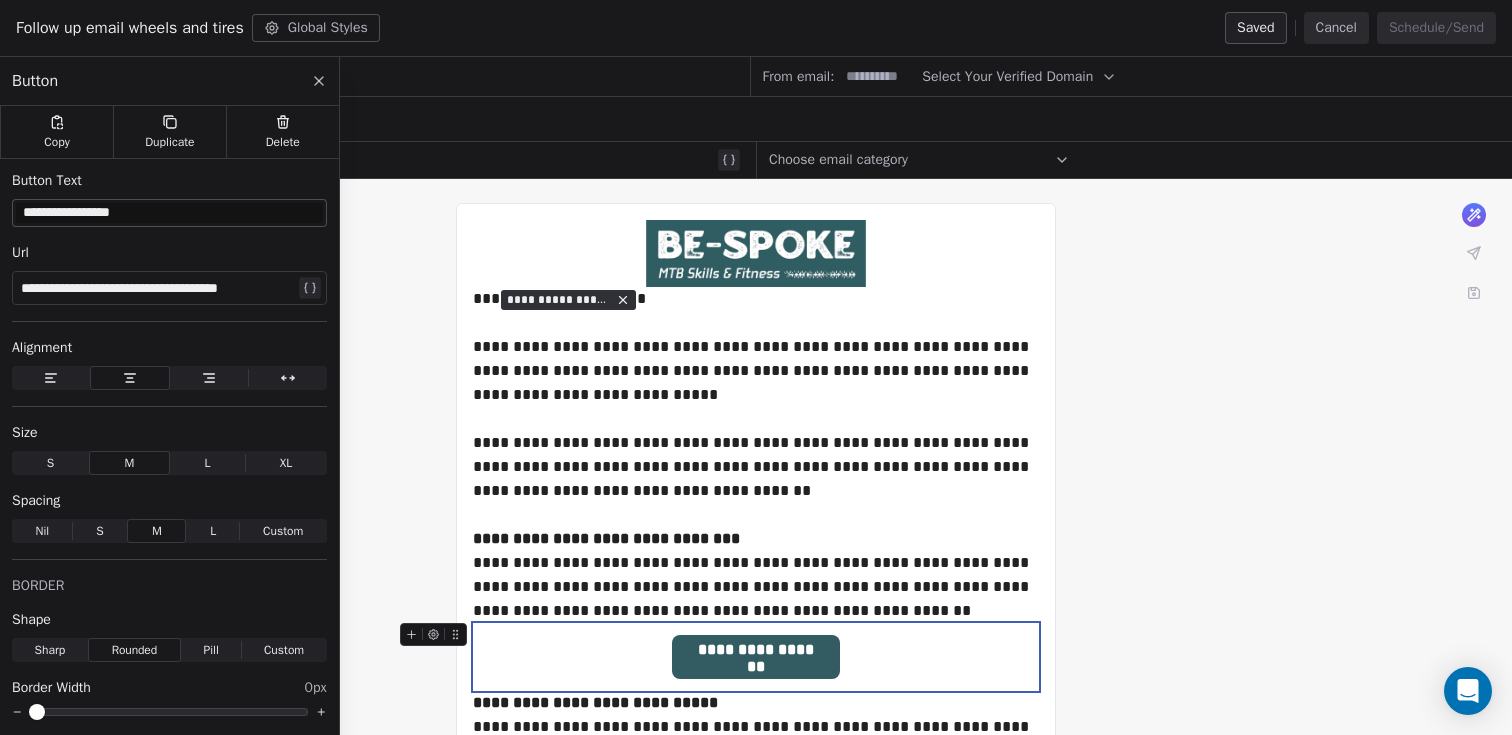 click on "**********" at bounding box center (756, 650) 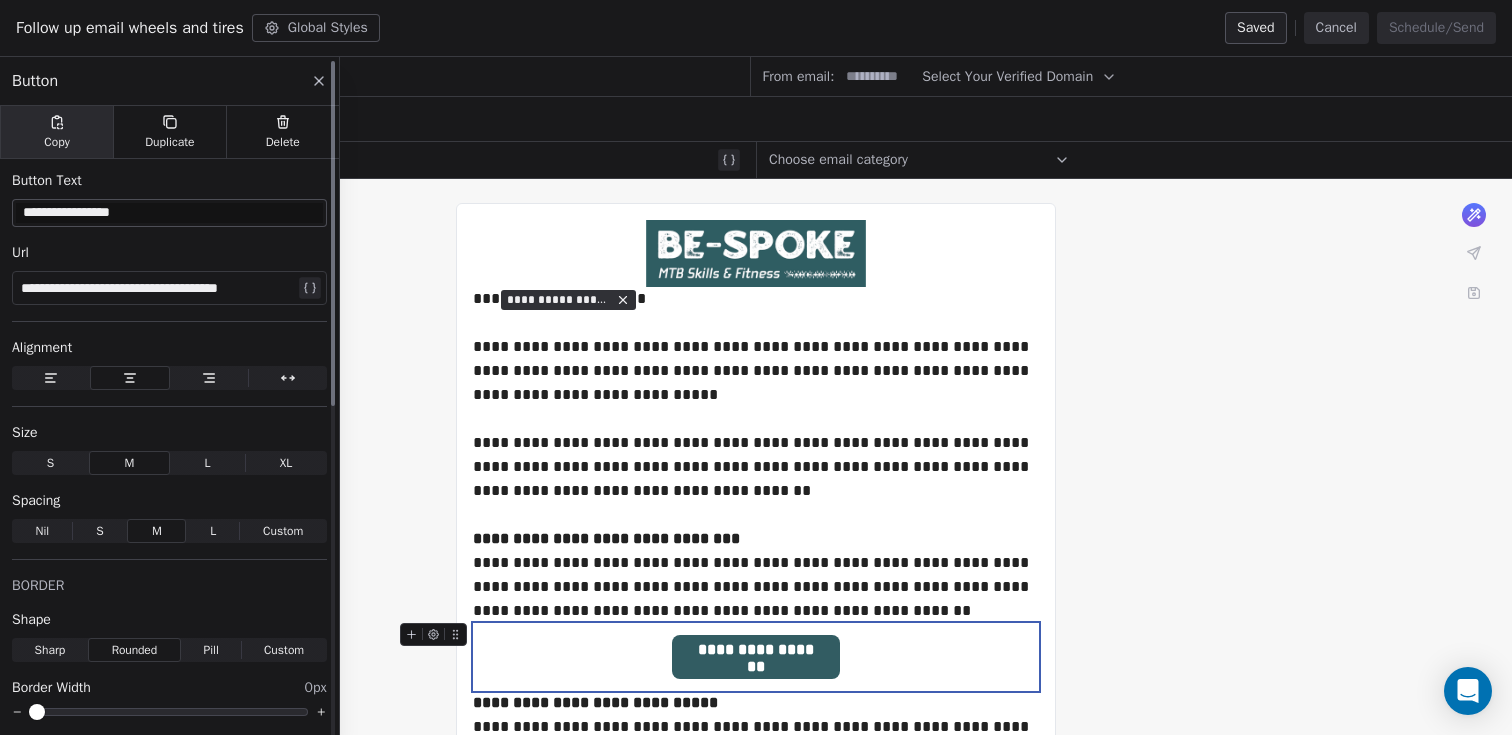 click on "Copy" at bounding box center [57, 142] 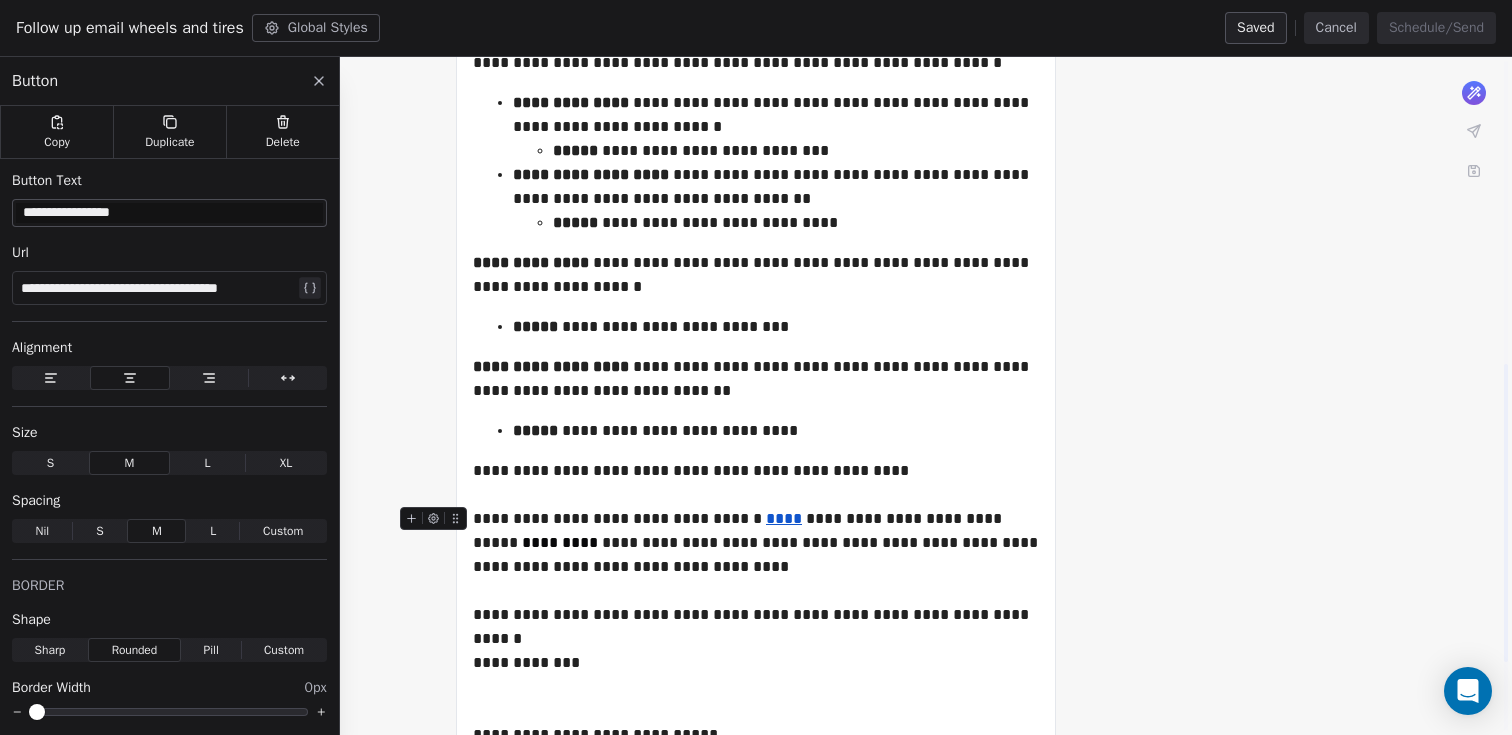 scroll, scrollTop: 844, scrollLeft: 0, axis: vertical 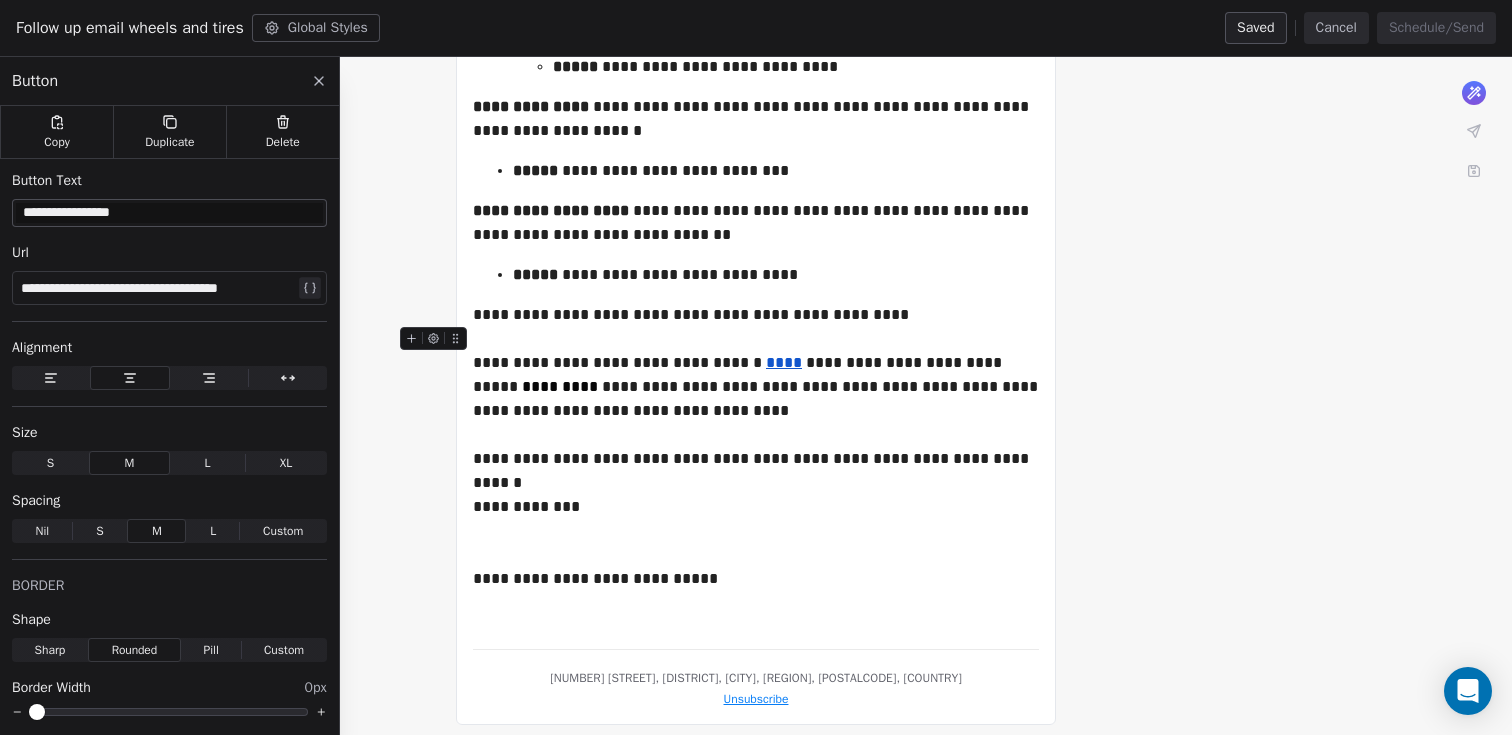 click at bounding box center [756, 339] 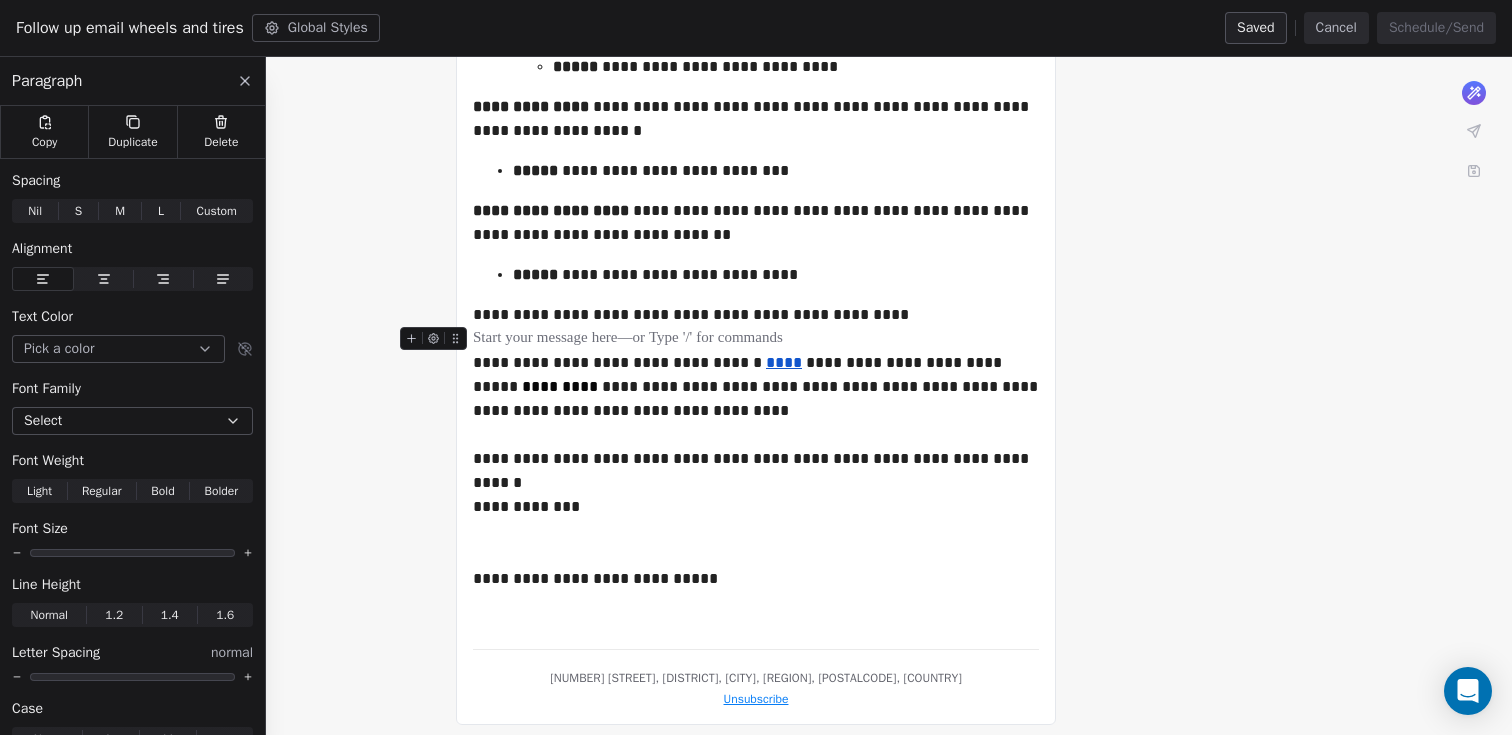 click at bounding box center [756, 339] 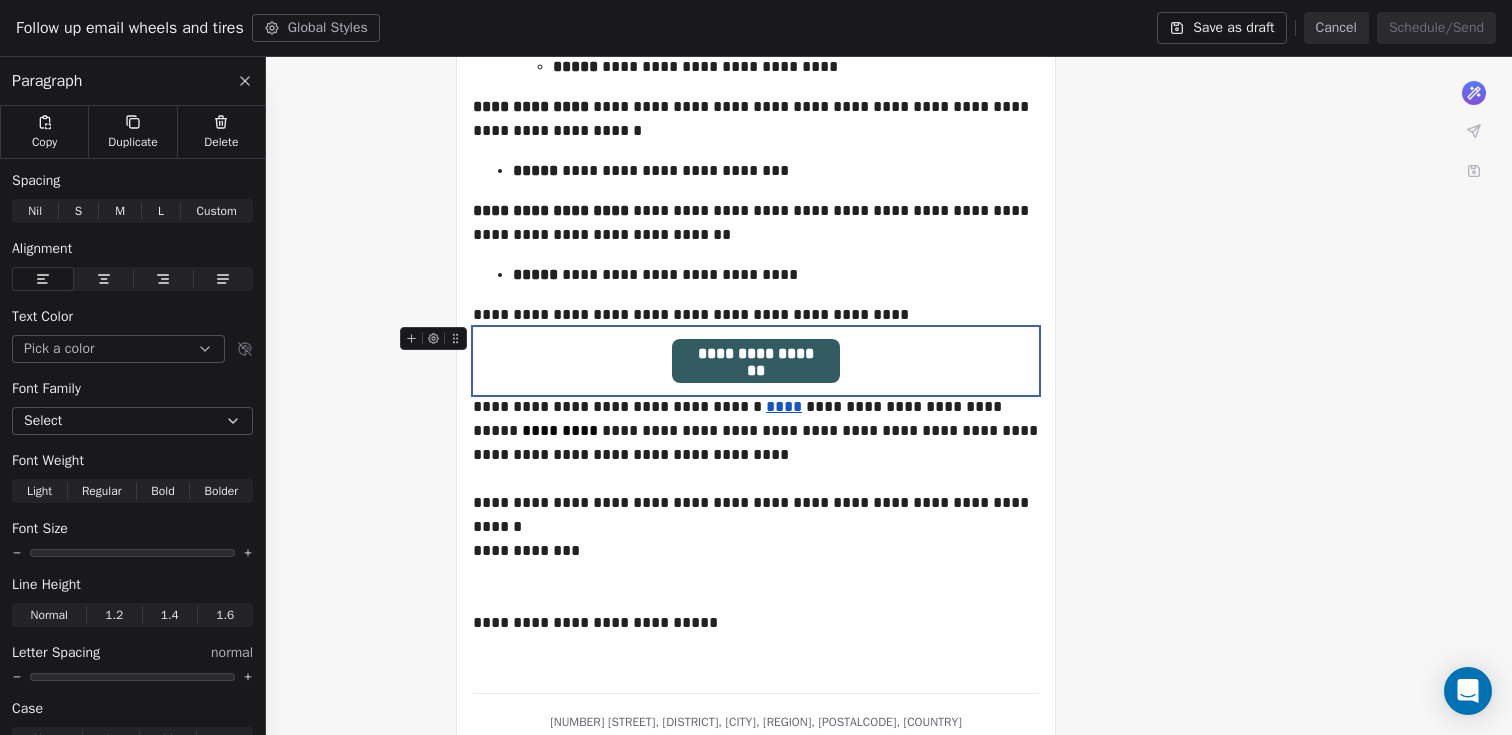 click on "**********" at bounding box center [756, 354] 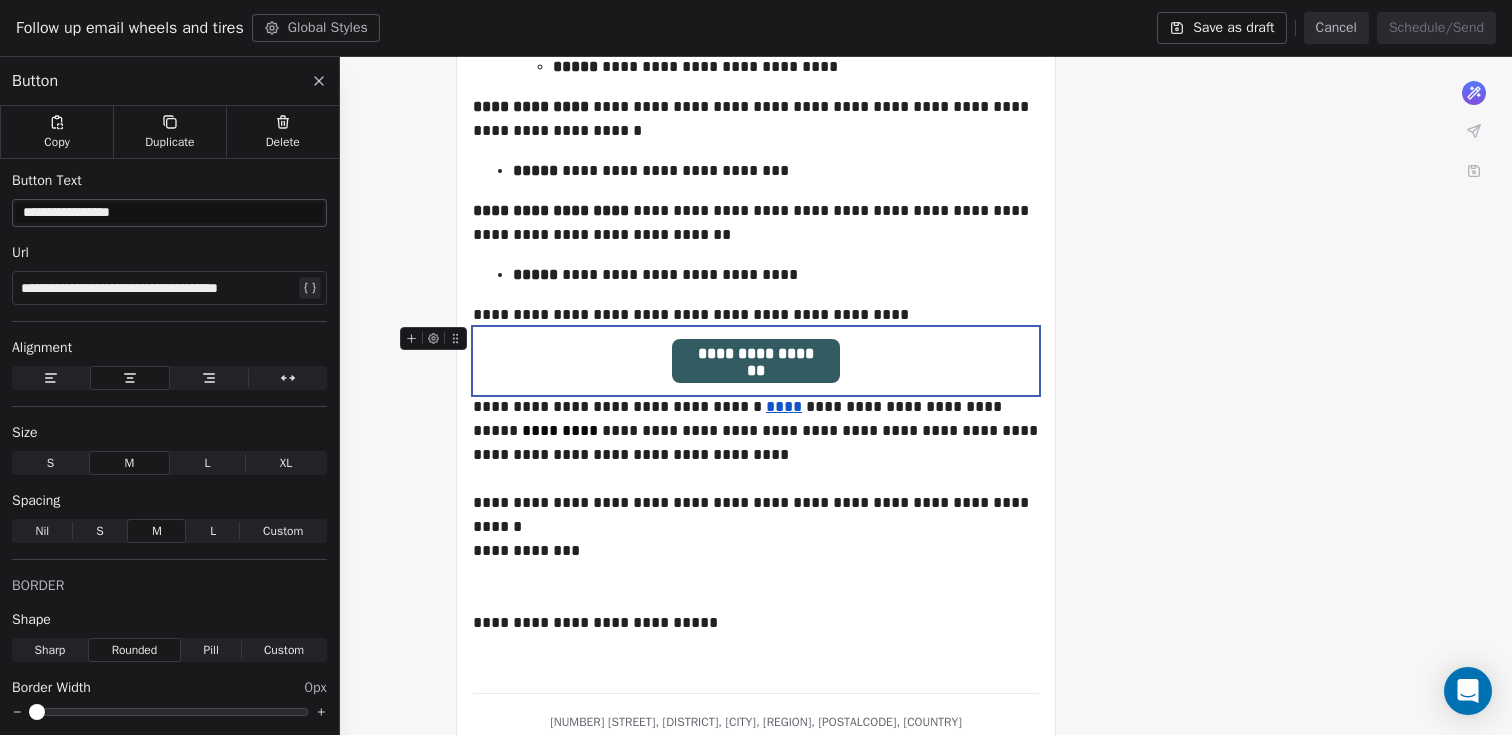 drag, startPoint x: 696, startPoint y: 329, endPoint x: 766, endPoint y: 333, distance: 70.11419 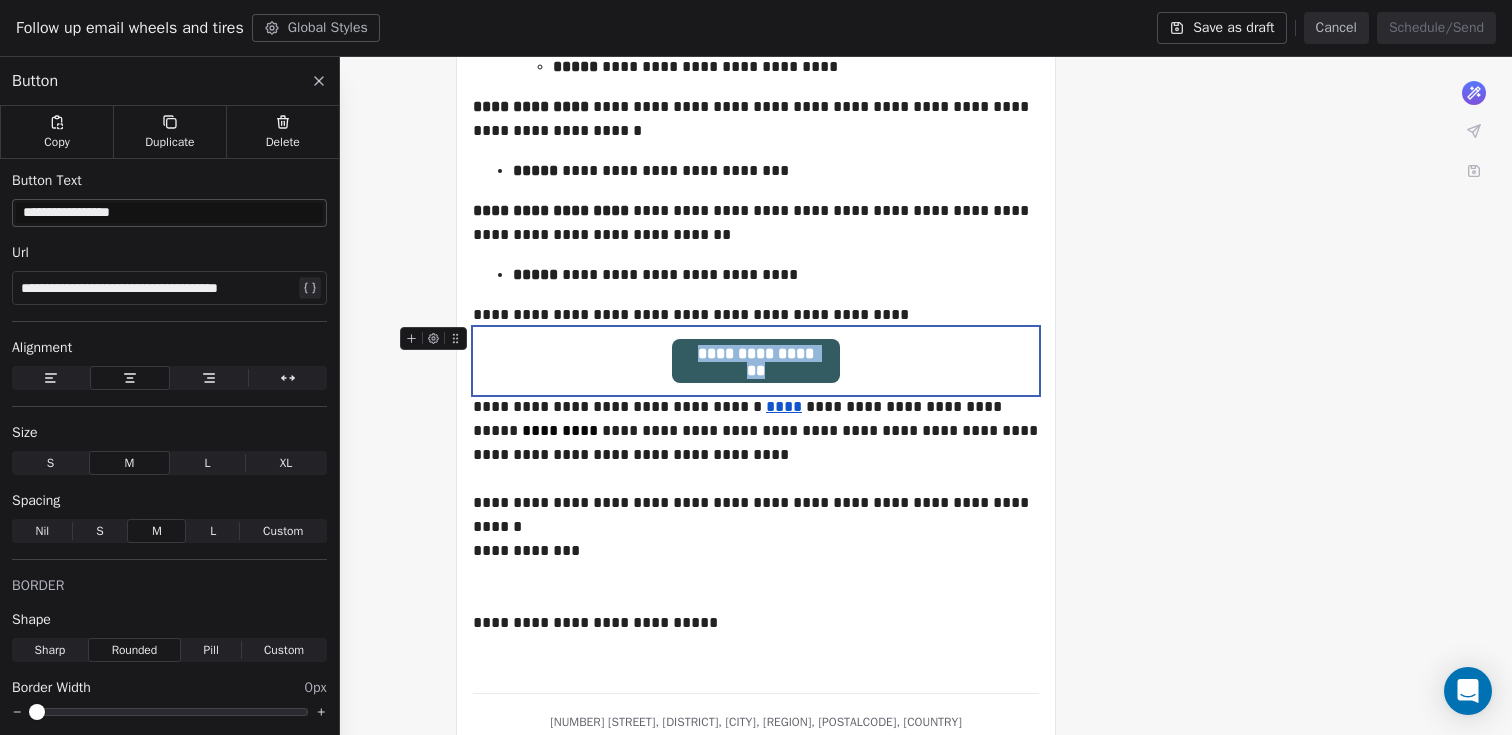 drag, startPoint x: 689, startPoint y: 339, endPoint x: 838, endPoint y: 339, distance: 149 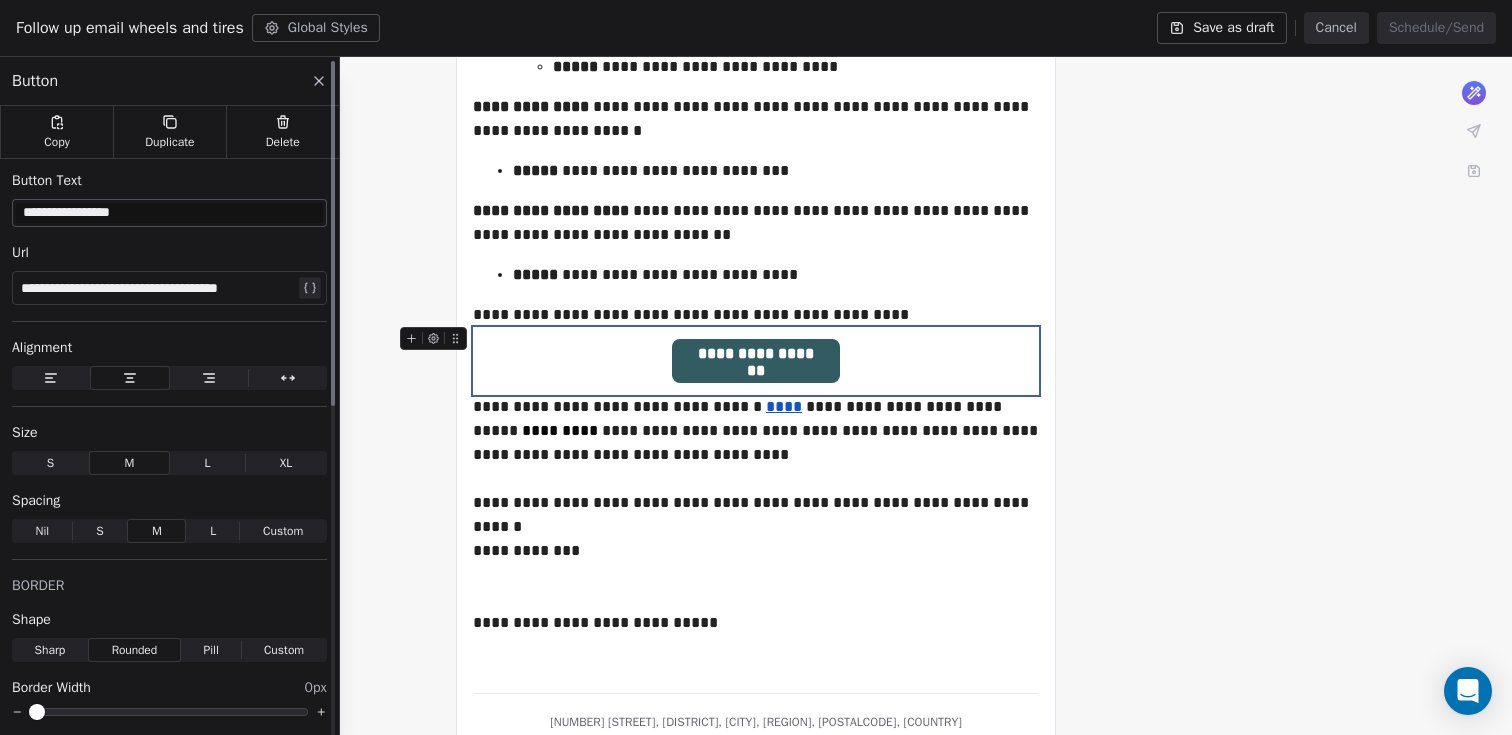 drag, startPoint x: 157, startPoint y: 222, endPoint x: 14, endPoint y: 220, distance: 143.01399 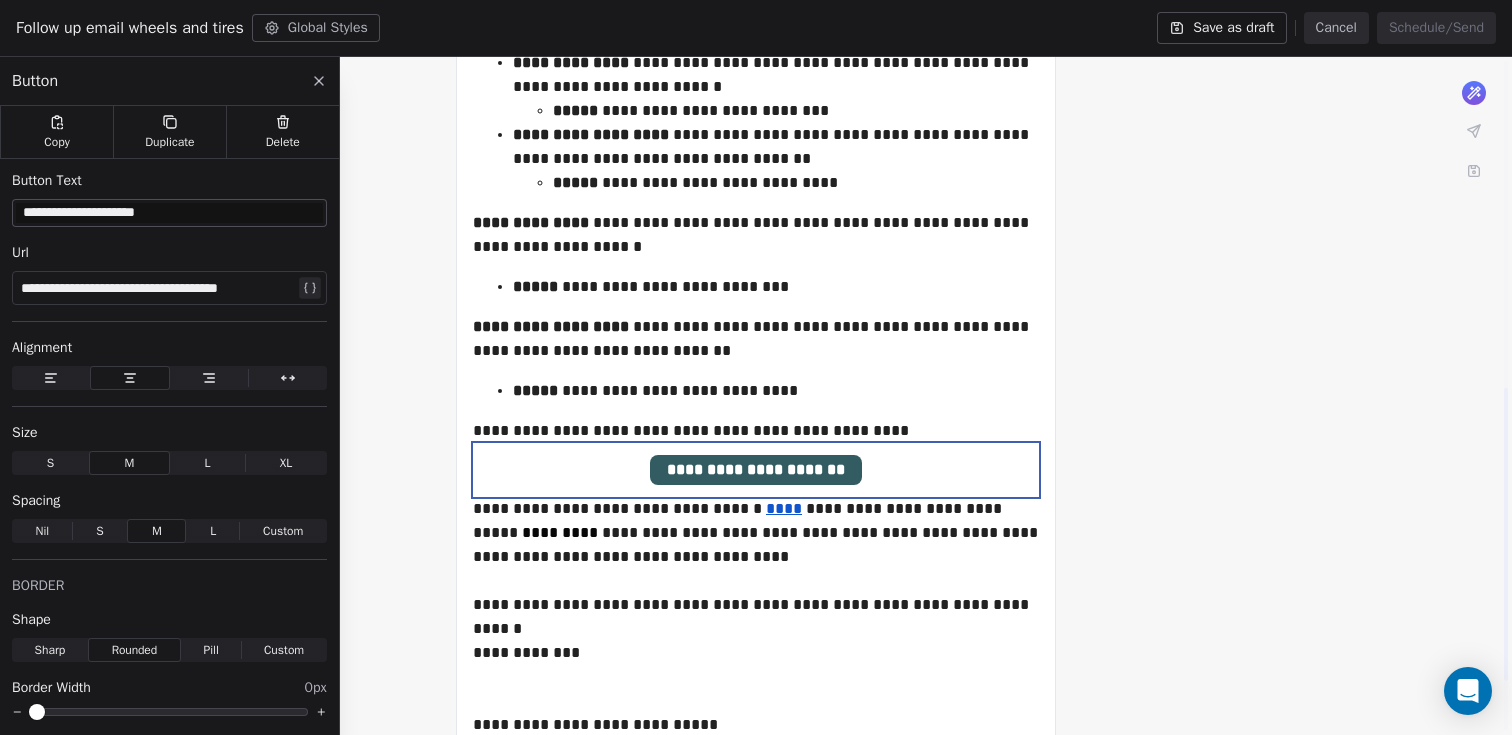 scroll, scrollTop: 757, scrollLeft: 0, axis: vertical 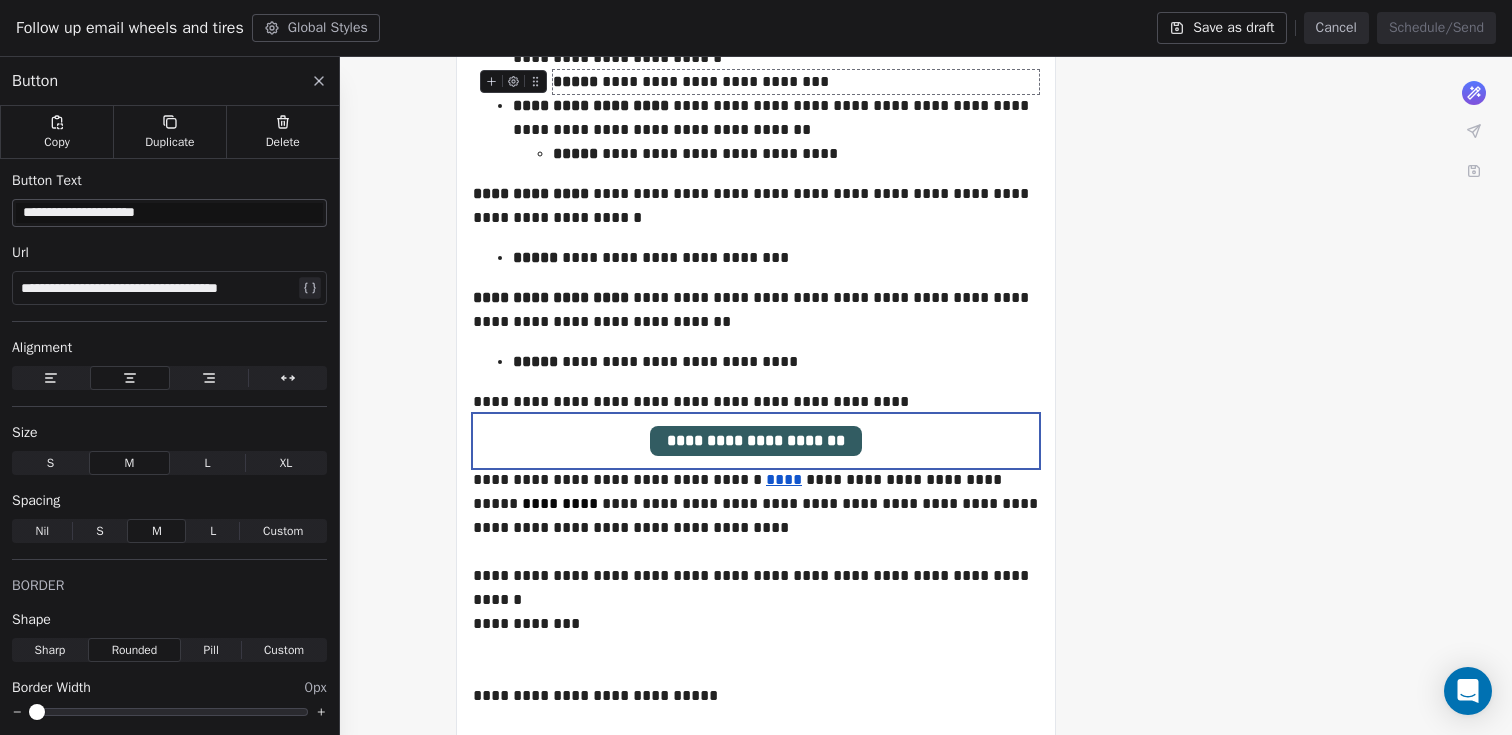 type on "**********" 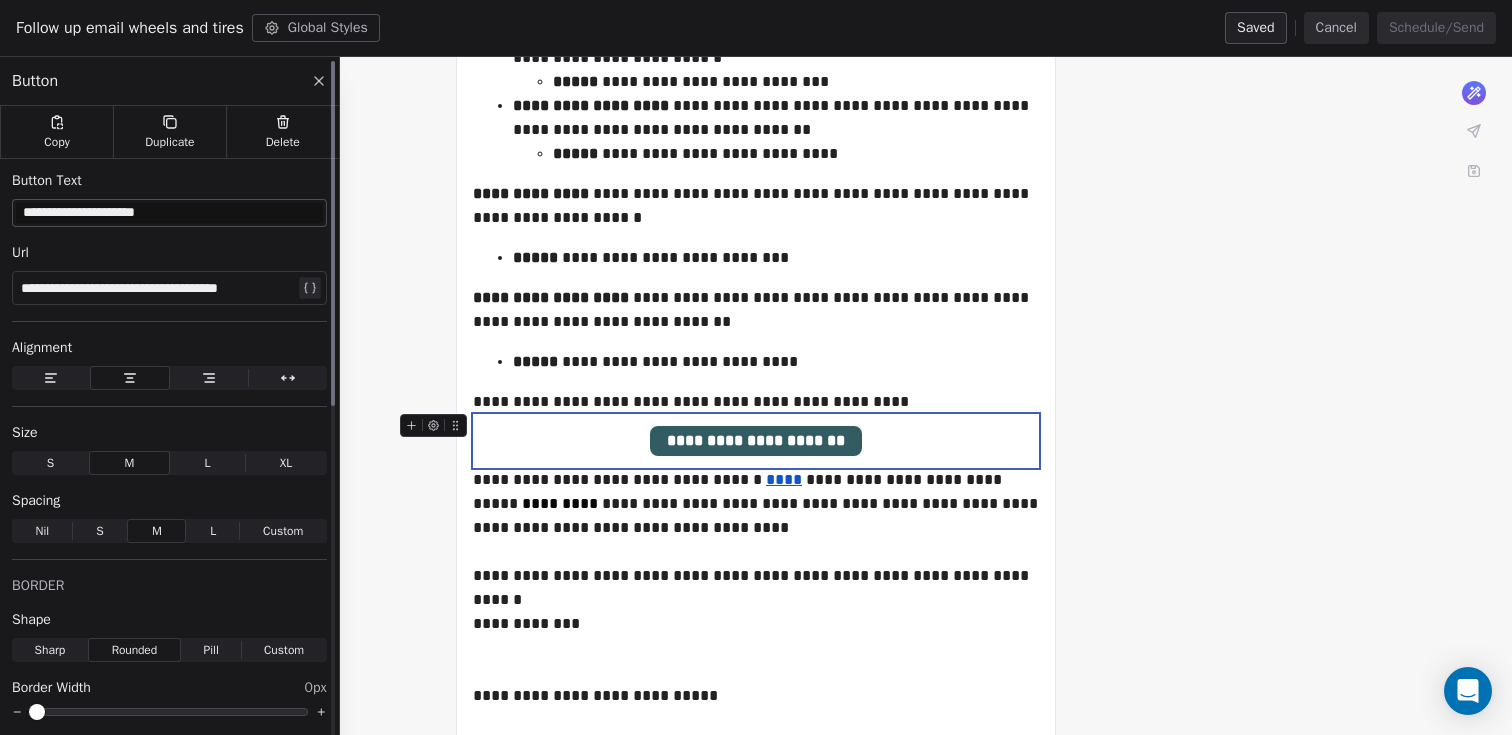 click on "**********" at bounding box center (171, 288) 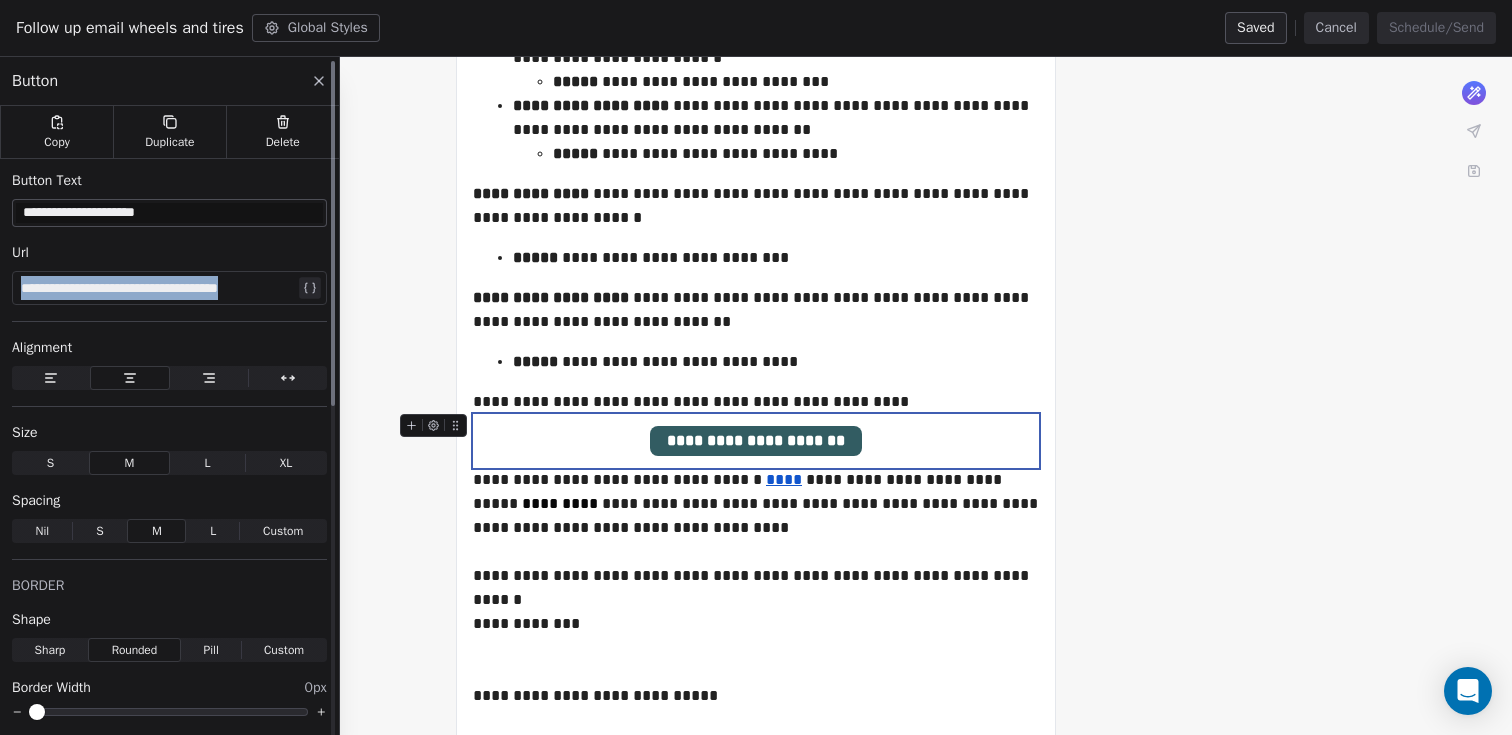 paste 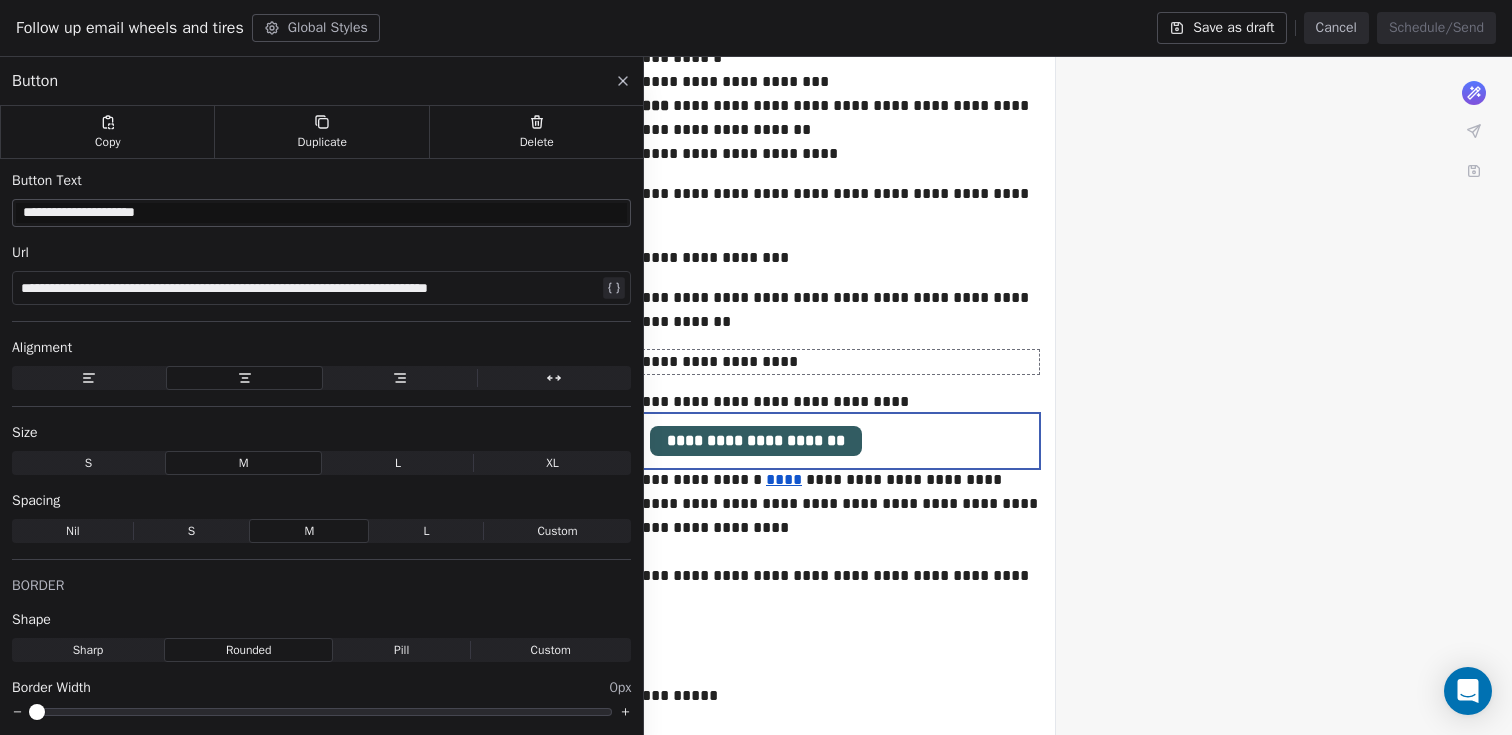 click on "**********" at bounding box center [756, 106] 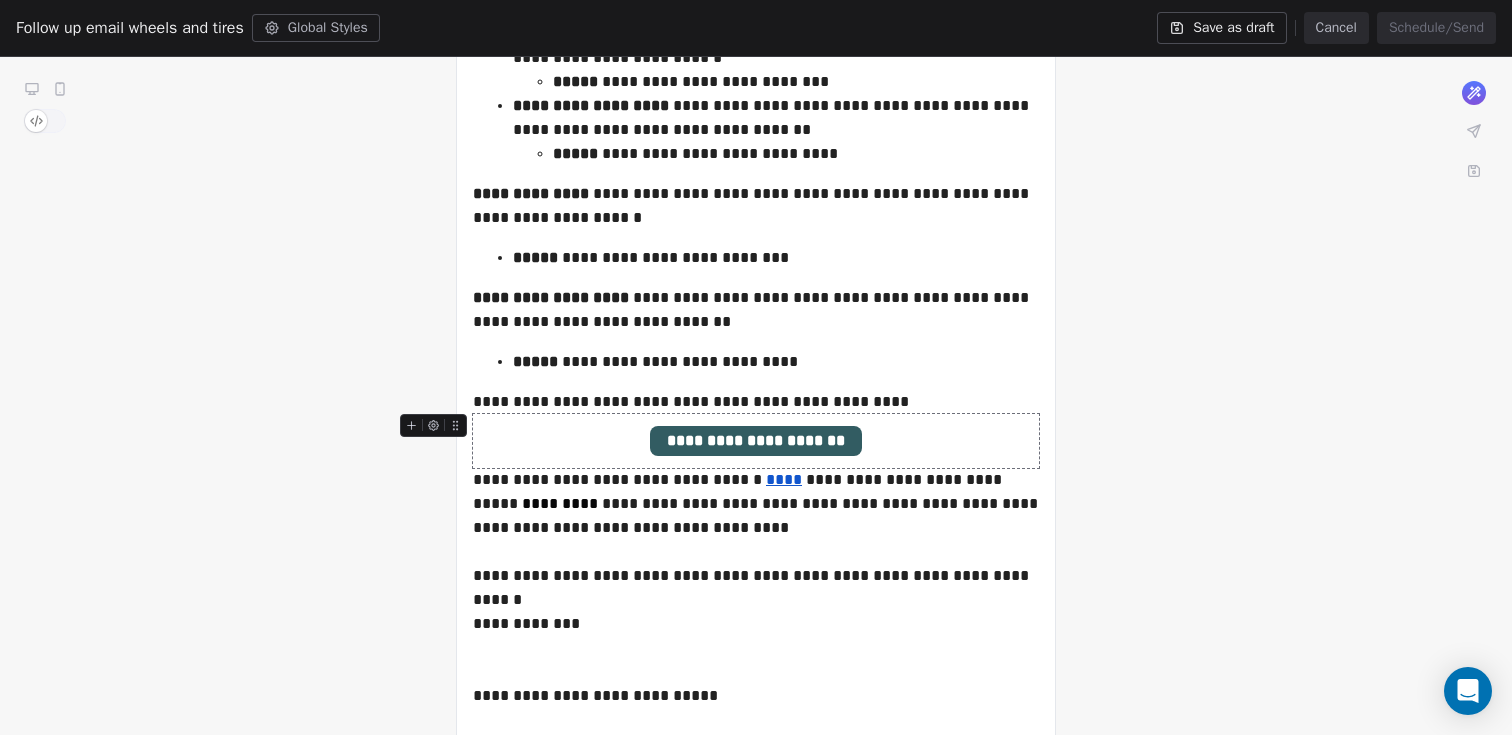 click on "**********" at bounding box center [756, 441] 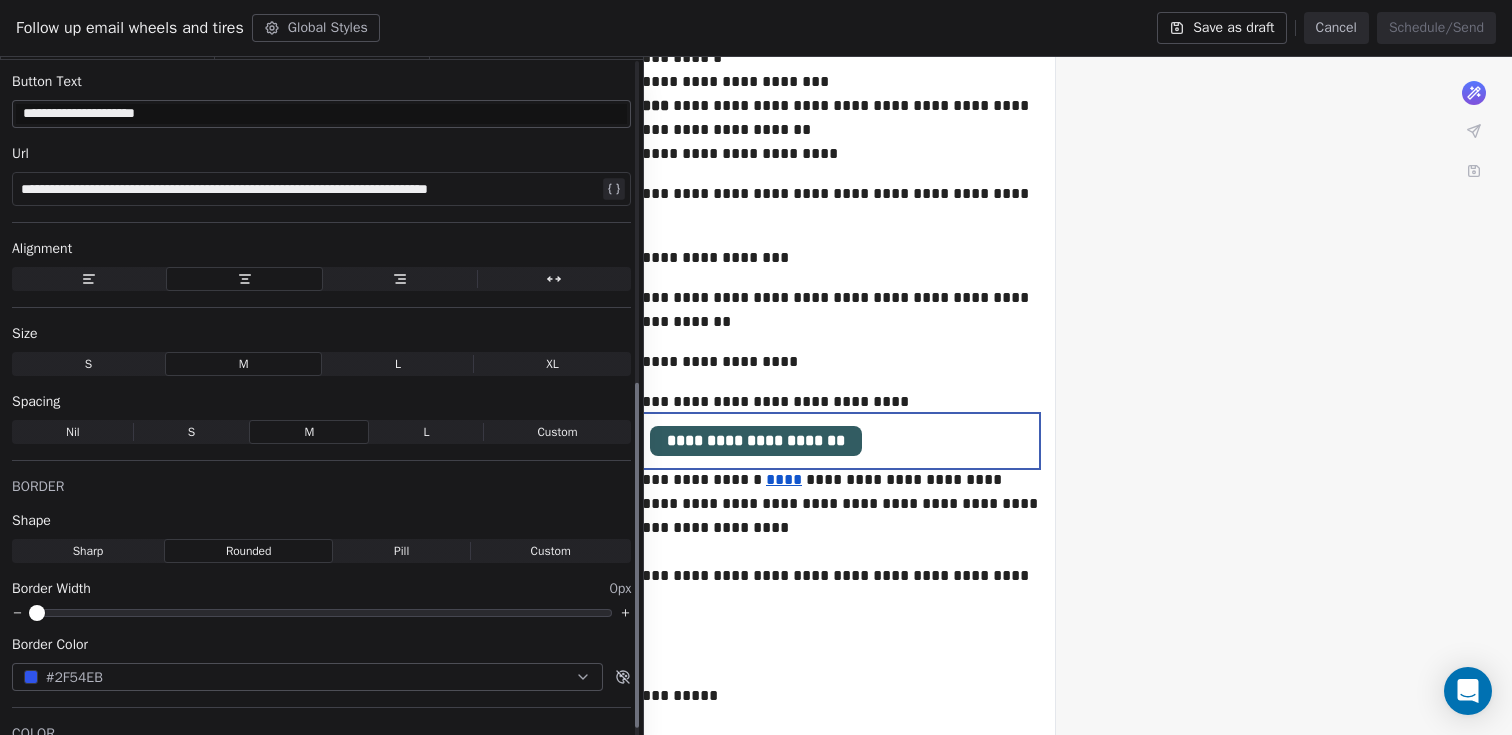 scroll, scrollTop: 5, scrollLeft: 0, axis: vertical 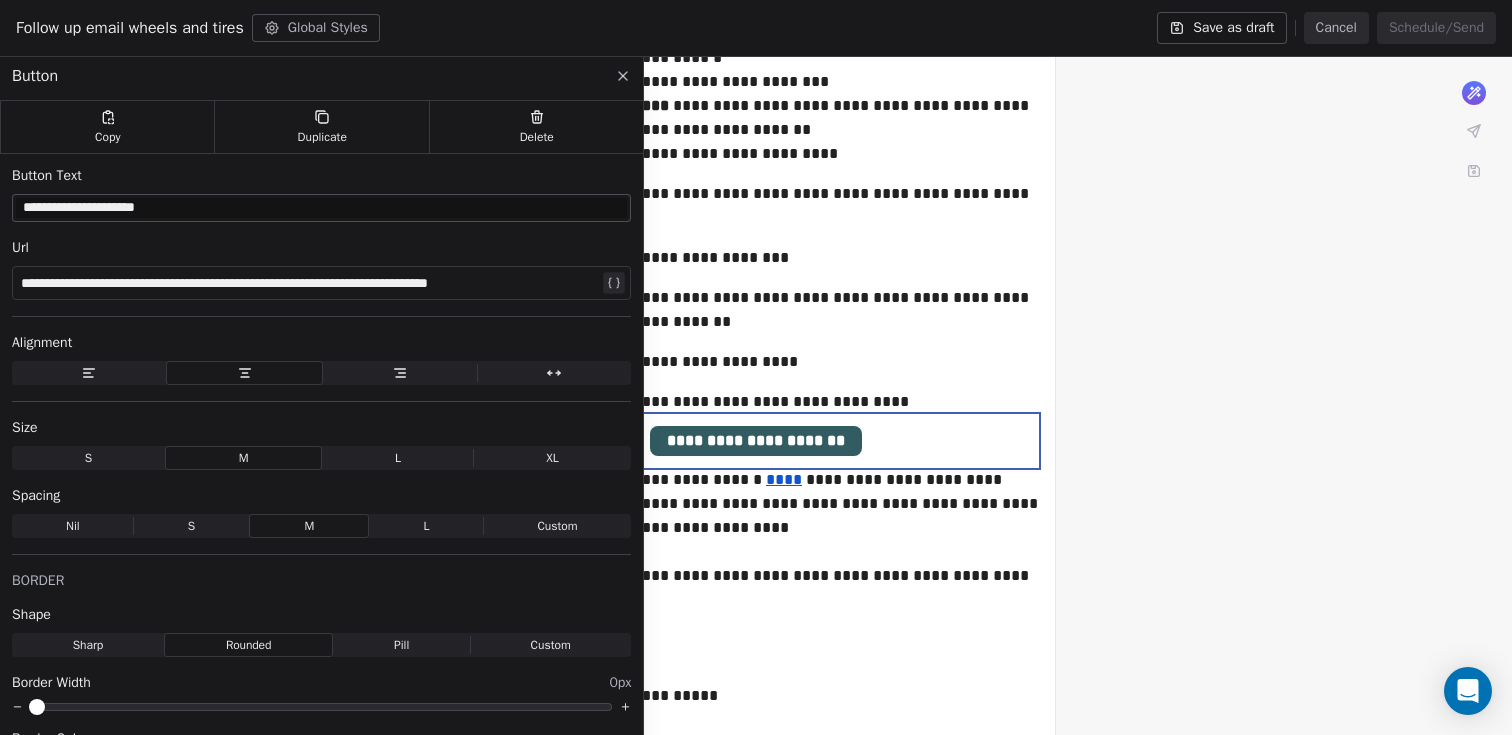 click on "**********" at bounding box center [756, 106] 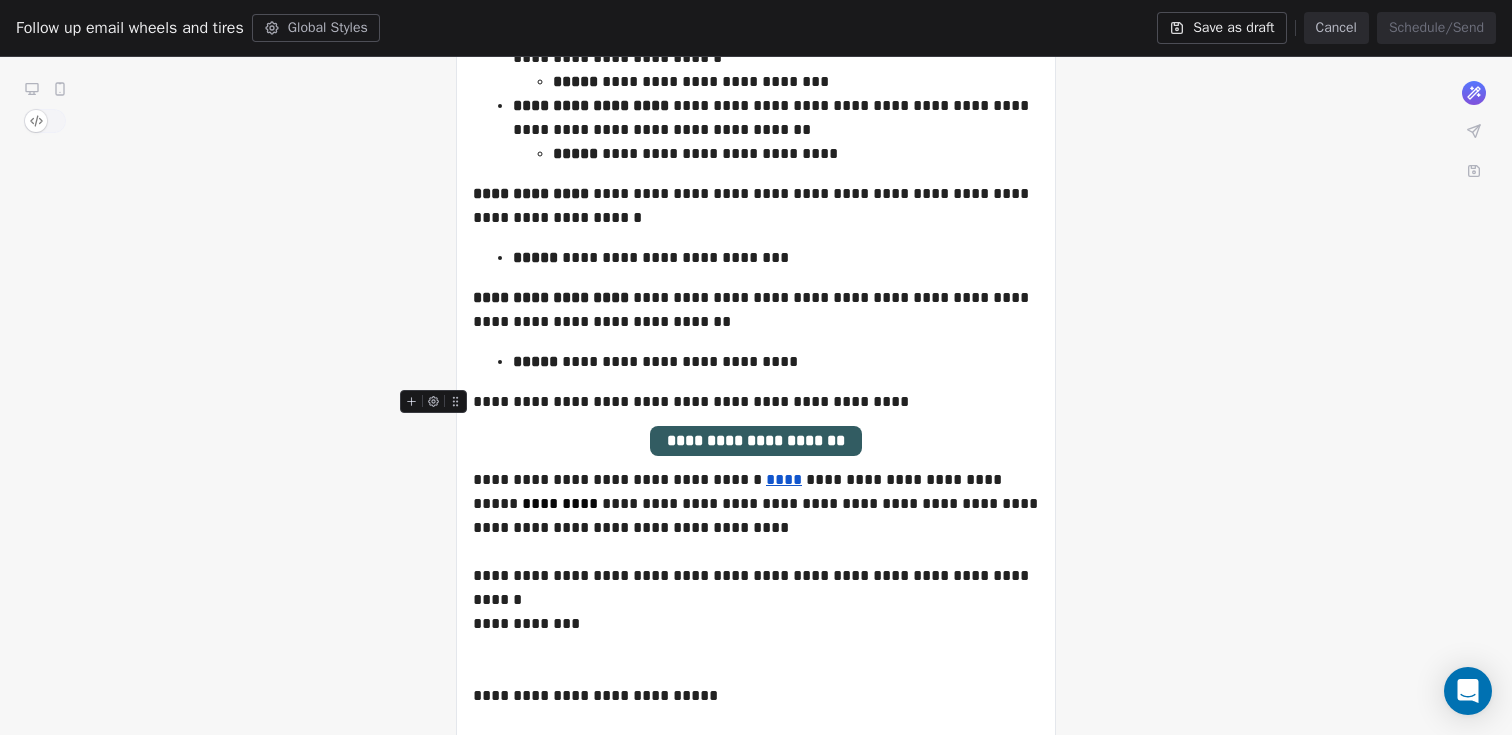 scroll, scrollTop: 753, scrollLeft: 0, axis: vertical 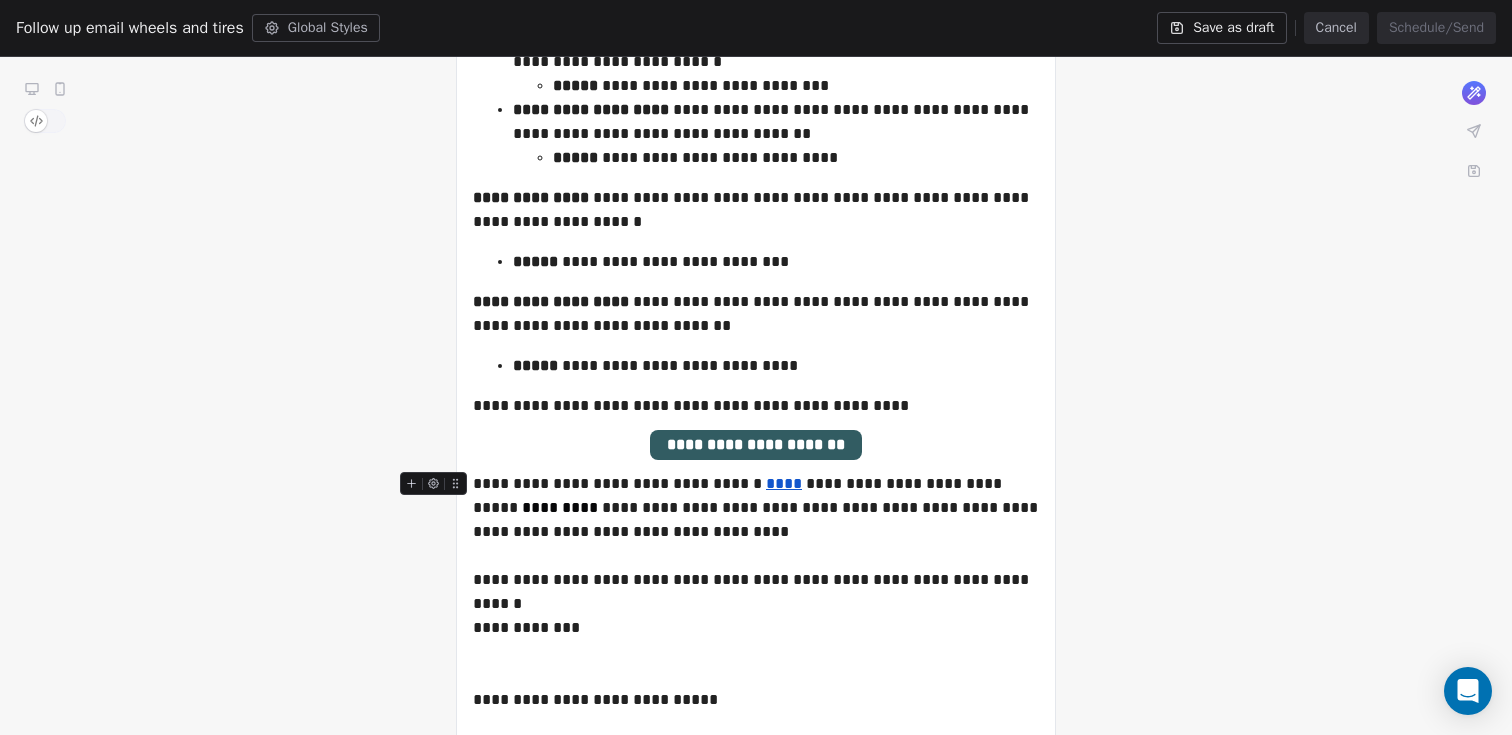 click at bounding box center [437, 489] 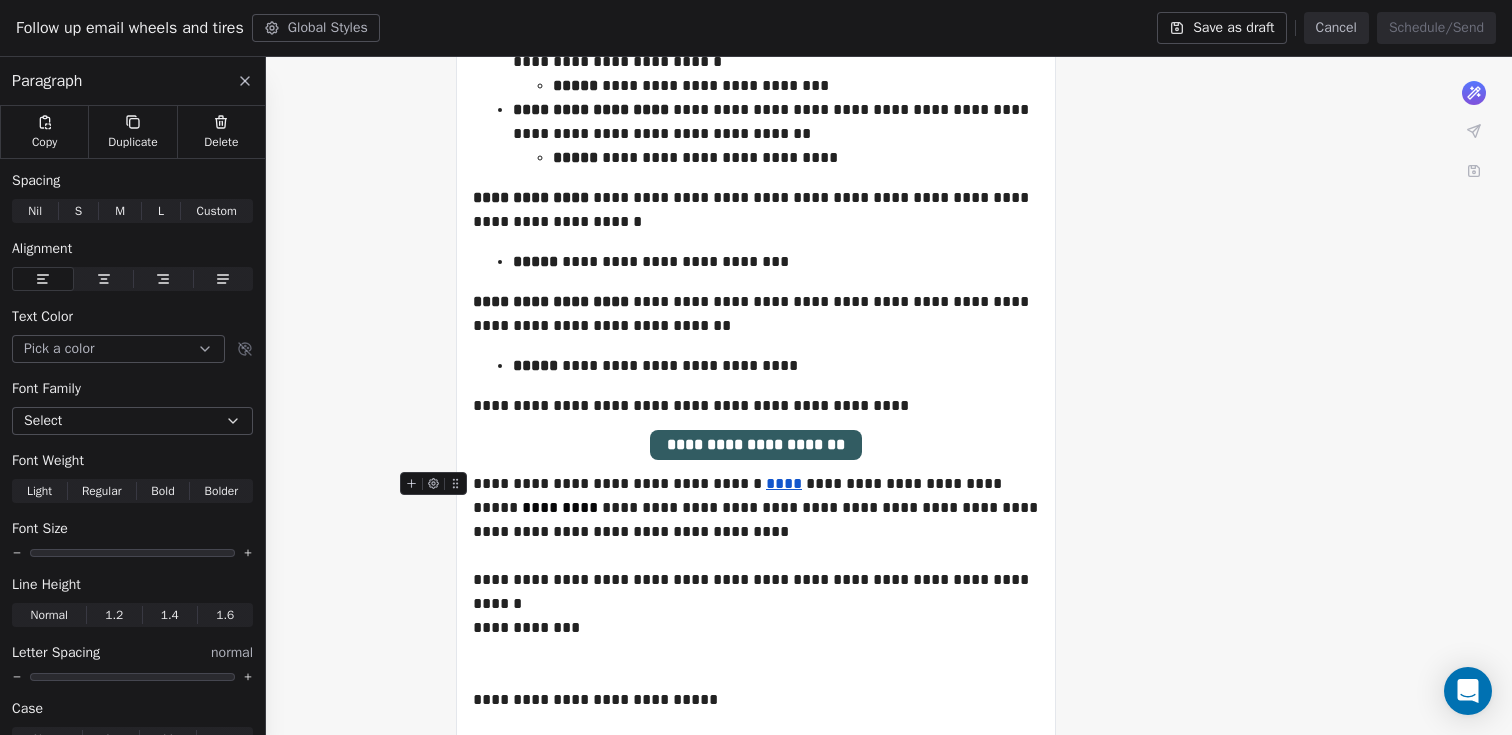 click on "**********" at bounding box center (756, 508) 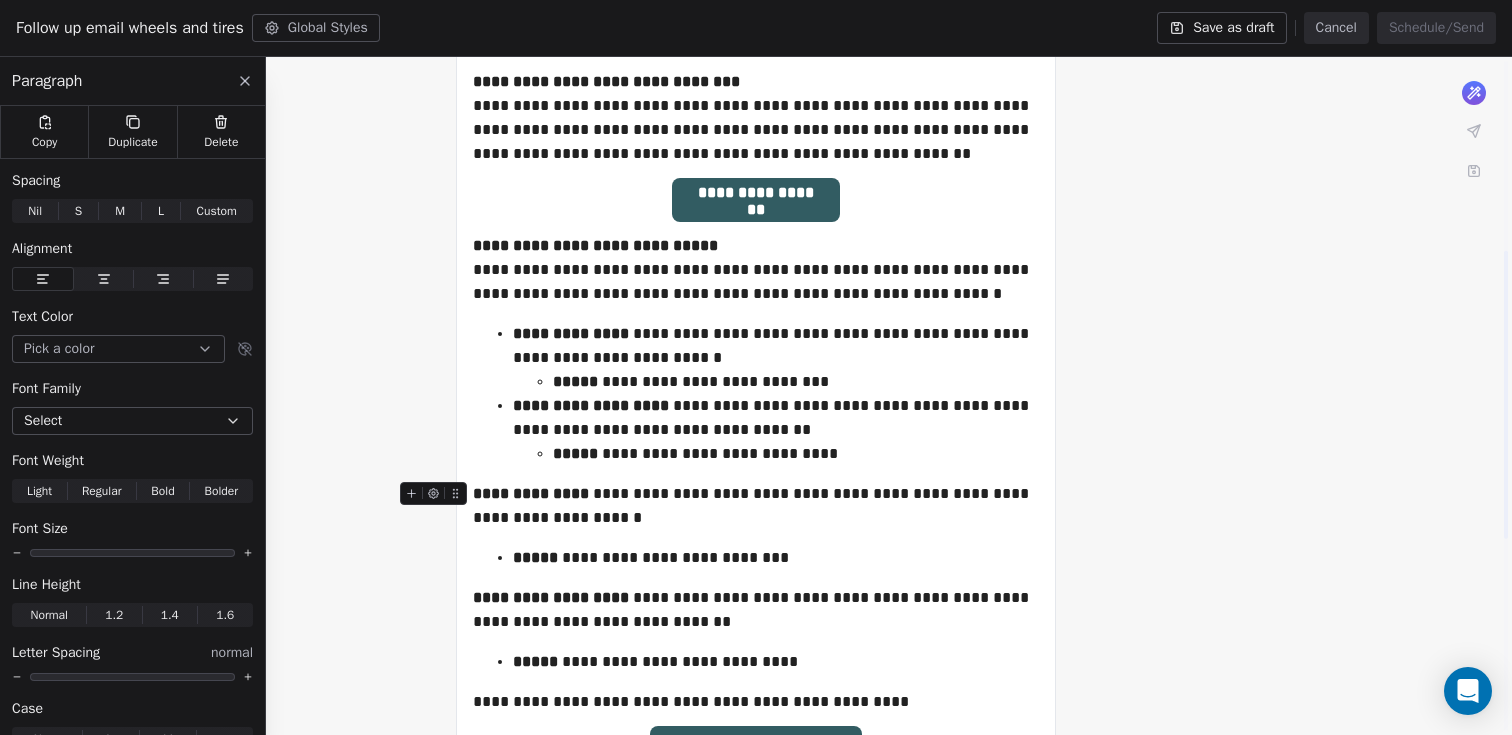 scroll, scrollTop: 413, scrollLeft: 0, axis: vertical 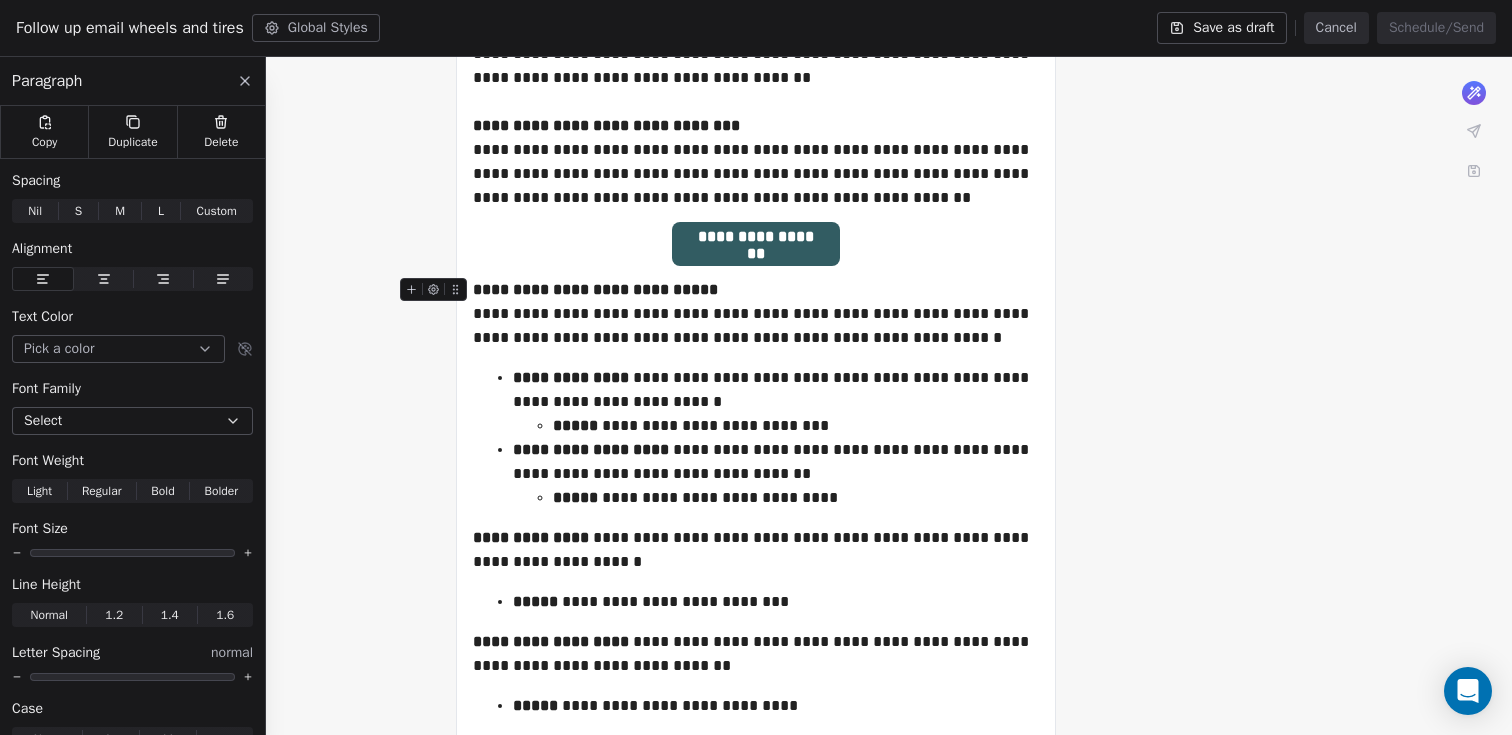 click on "**********" at bounding box center [595, 289] 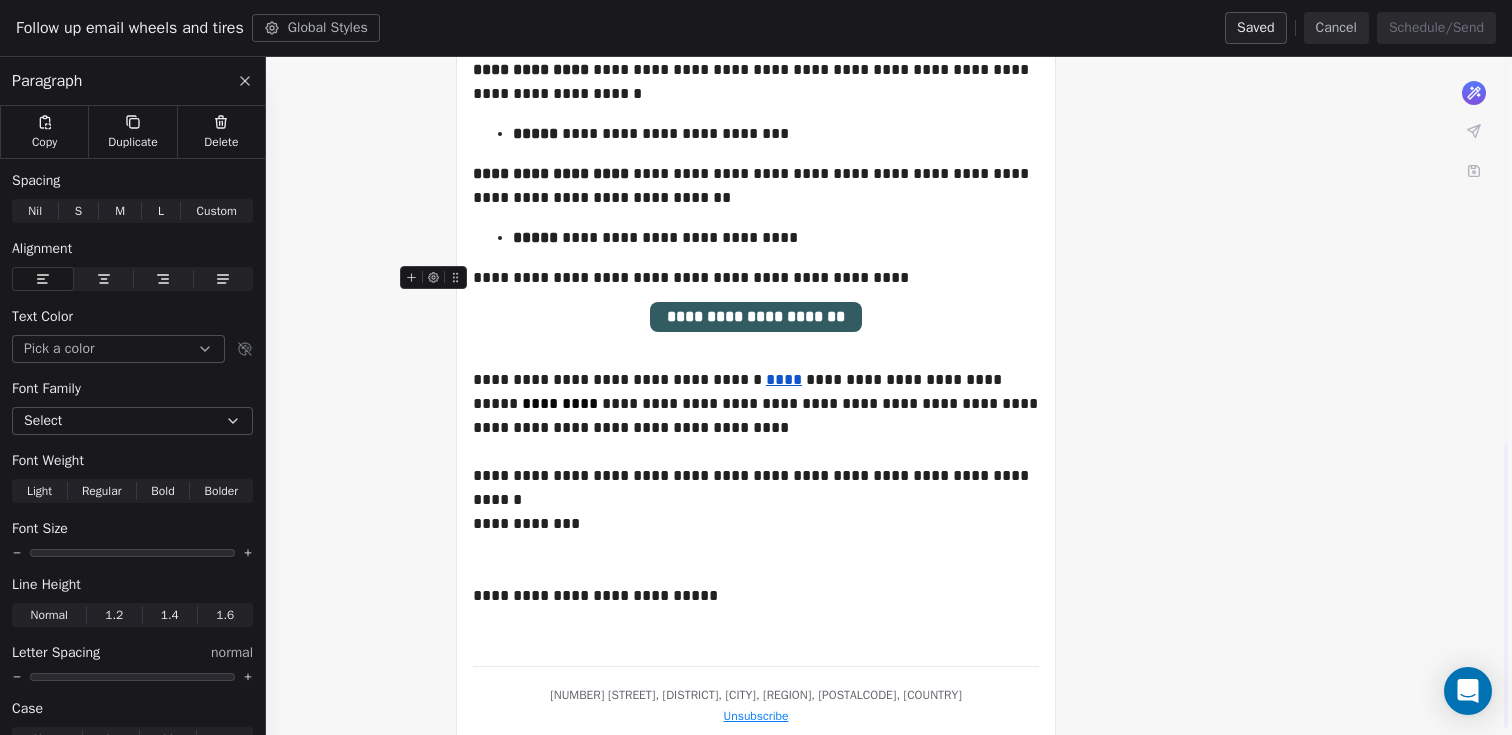 scroll, scrollTop: 923, scrollLeft: 0, axis: vertical 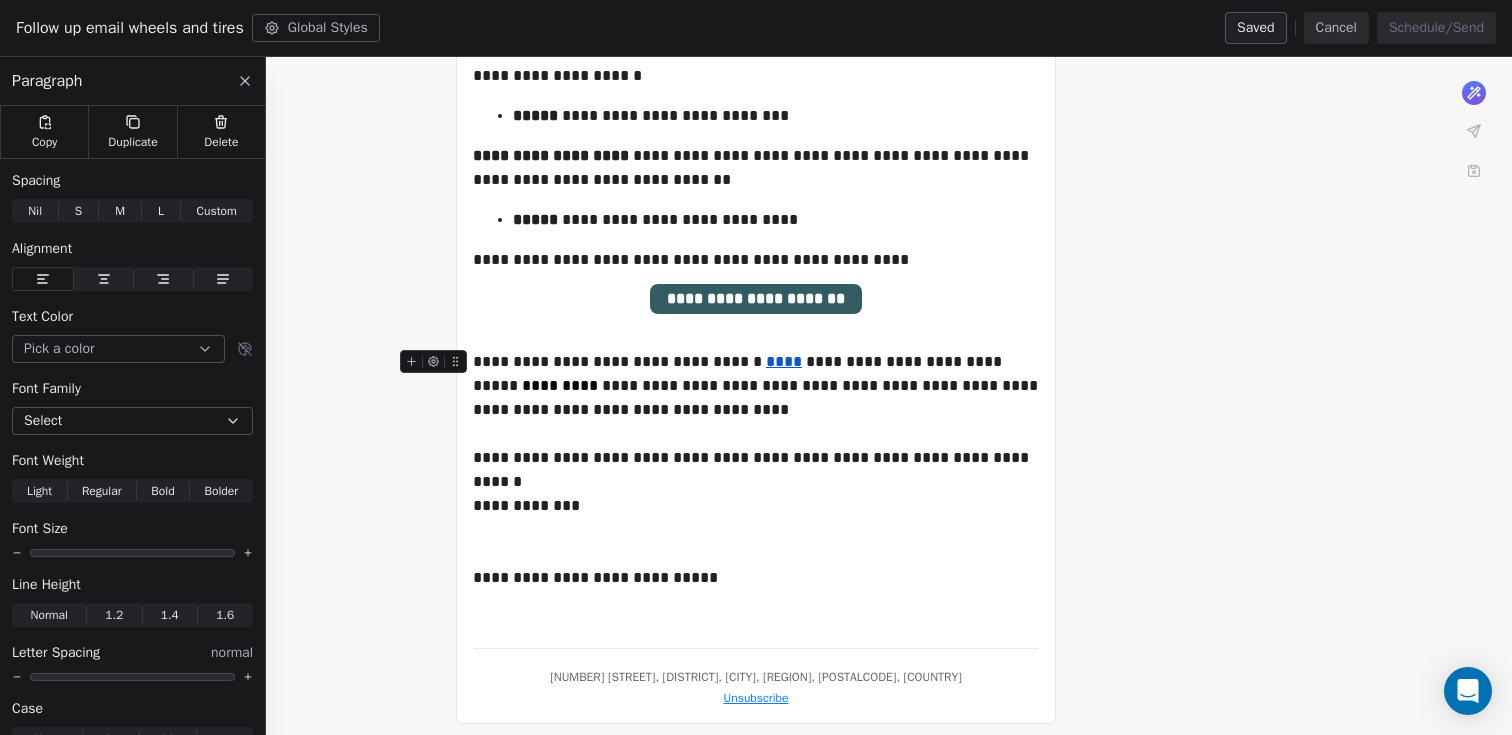 click on "**********" at bounding box center [756, 386] 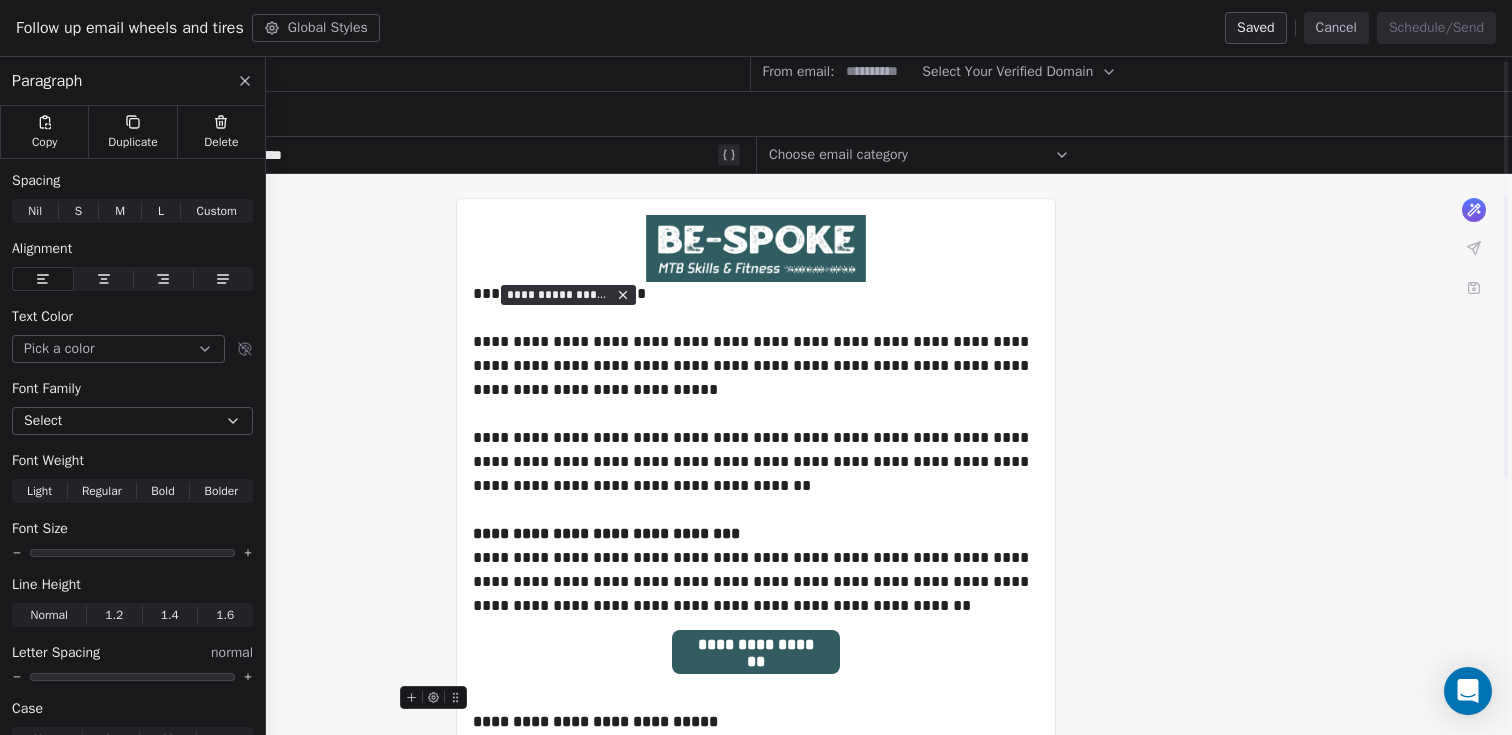 scroll, scrollTop: 0, scrollLeft: 0, axis: both 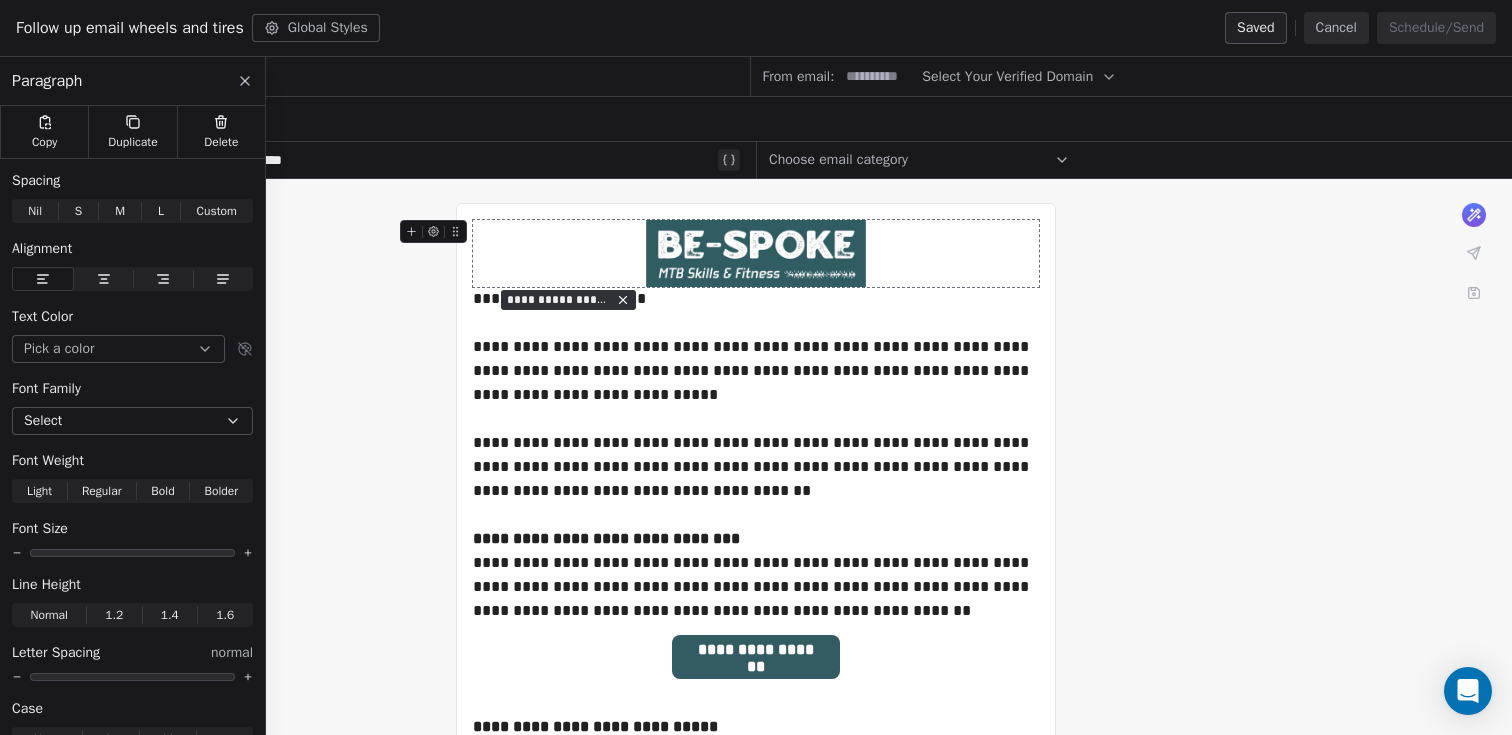 click on "**********" at bounding box center (756, 160) 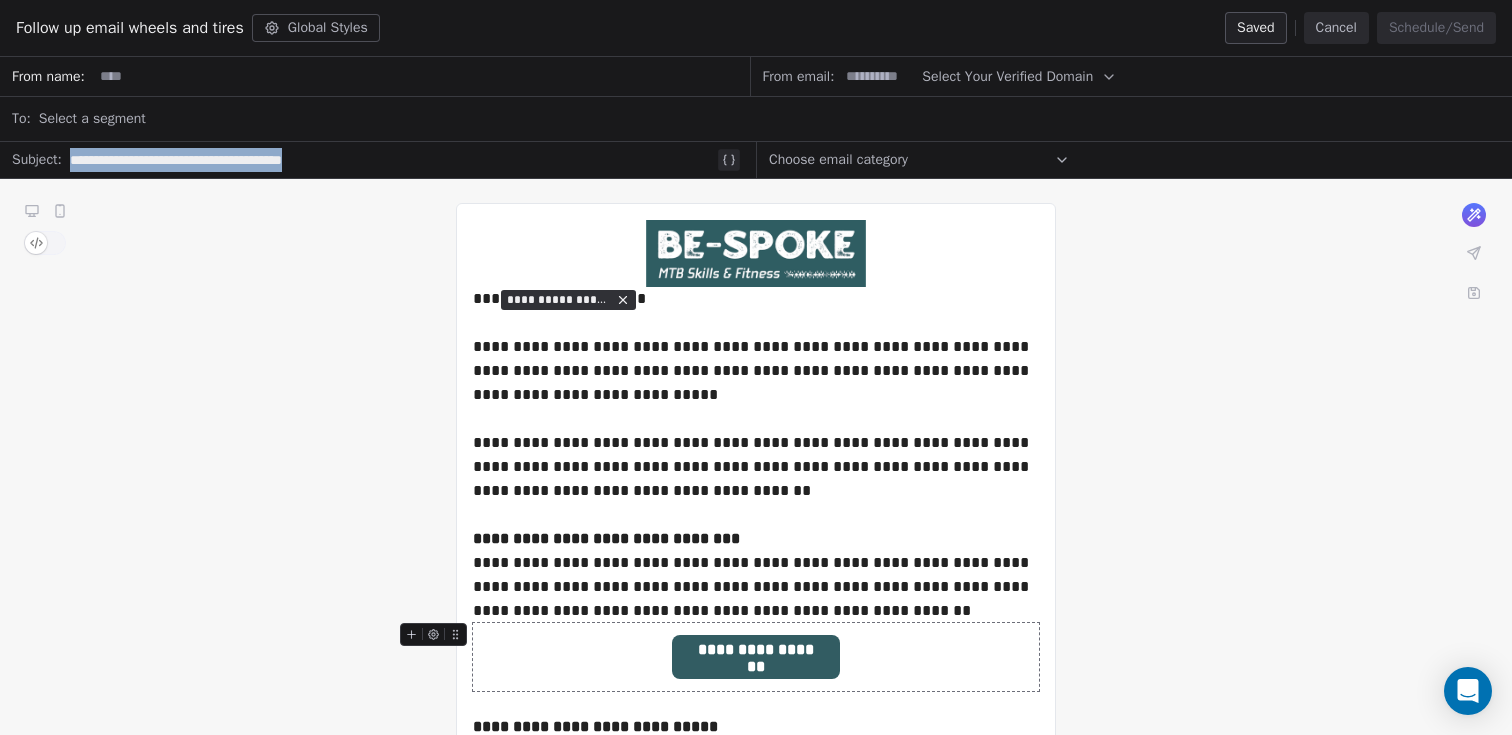 drag, startPoint x: 393, startPoint y: 168, endPoint x: 37, endPoint y: 139, distance: 357.17923 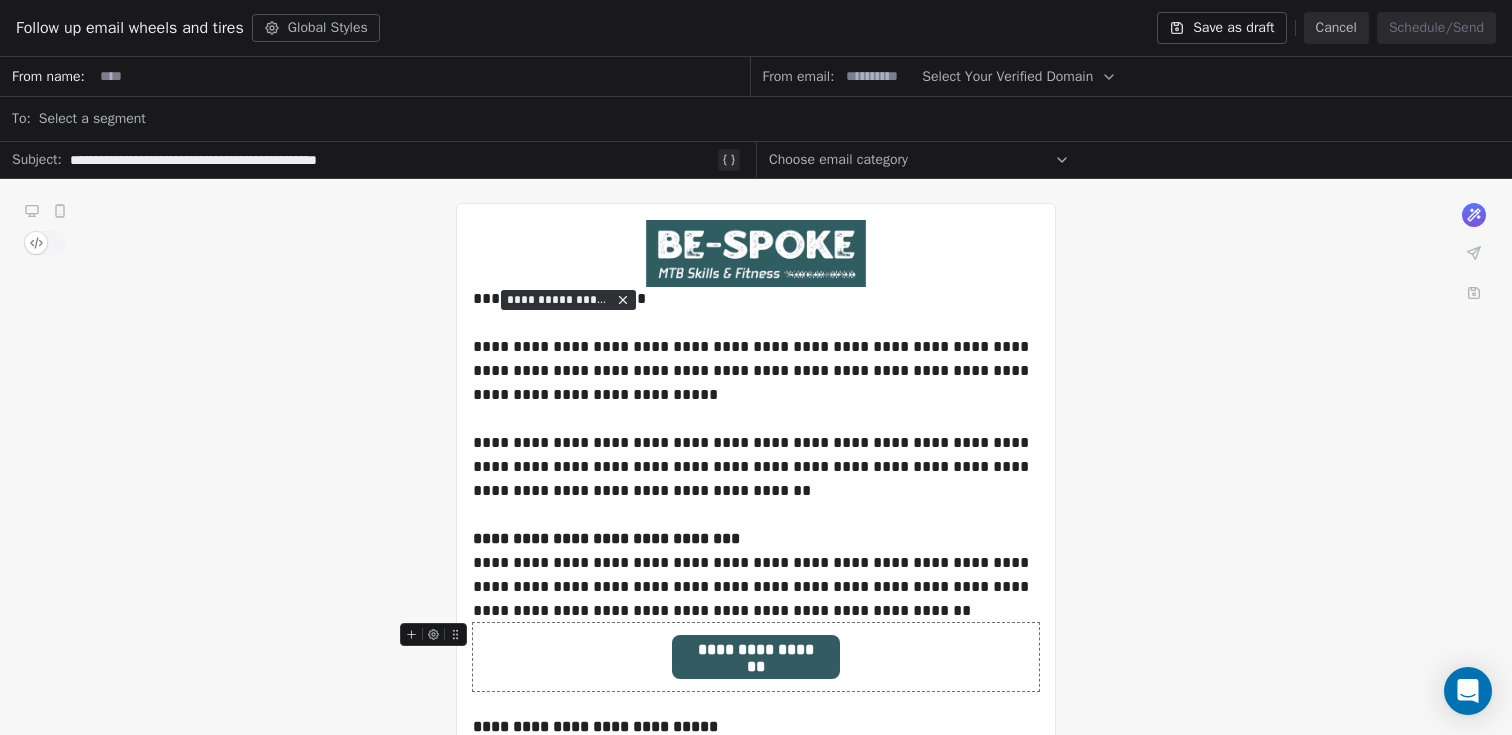 click on "Select a segment" at bounding box center [92, 119] 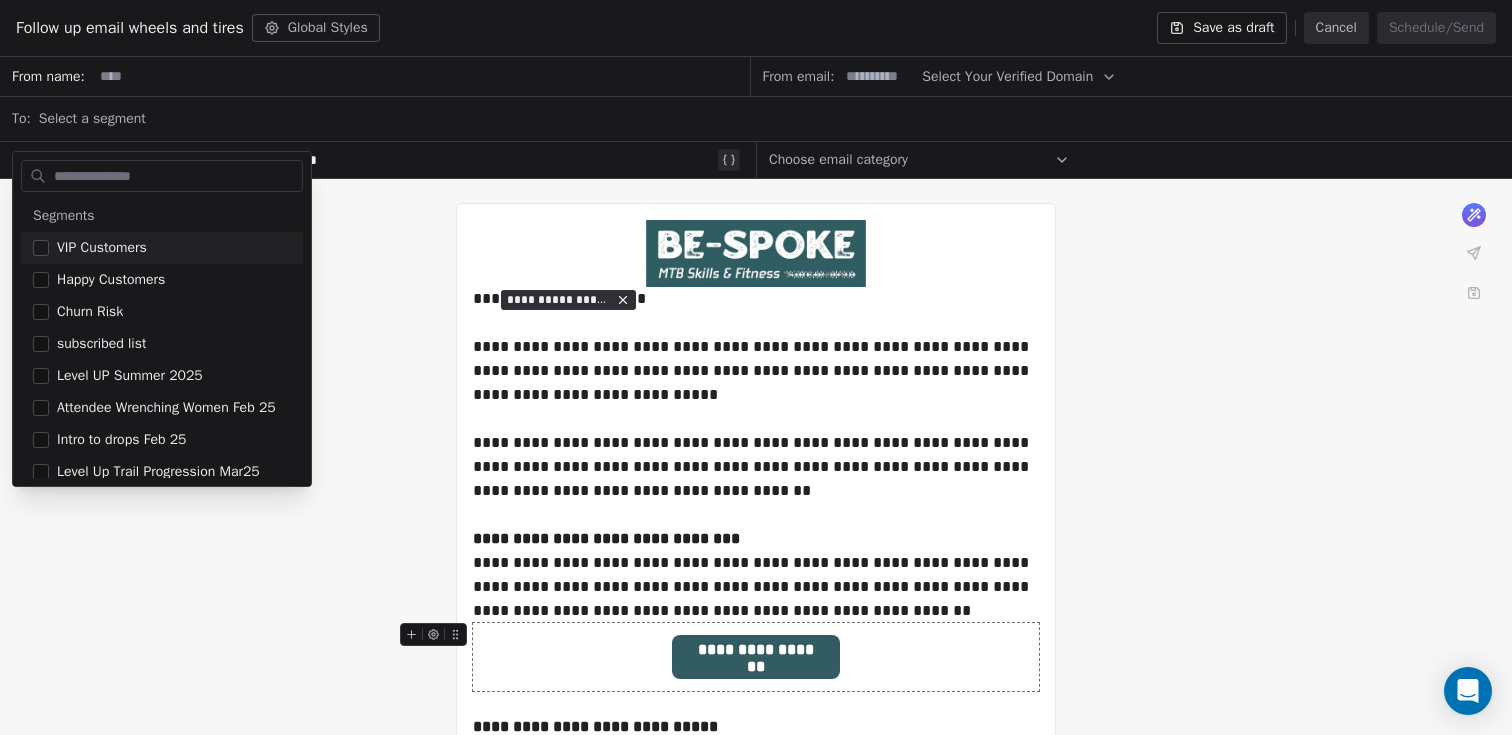 click on "Select a segment" at bounding box center [92, 119] 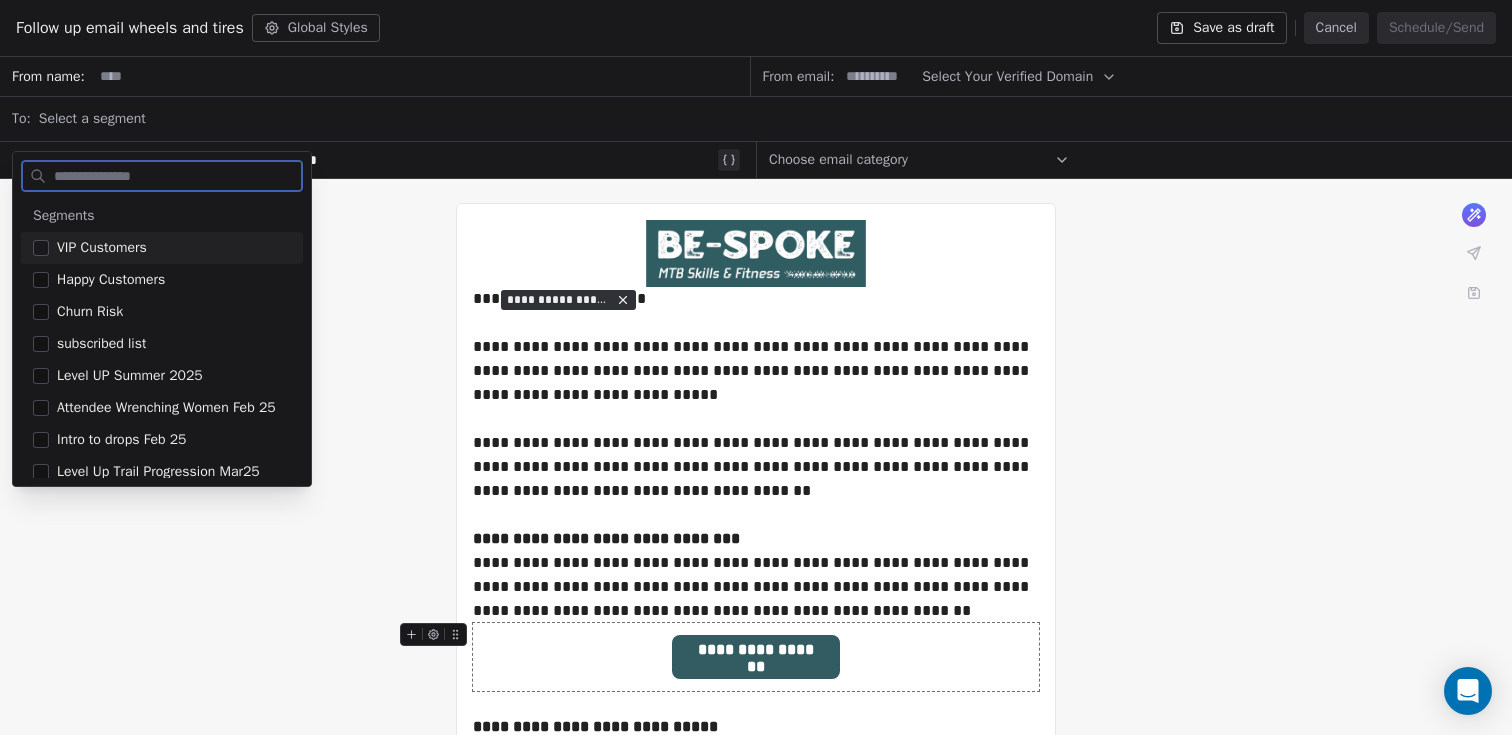 click at bounding box center [421, 76] 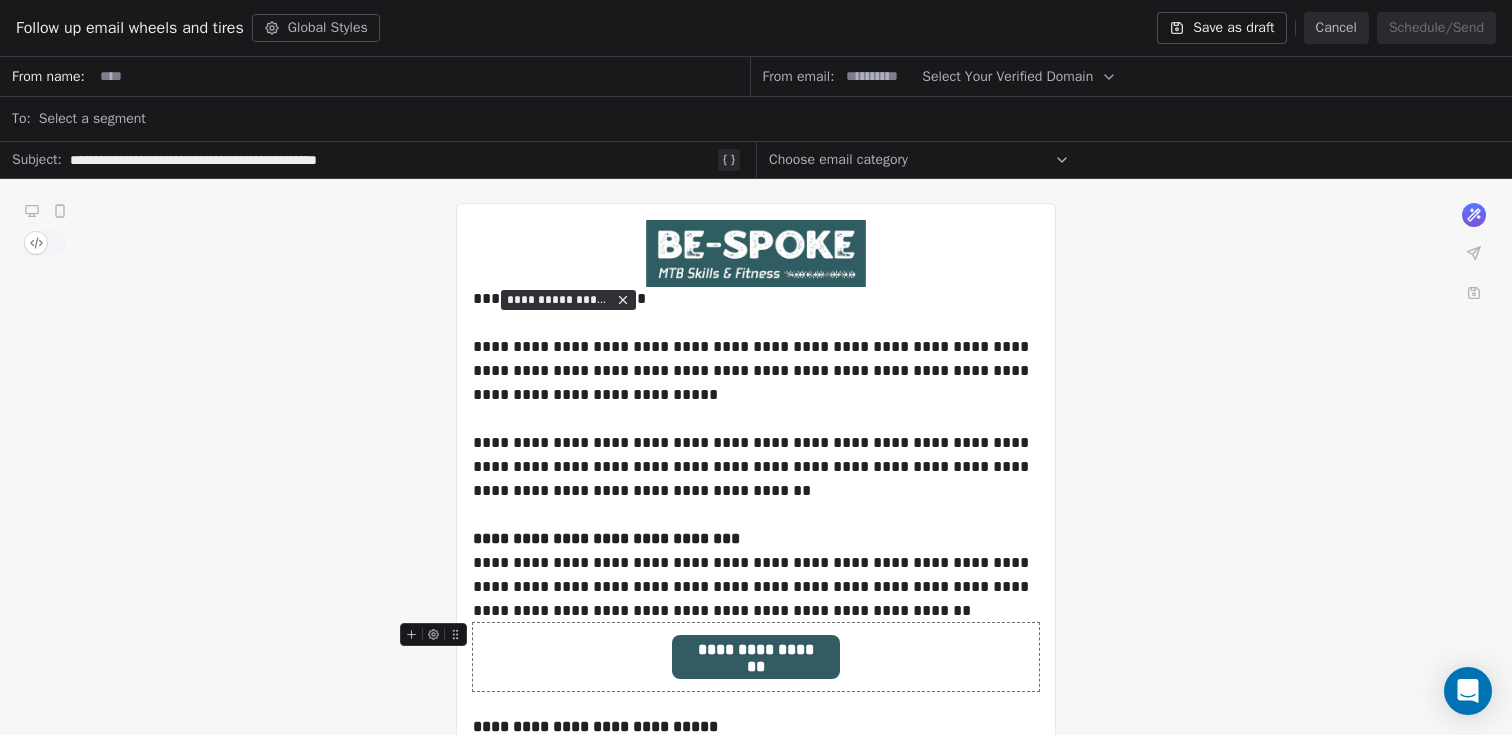 click at bounding box center [421, 76] 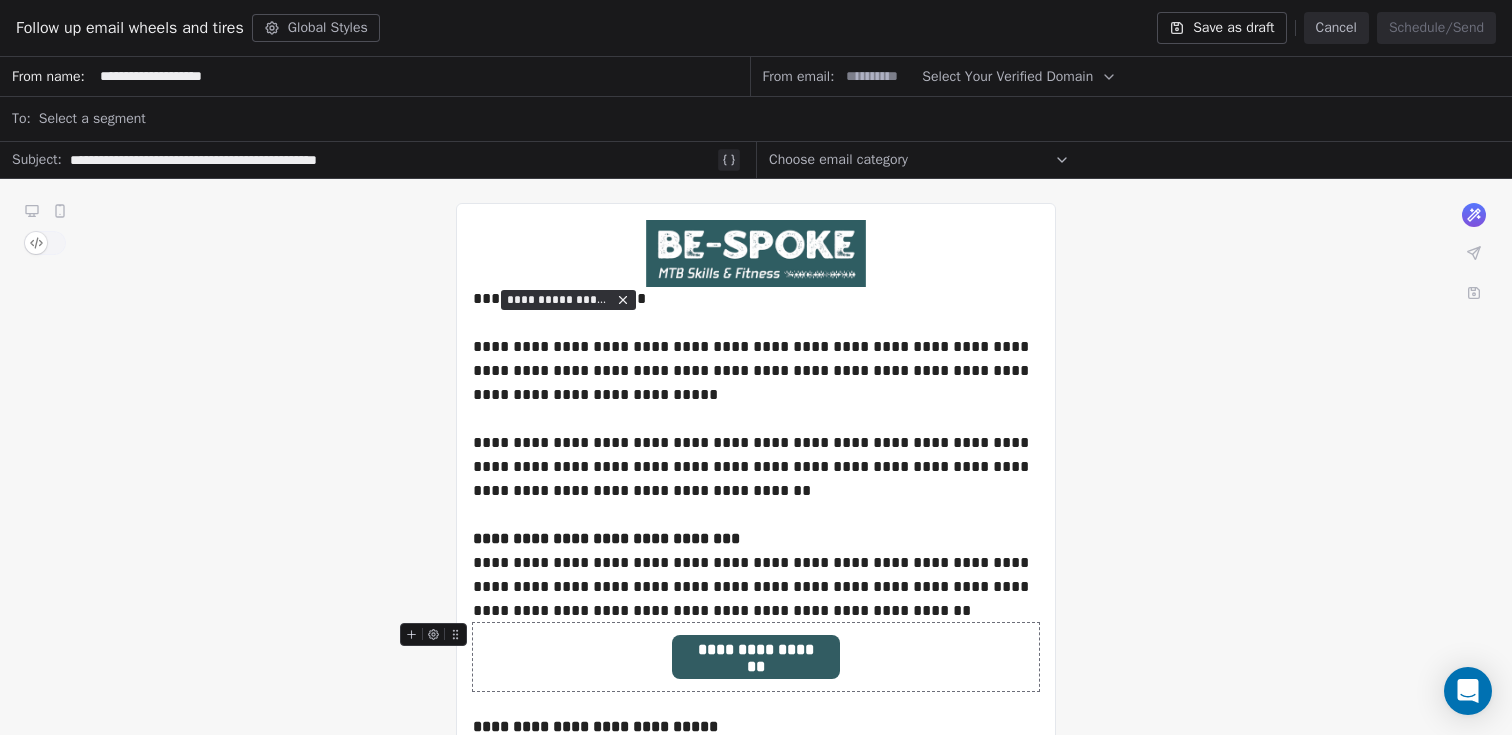type on "**********" 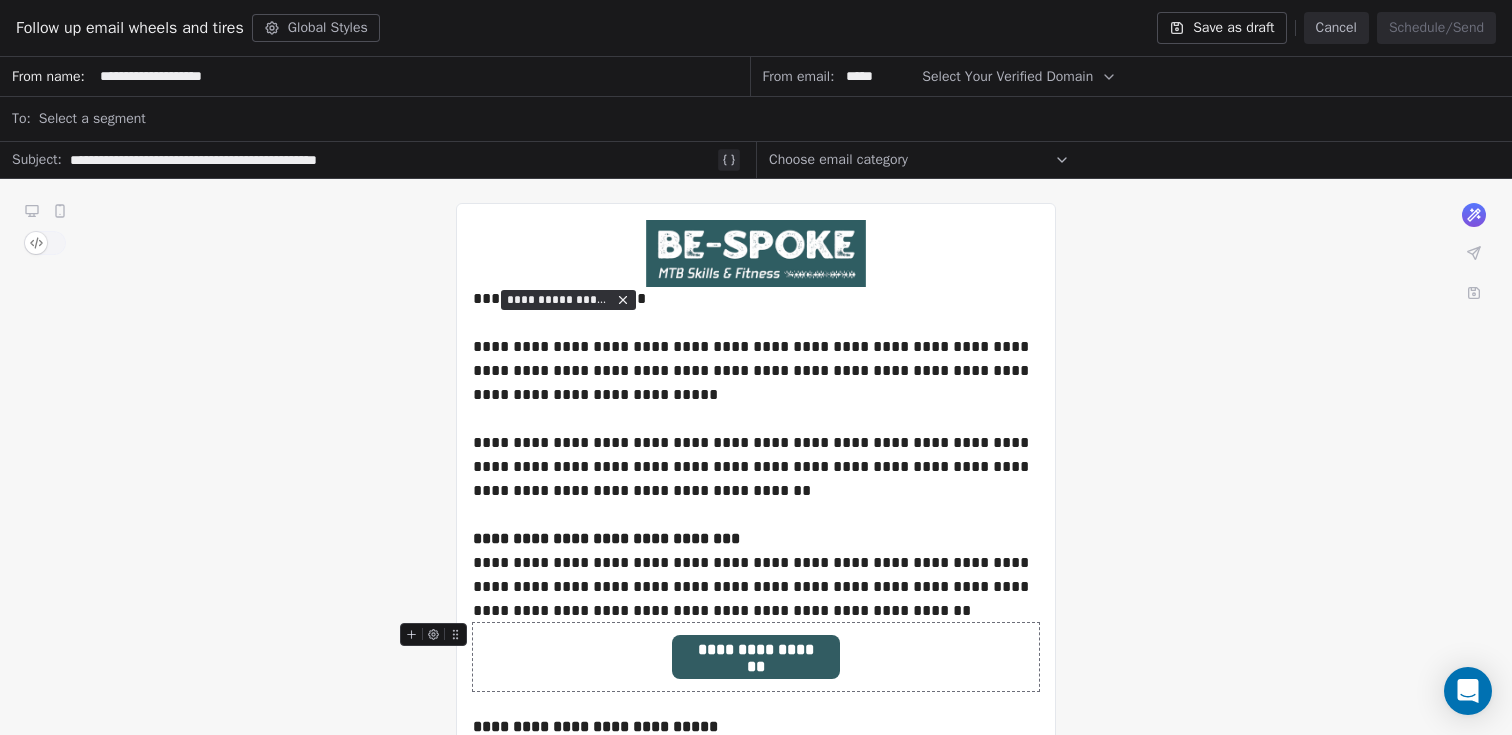 type on "*****" 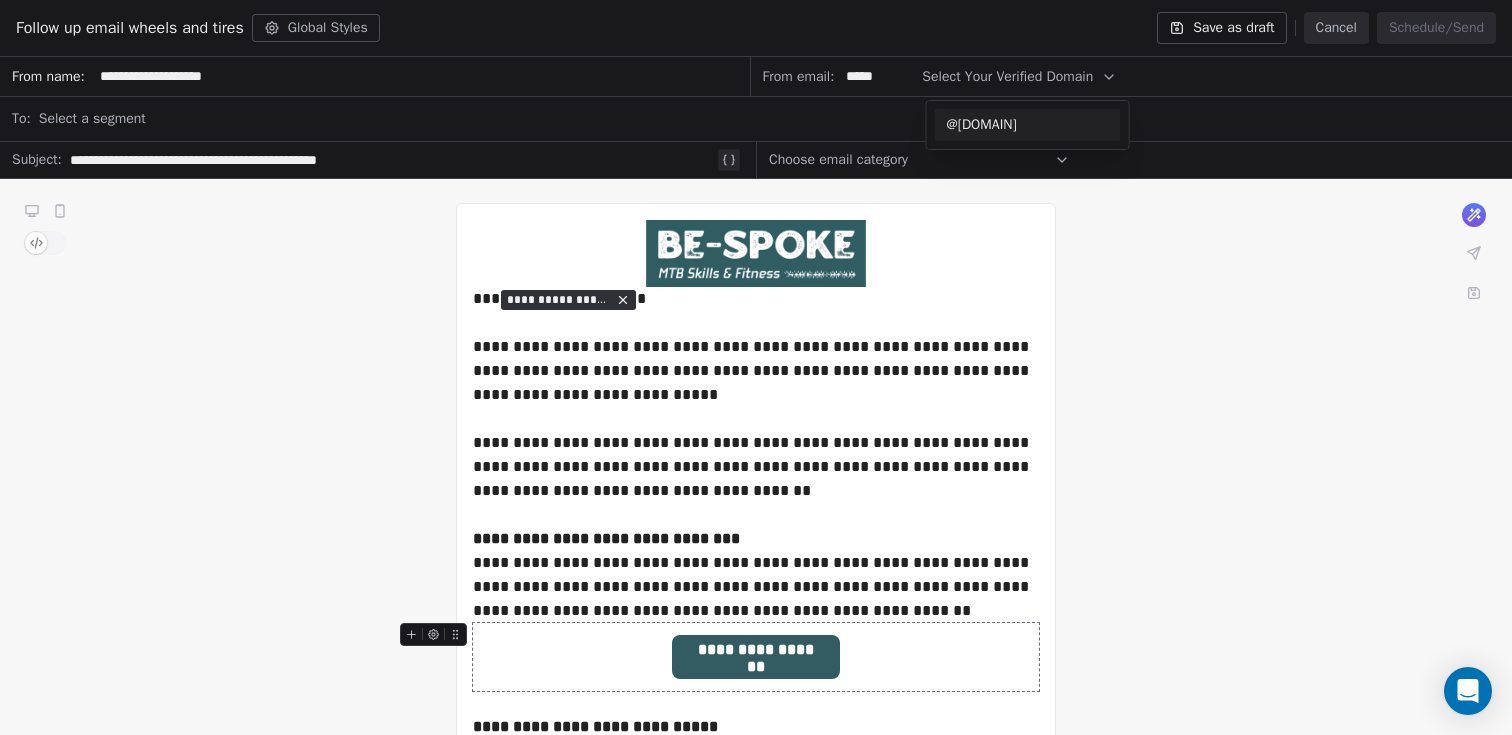 click on "@[DOMAIN]" at bounding box center (1028, 125) 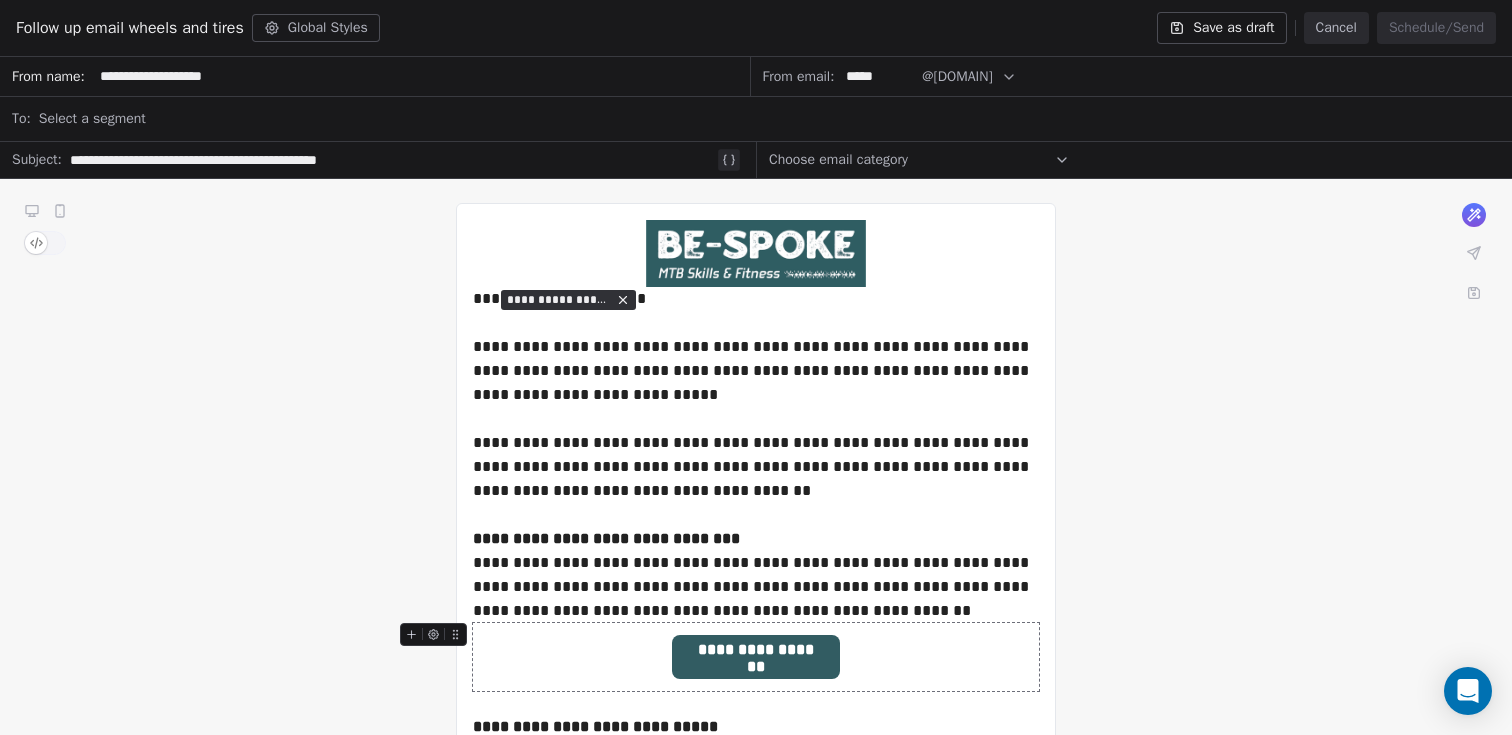 click on "Choose email category" at bounding box center (838, 160) 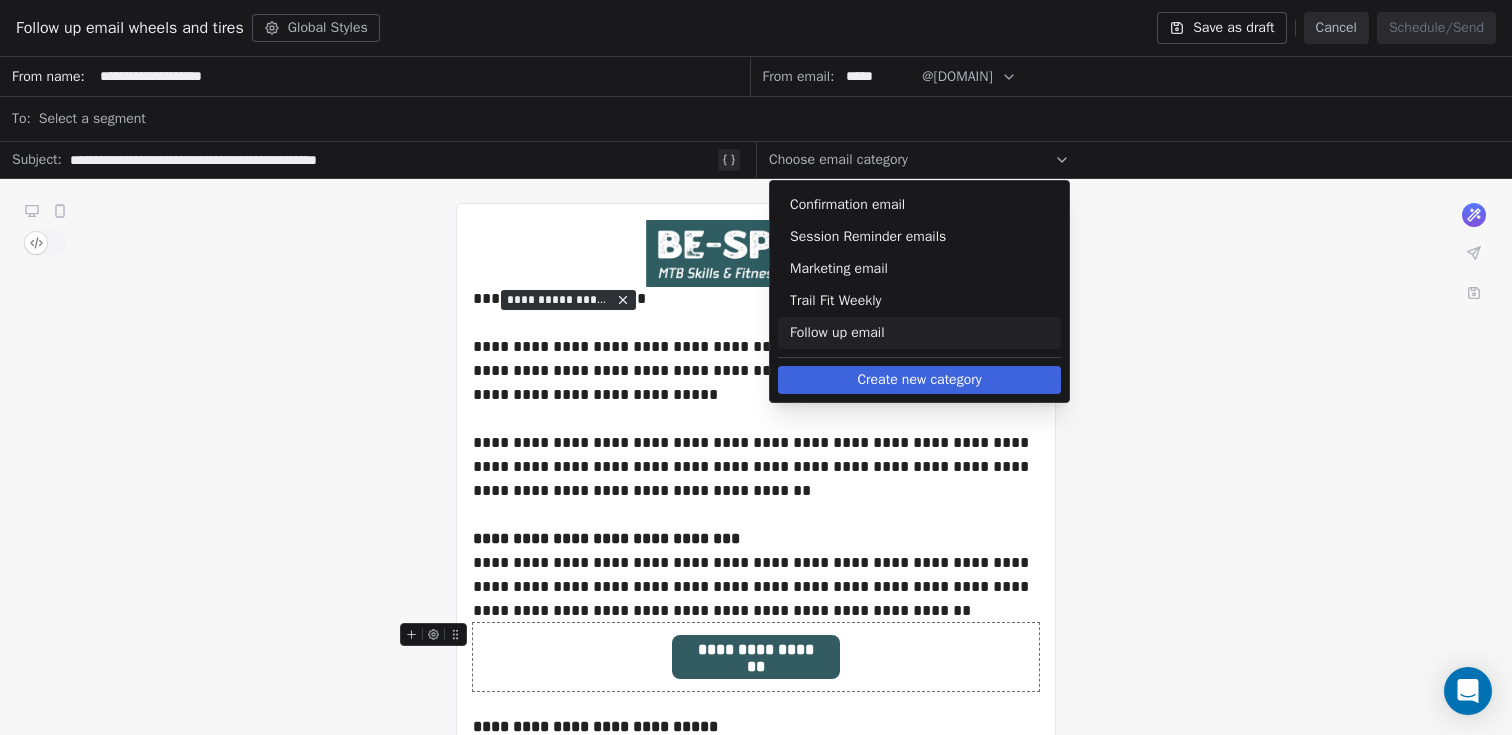 click on "Follow up email" at bounding box center [919, 333] 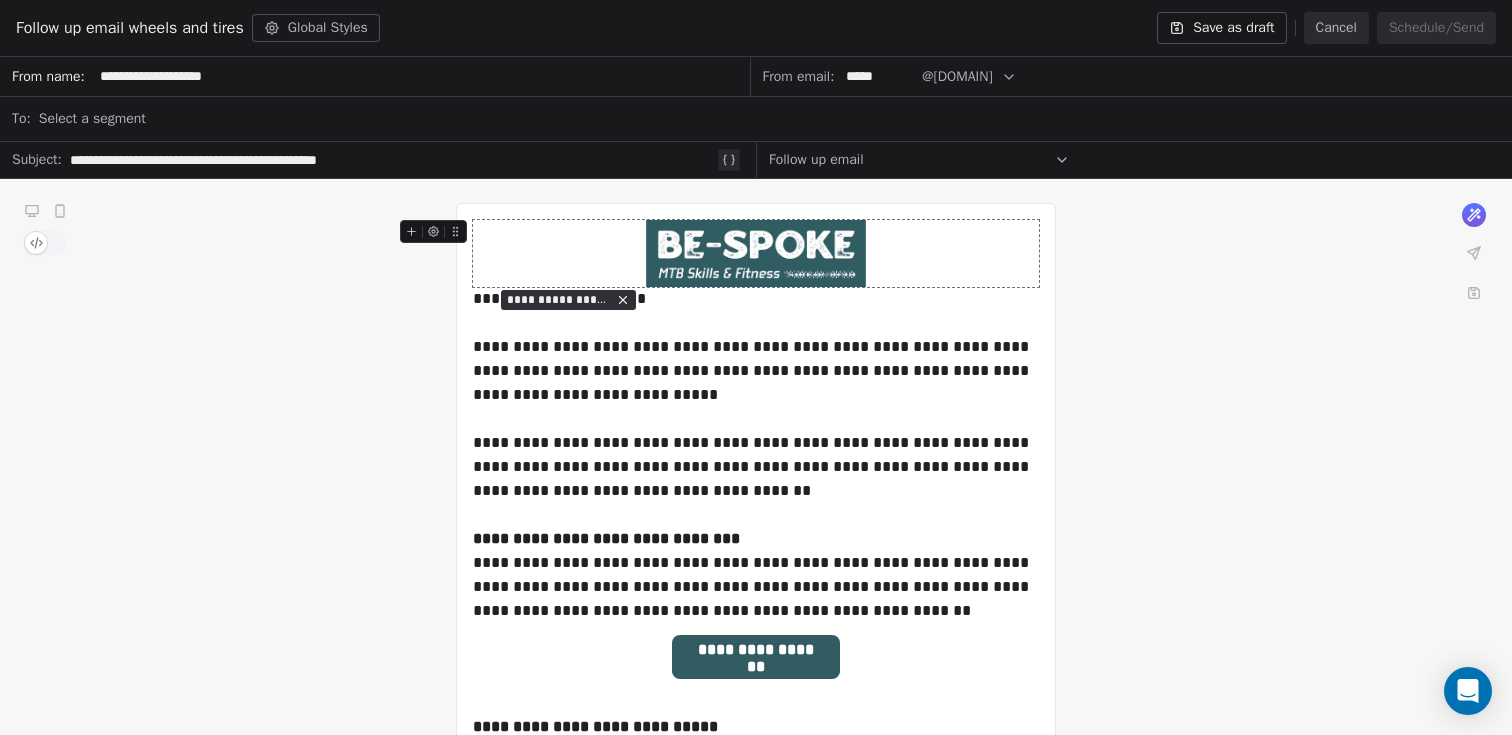 click on "Save as draft" at bounding box center [1221, 28] 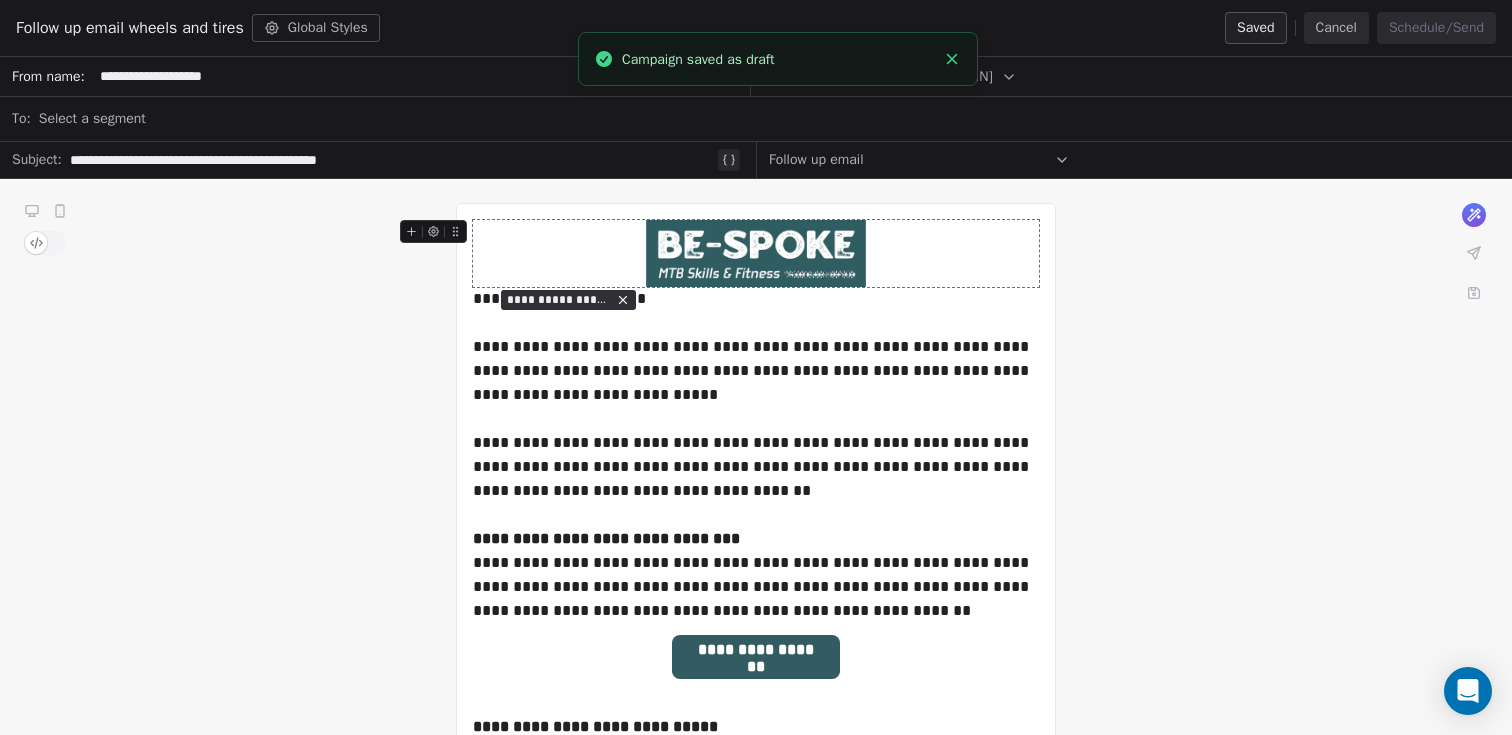 click on "Cancel" at bounding box center [1336, 28] 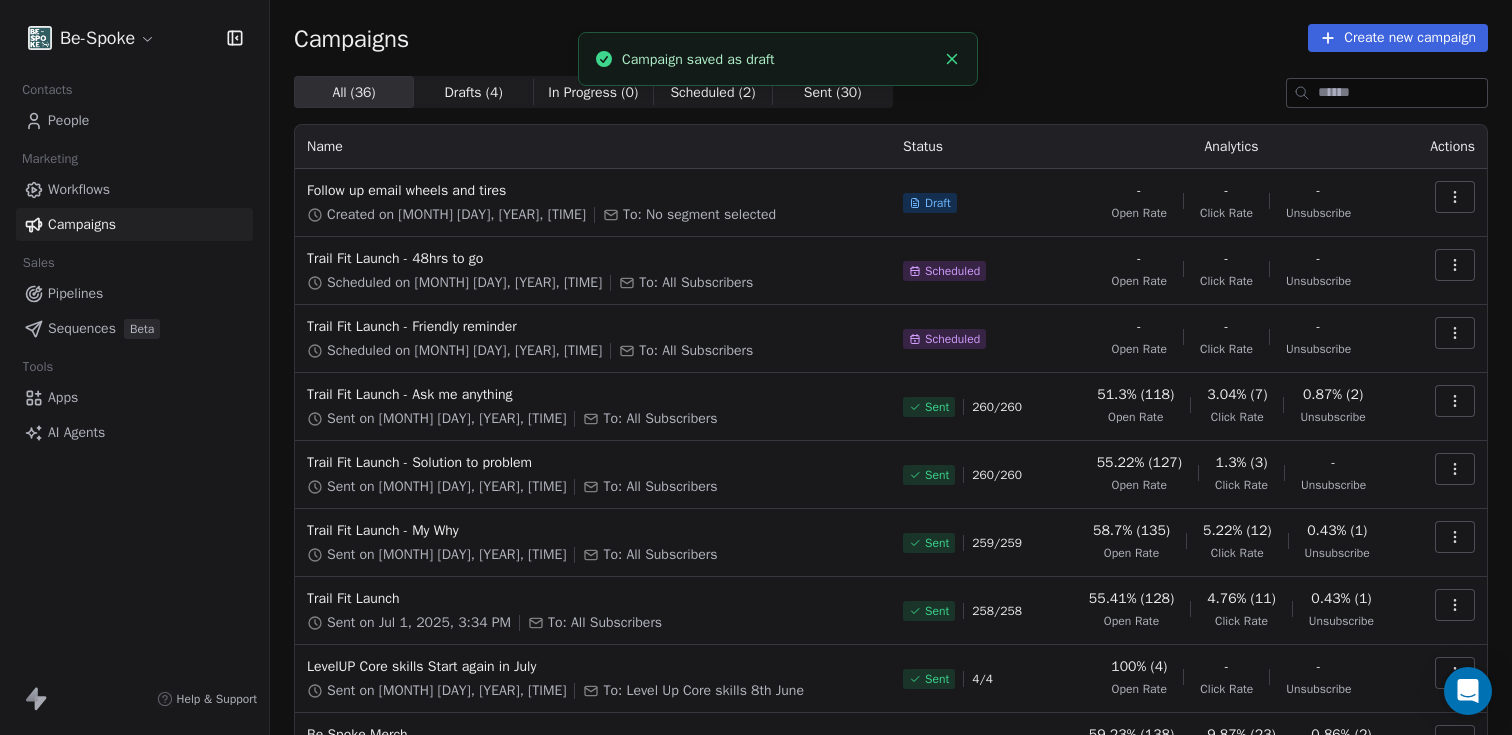 click on "People" at bounding box center (68, 120) 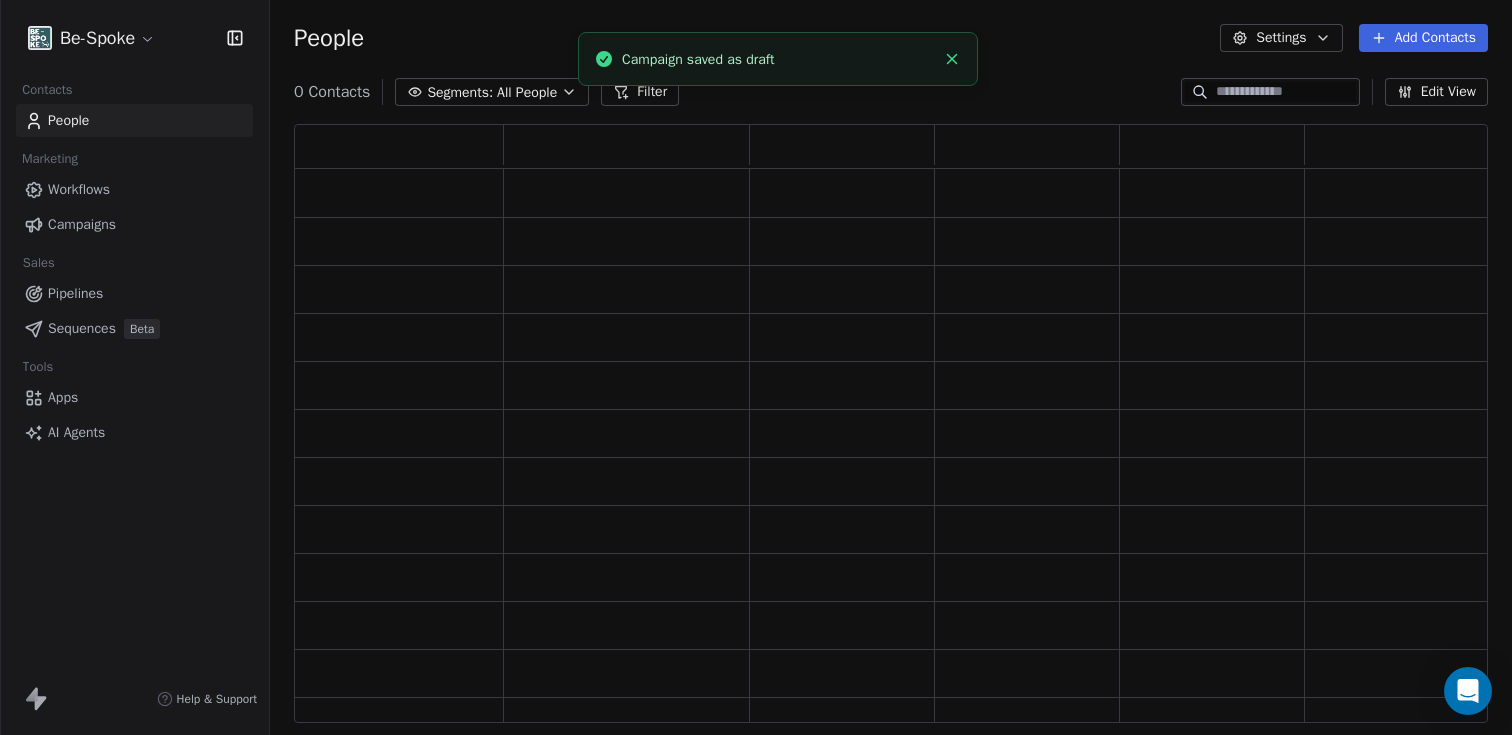 scroll, scrollTop: 16, scrollLeft: 16, axis: both 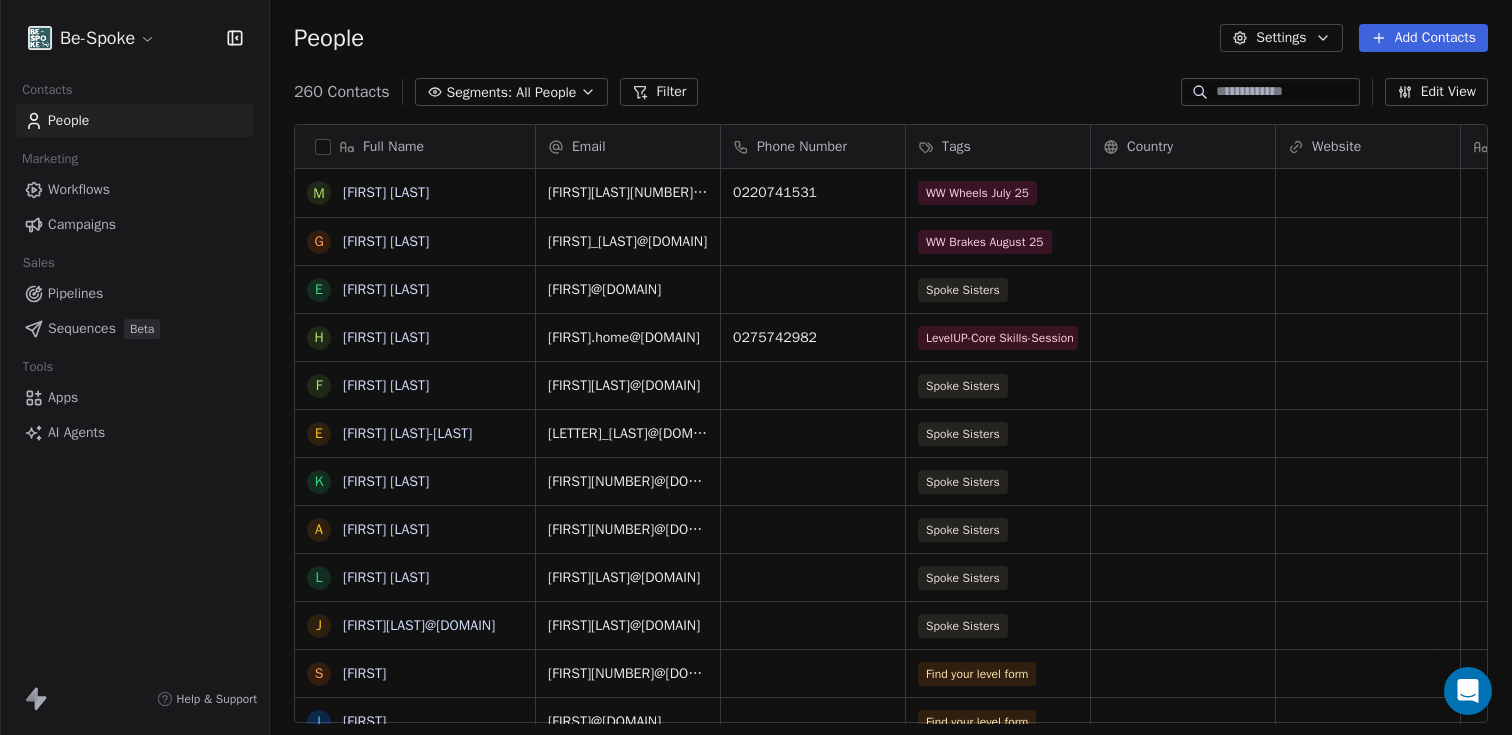 click on "Filter" at bounding box center (659, 92) 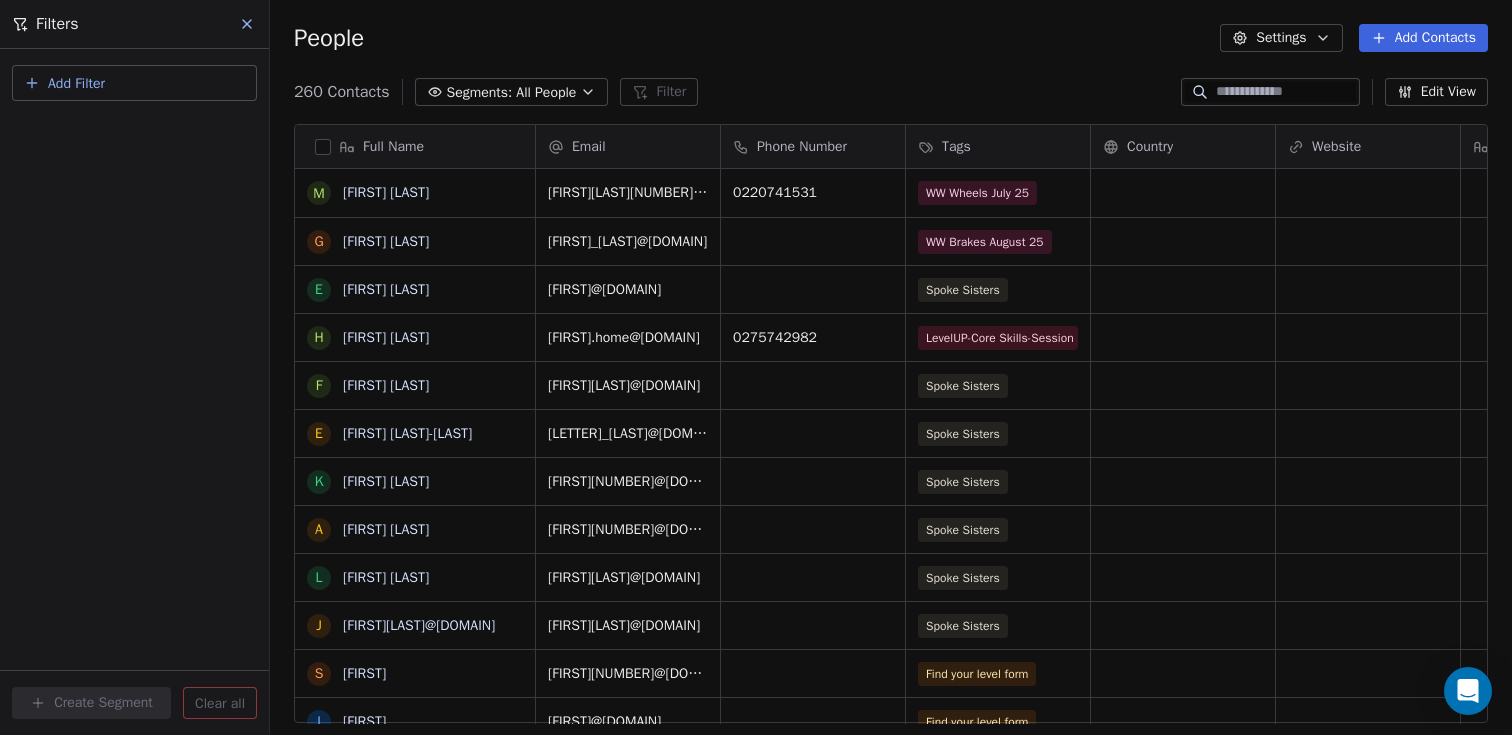 click on "Add Filter" at bounding box center (134, 83) 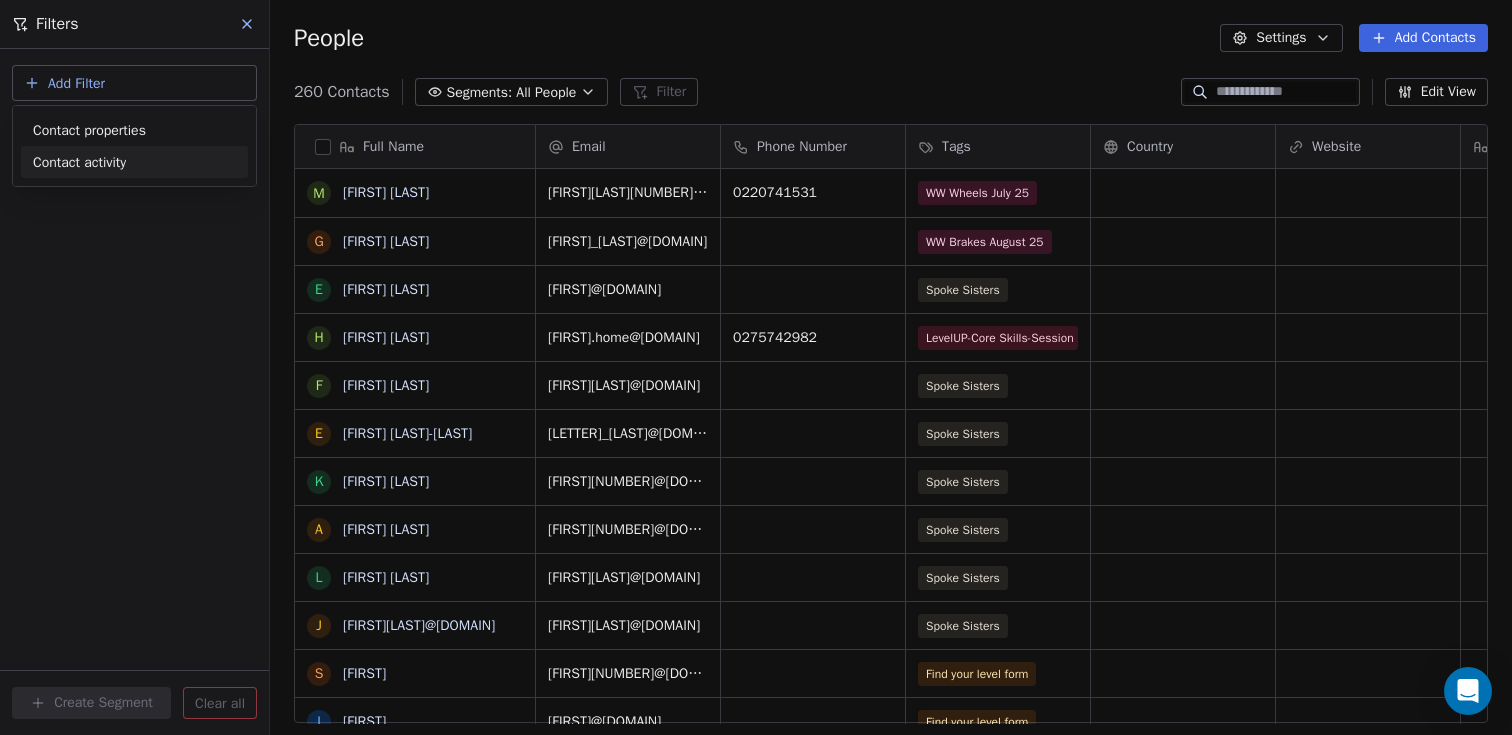 click on "Contact properties" at bounding box center (89, 130) 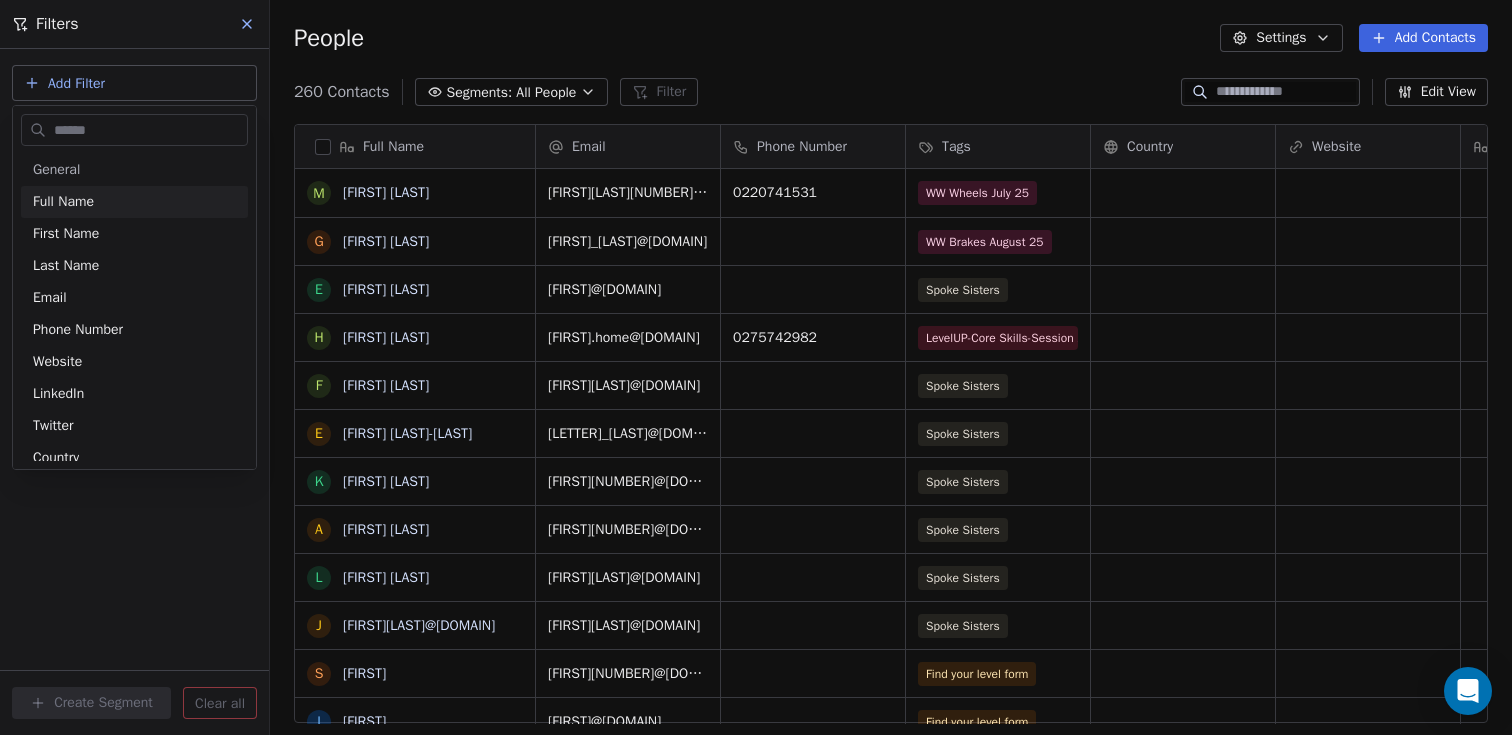 click at bounding box center (148, 130) 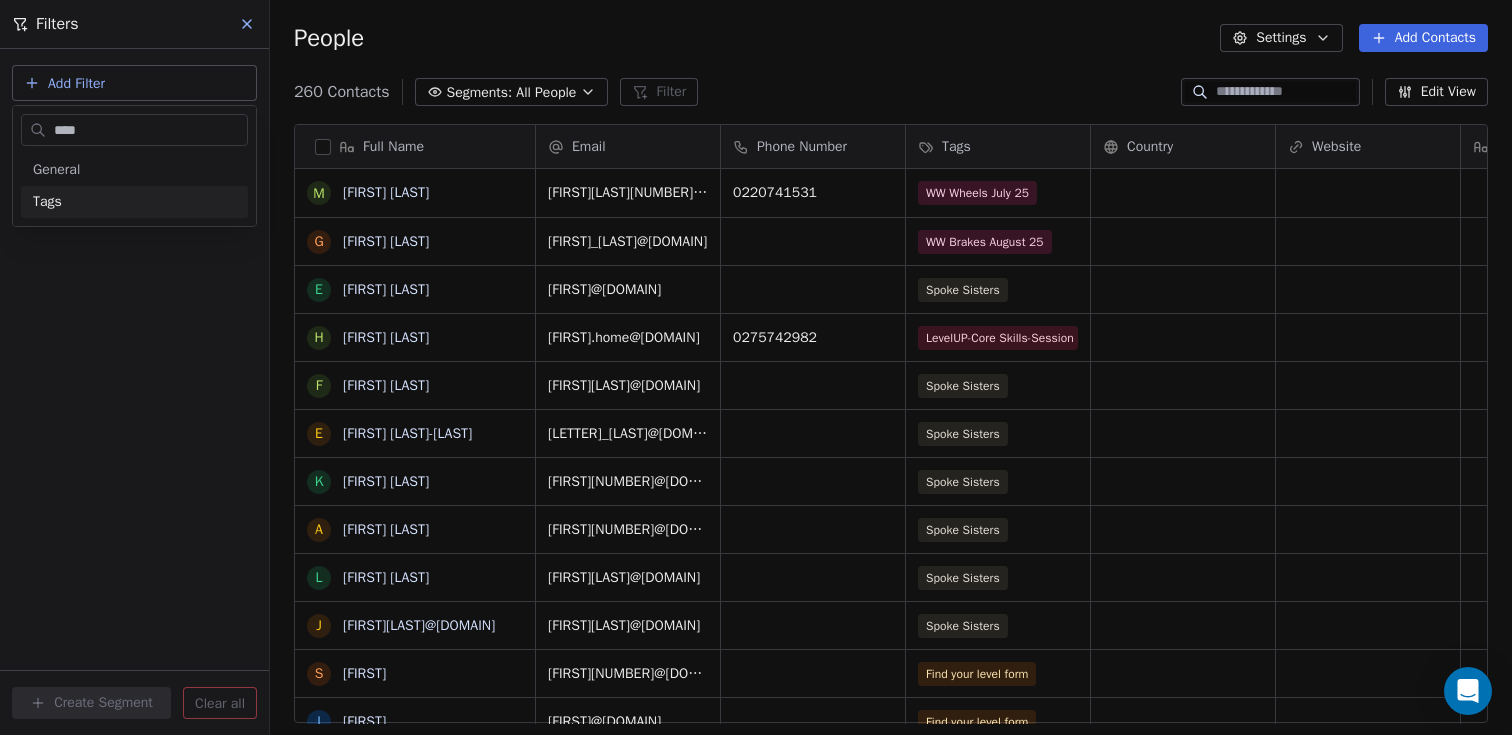 type on "****" 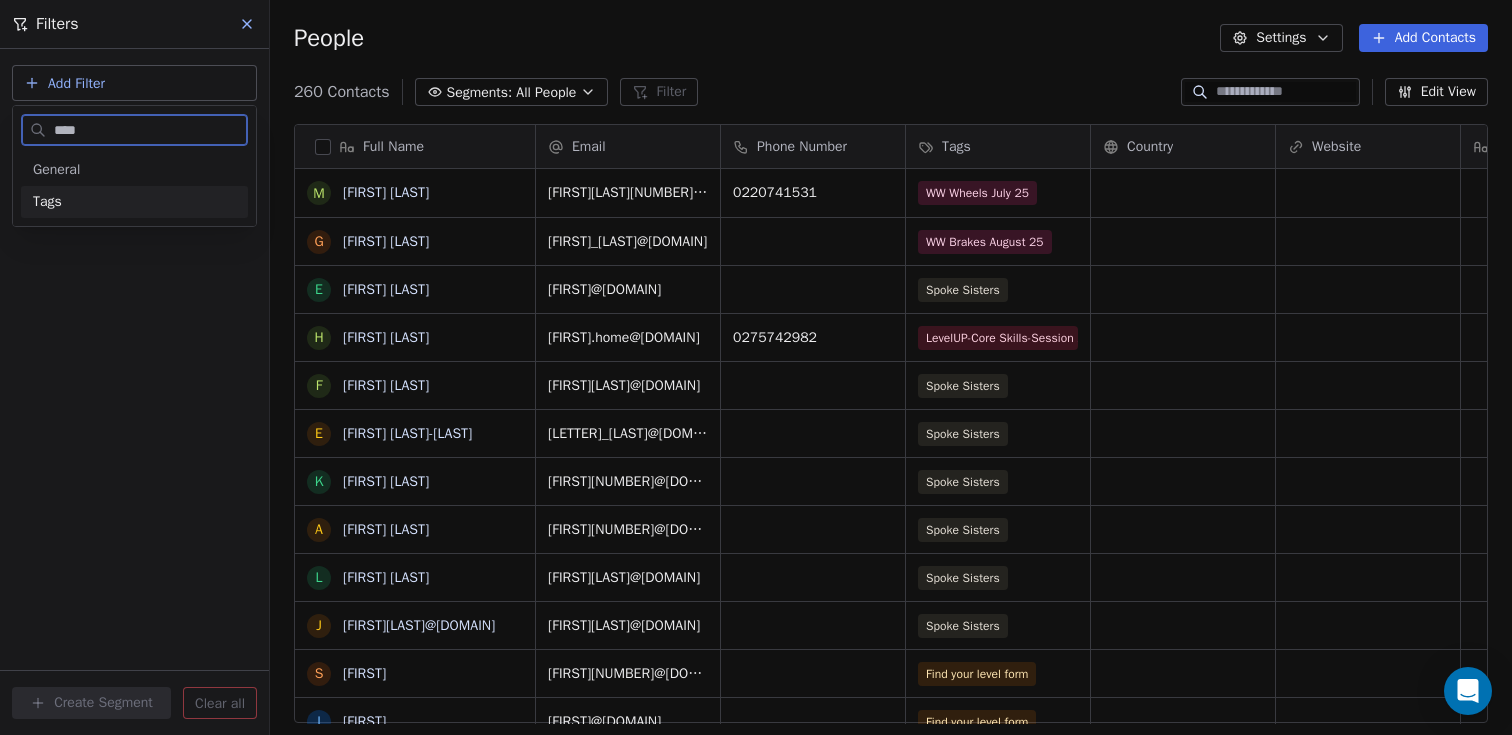 click on "Tags" at bounding box center [47, 202] 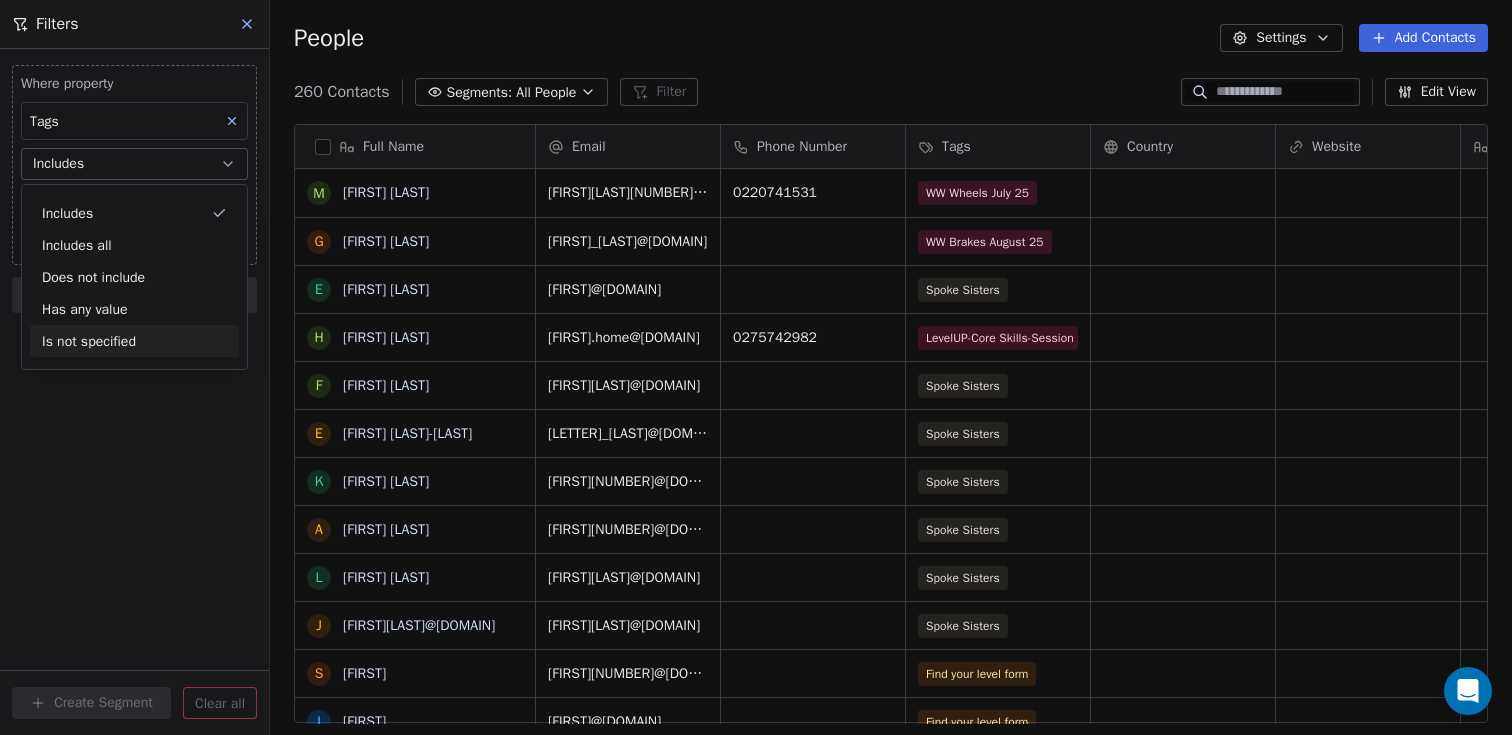 click on "Where property   Tags   Includes Select  Tags Add filter to this group Add another filter  Create Segment Clear all" at bounding box center [134, 392] 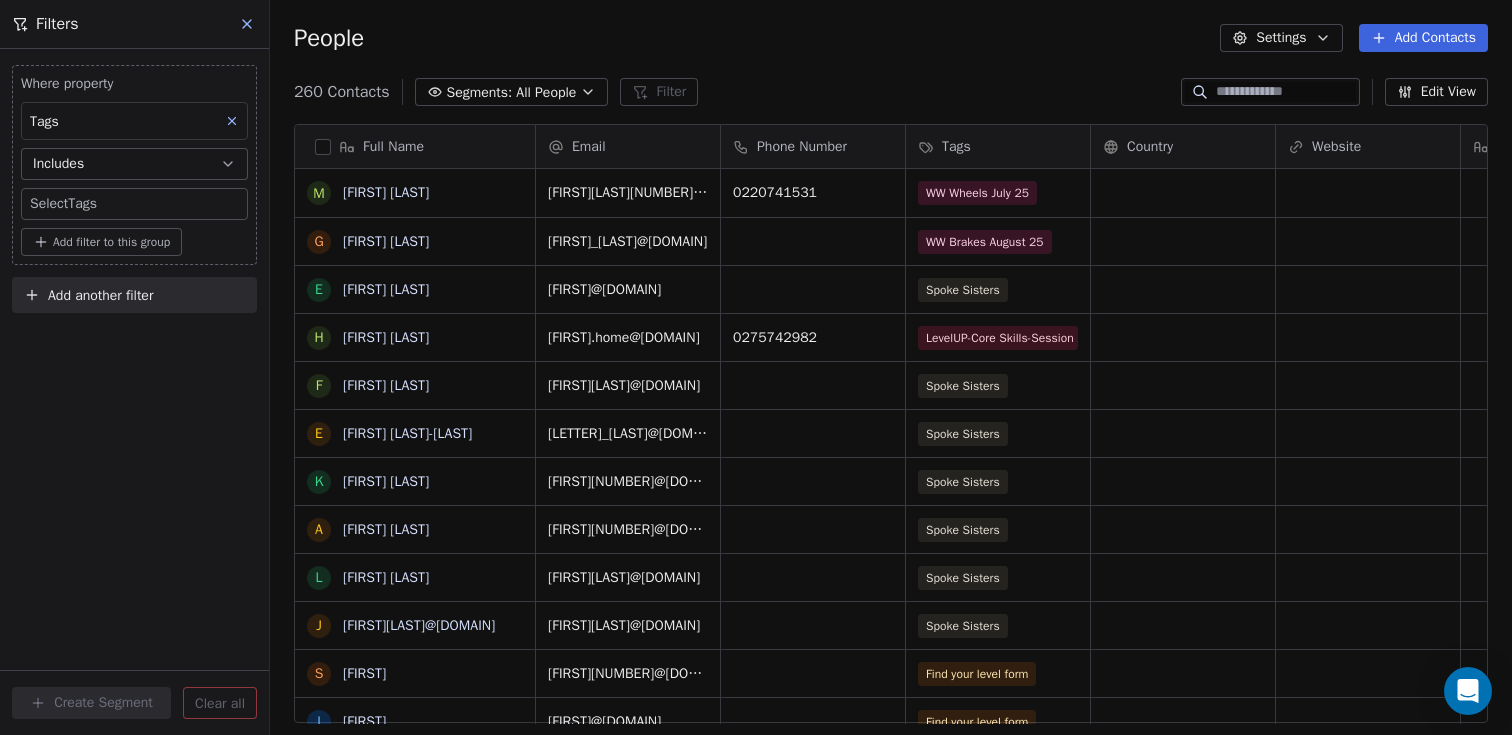 click on "Email Phone Number Tags Country Website Job Title Status Contact Source NPS Score [EMAIL] [PHONE] WW Wheels July 25 [EMAIL] +64275742982" at bounding box center (756, 367) 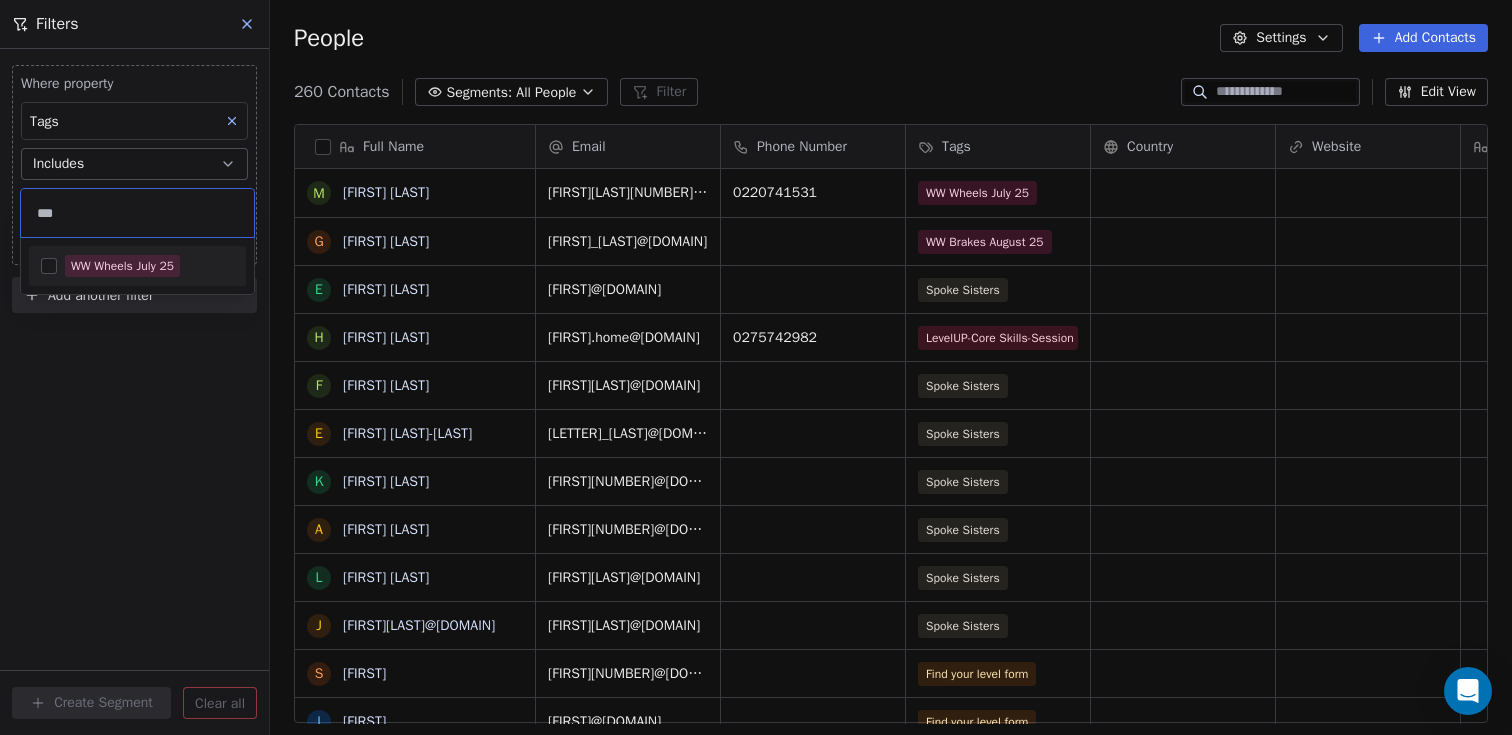 type on "***" 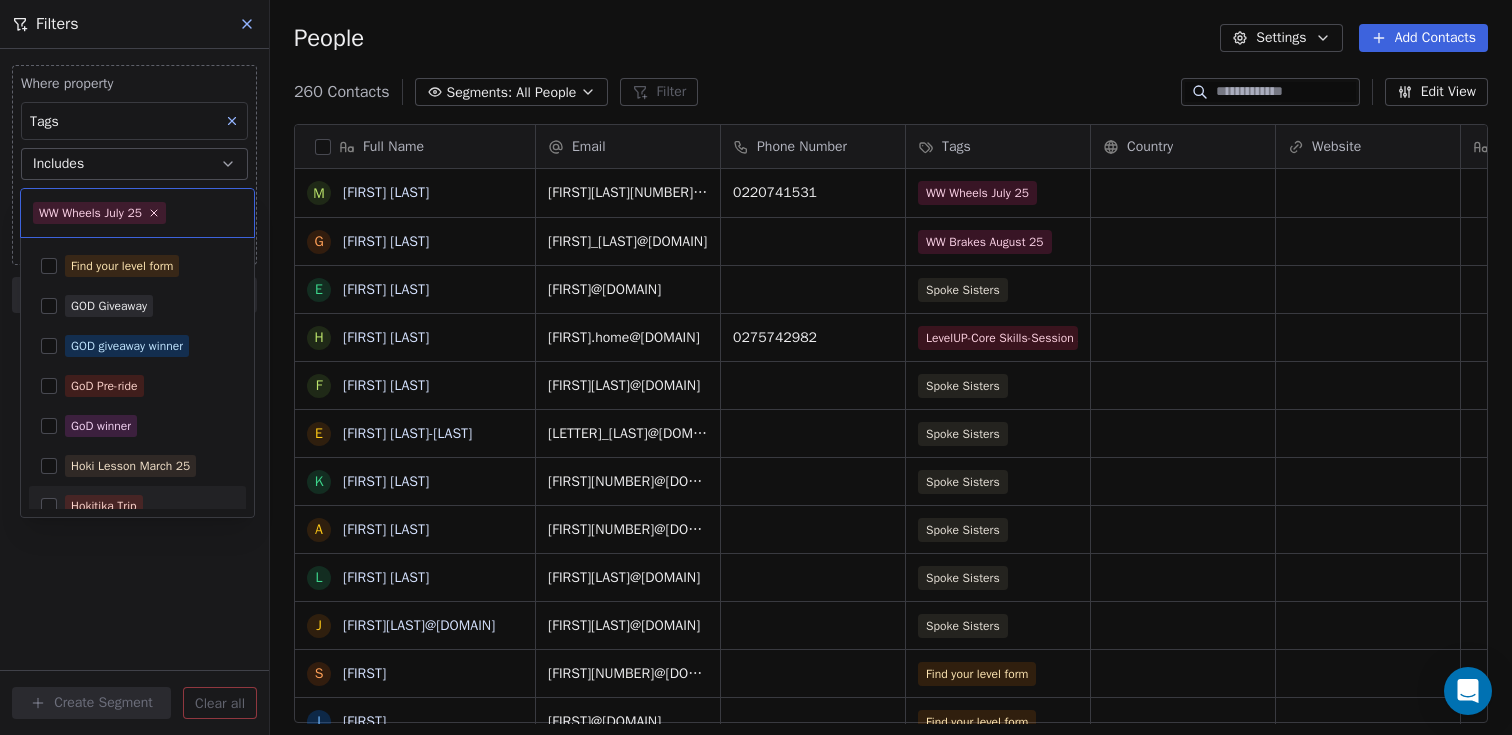 click on "Email Phone Number Tags Country Website Job Title Status Contact Source NPS Score [EMAIL] [PHONE] WW Wheels July 25 [EMAIL] +64275742982" at bounding box center [756, 367] 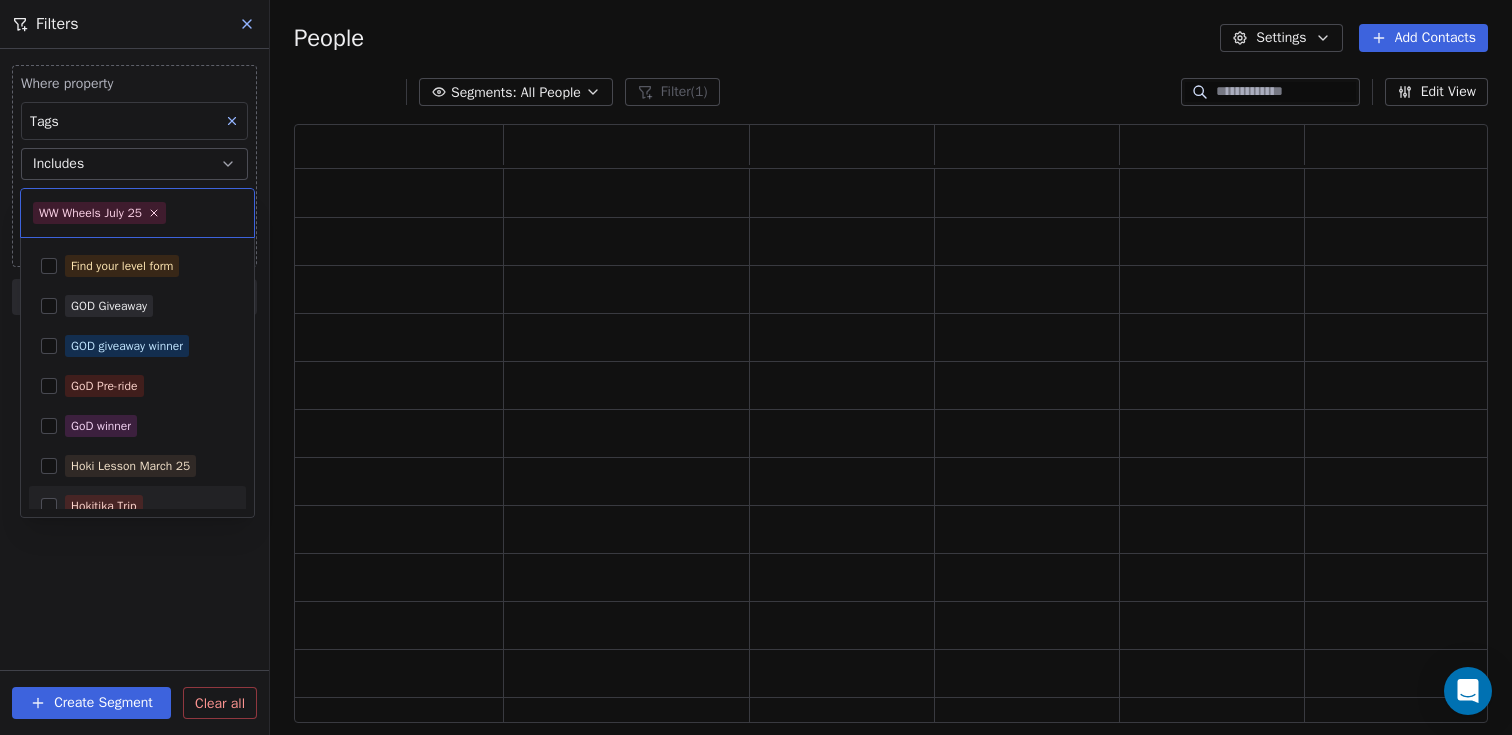 scroll, scrollTop: 16, scrollLeft: 16, axis: both 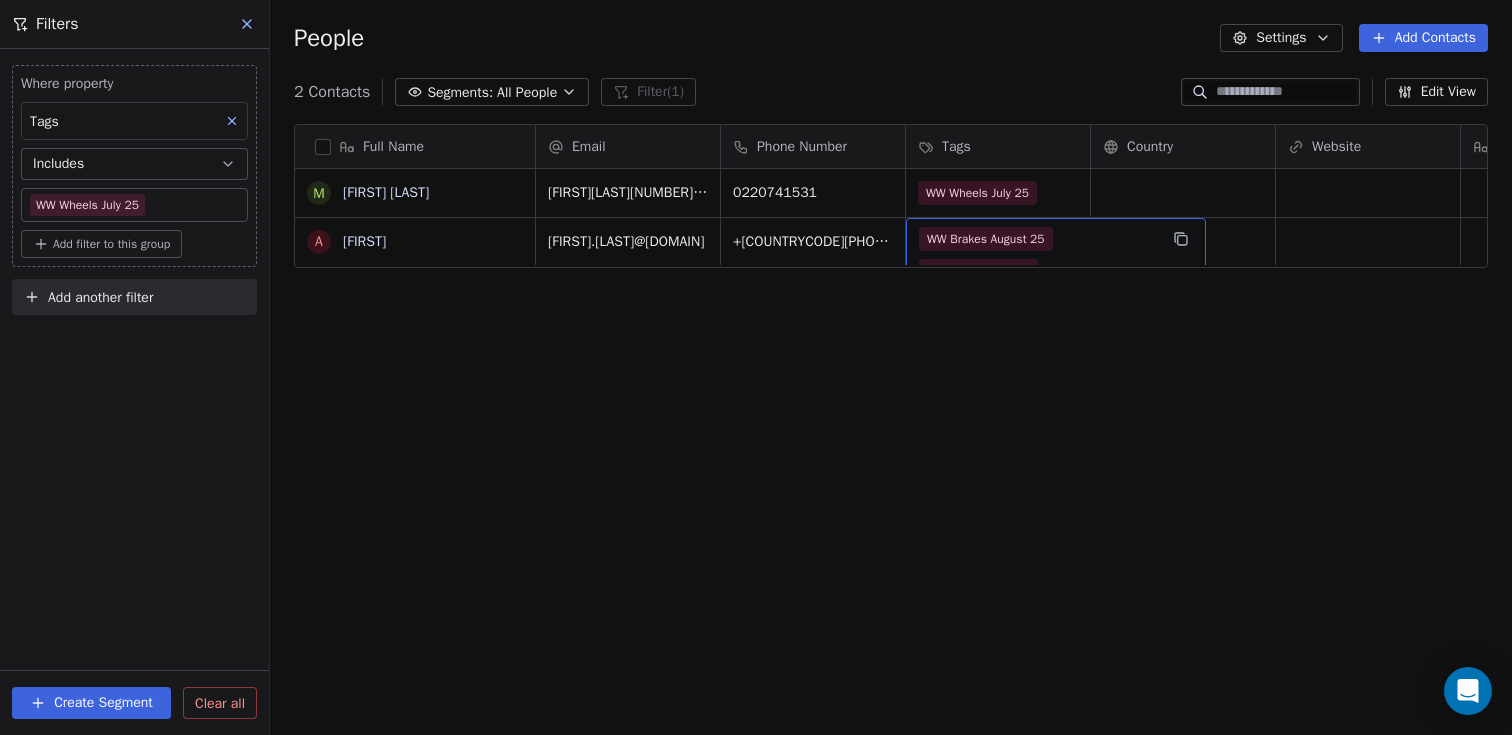 click on "WW Brakes August 25 WW Wheels July 25" at bounding box center (1038, 255) 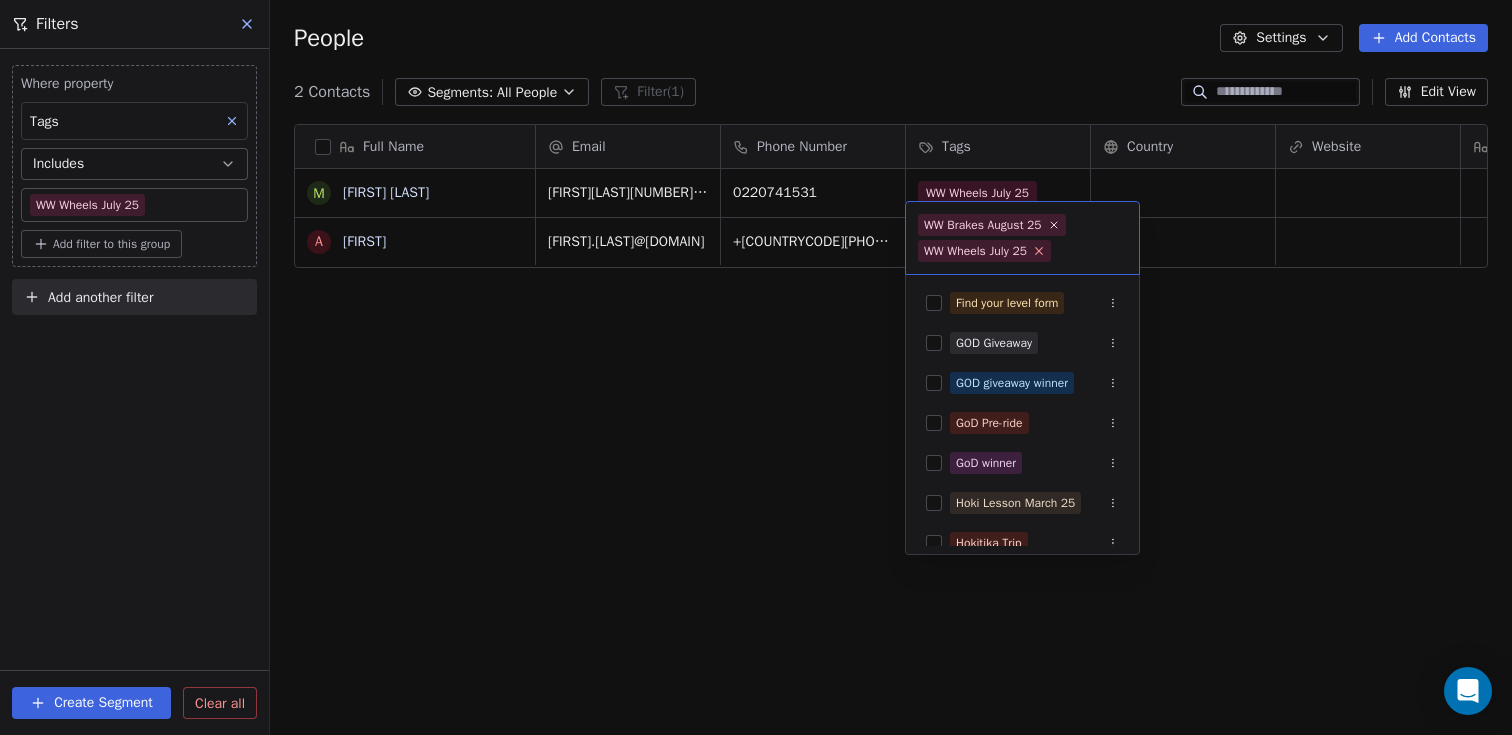 click 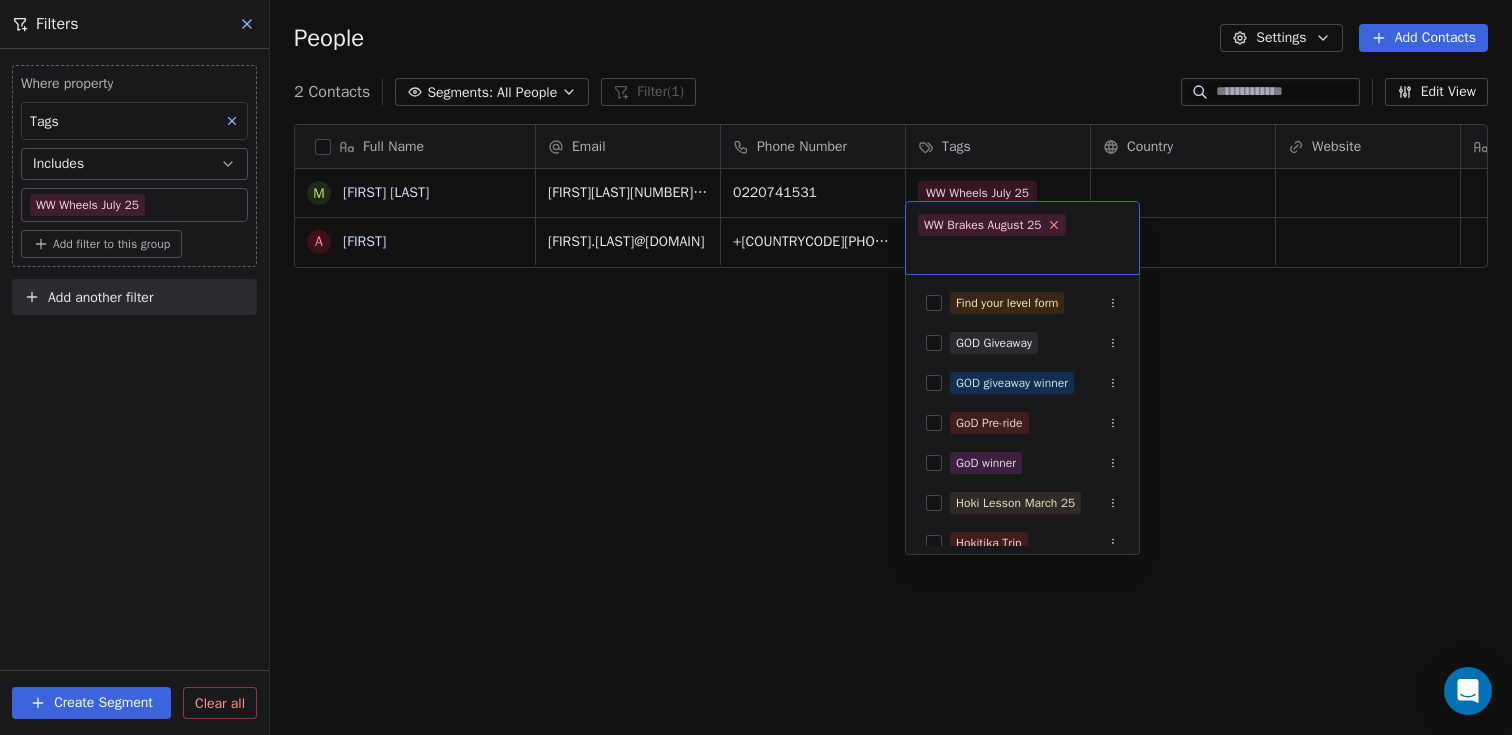 click 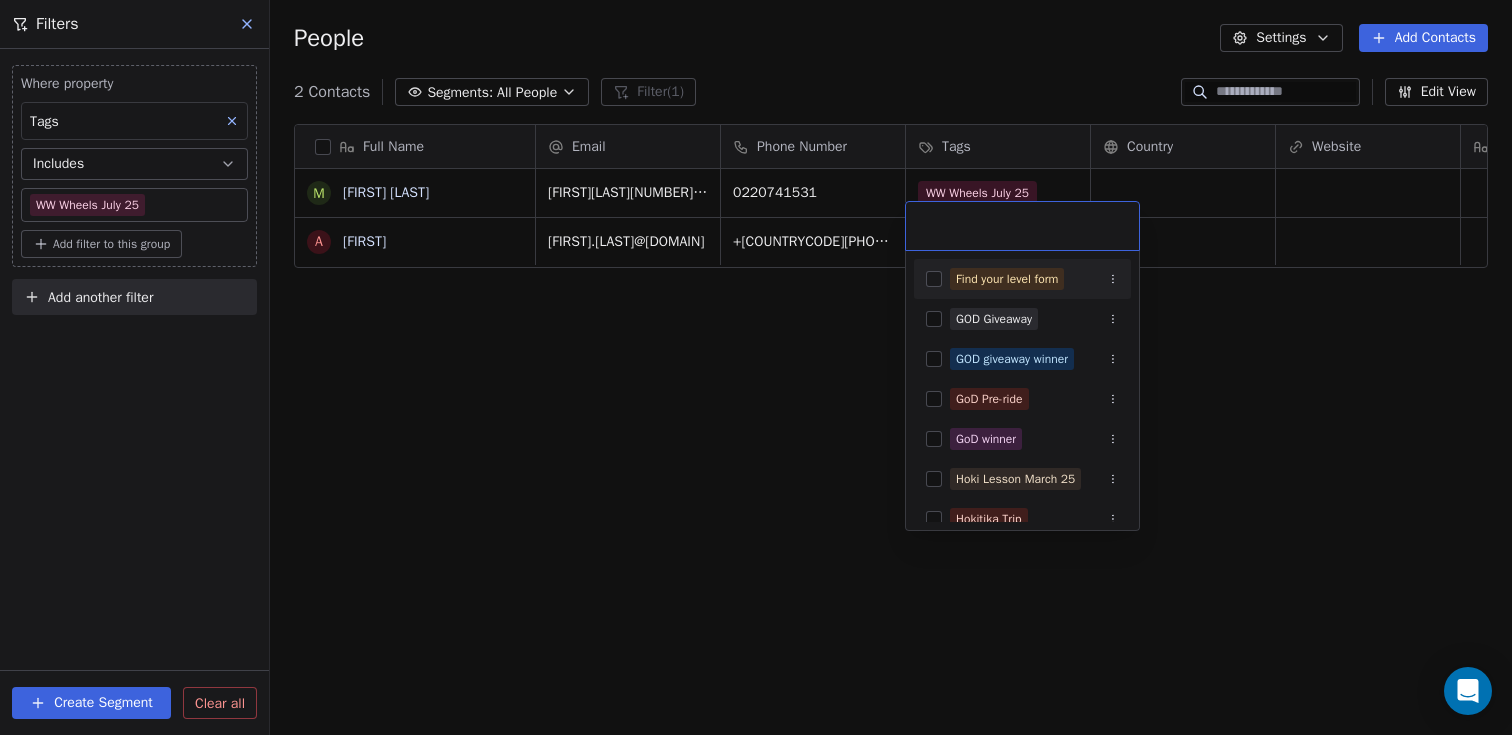 click on "Email Phone Number Tags Country Website Job Title Status Contact Source NPS Score [EMAIL] [PHONE] WW Wheels July 25 [EMAIL] +[COUNTRYCODE][PHONE] WW Brakes August 25 WW Wheels July 25 -9
To pick up a draggable item, press the space bar.
While dragging, use the arrow keys to move the item.
Press space again to drop the item in its new position, or press escape to cancel.
Find your level form GOD Giveaway GOD giveaway winner GoD Pre-ride GoD winner Hoki Lesson March 25 Hokitika Trip Into to drops Feb25 Level UP Core Summer 2025" at bounding box center [756, 367] 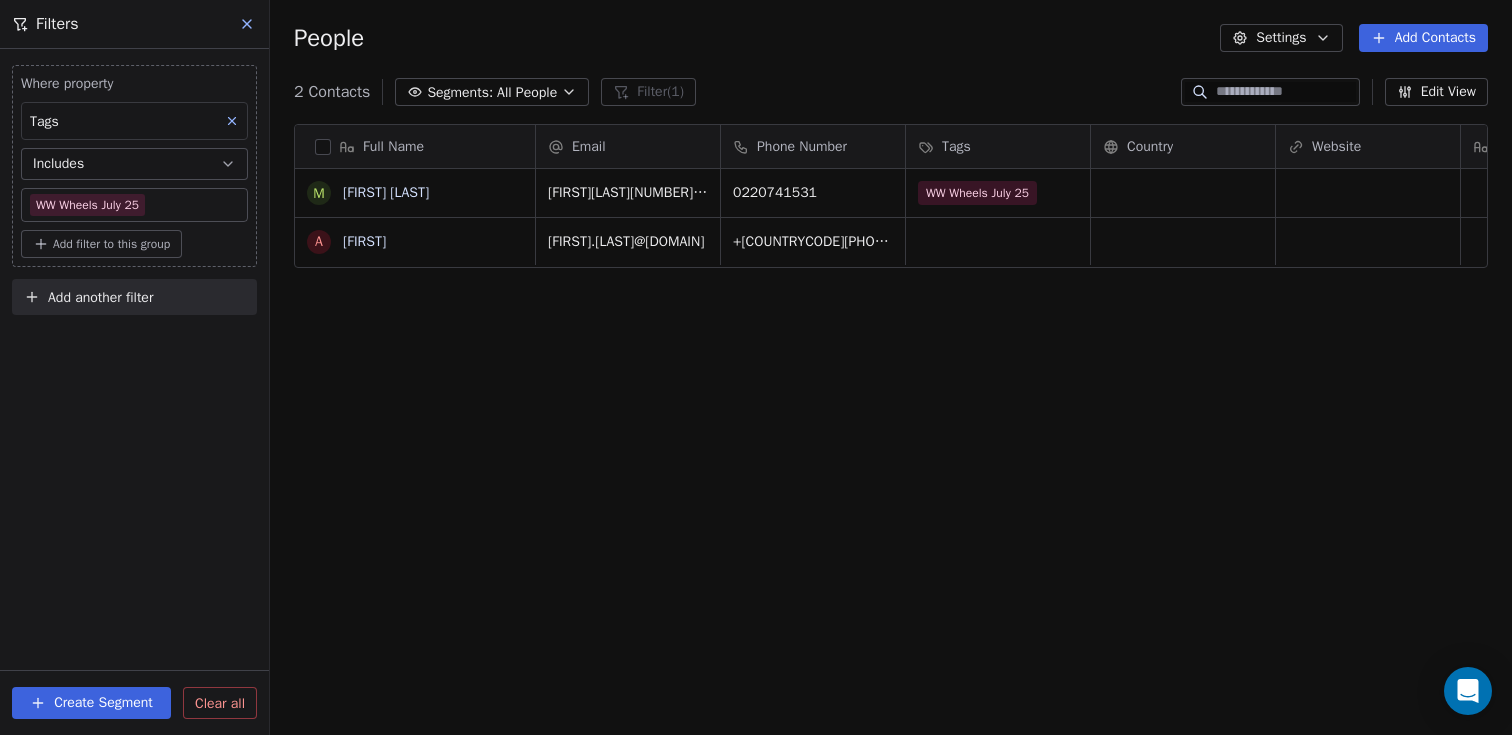 click on "Where property   Tags   Includes Select  Tags Add filter to this group Add another filter  Create Segment Clear all" at bounding box center [134, 392] 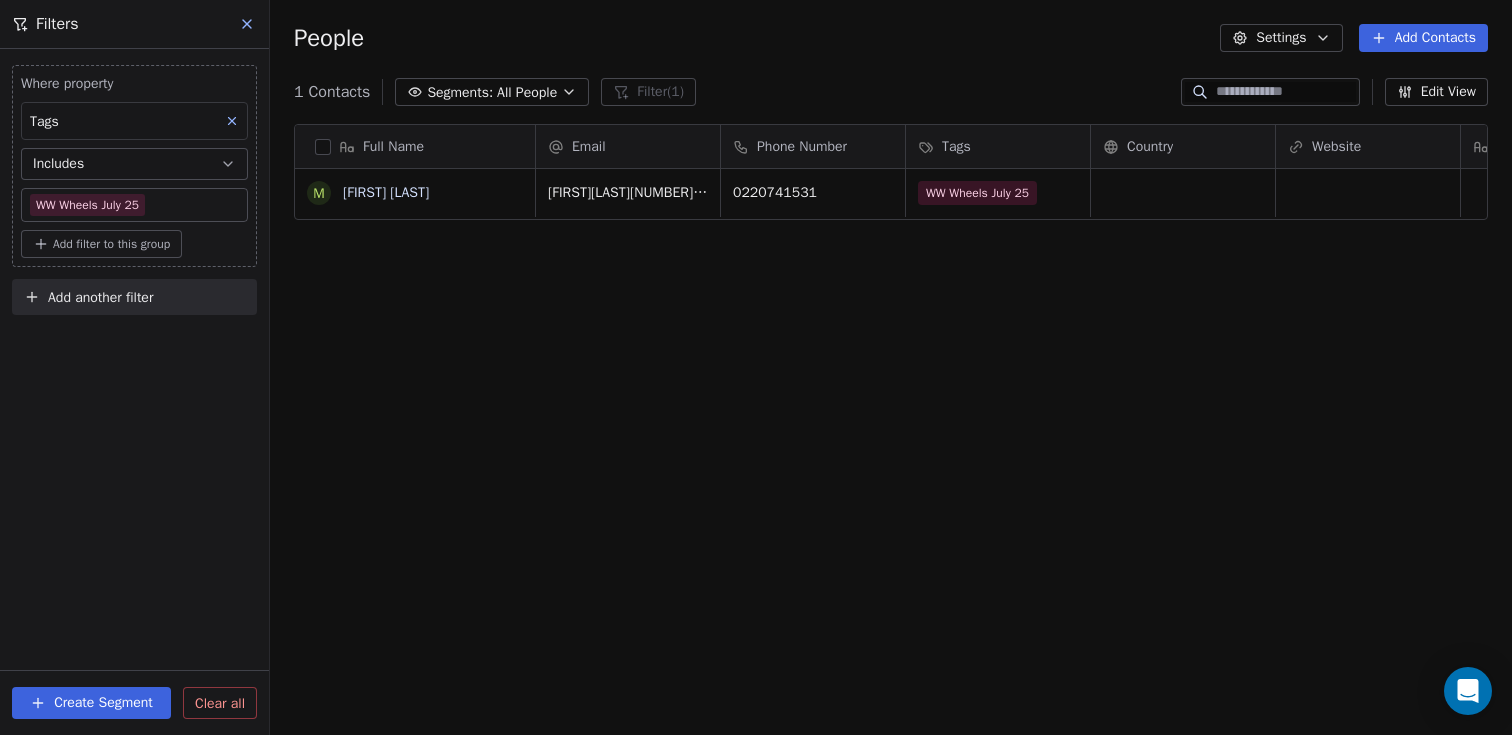 click on "Create Segment" at bounding box center (91, 703) 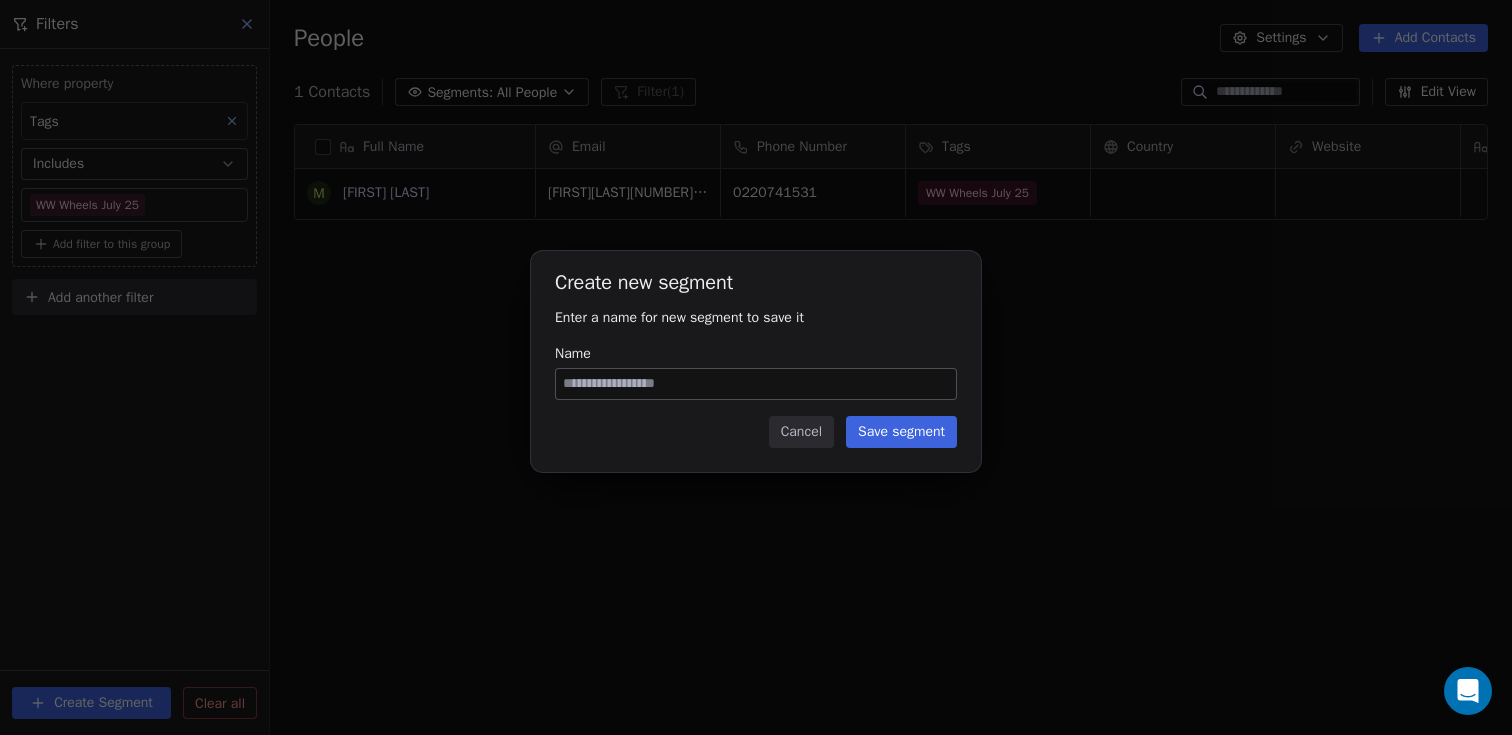 click on "Name" at bounding box center [756, 384] 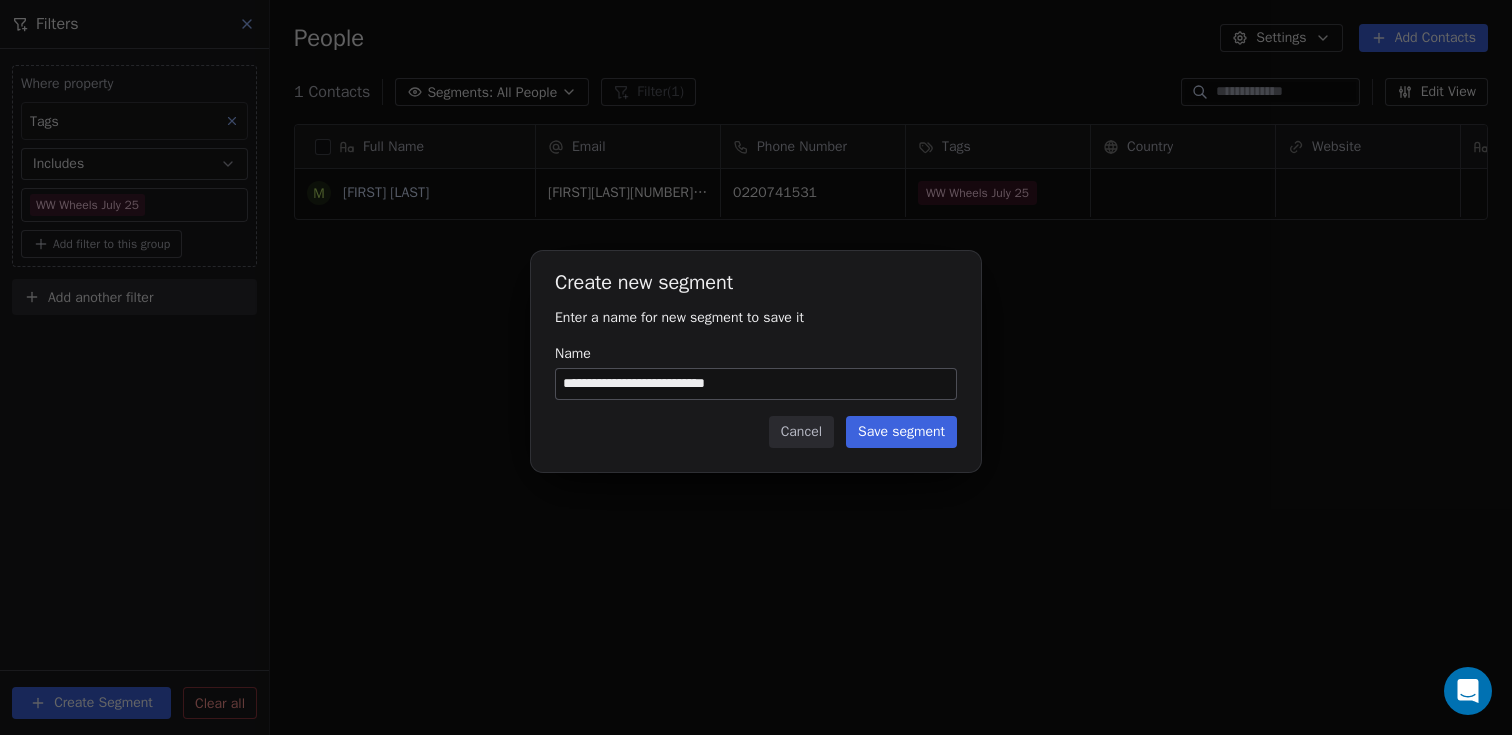 type on "**********" 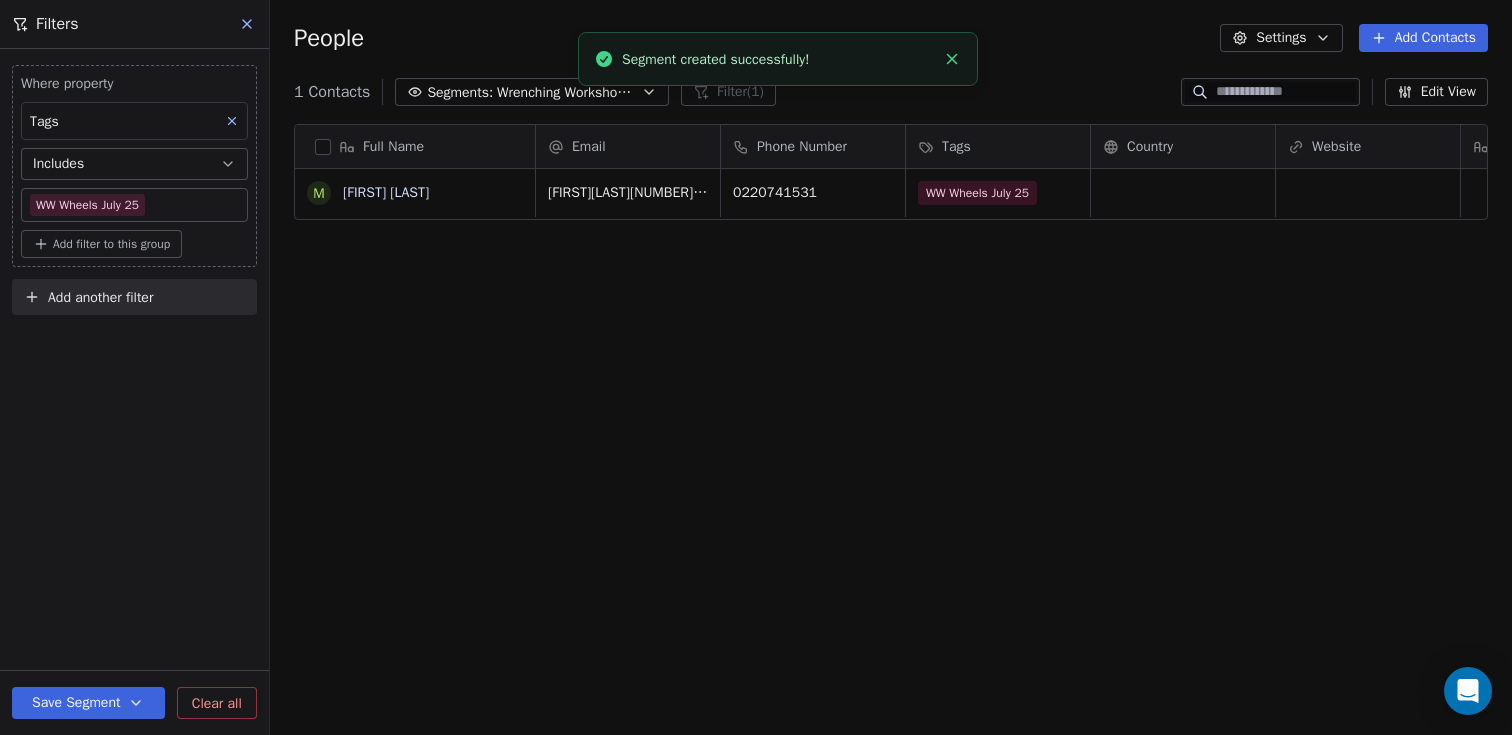click 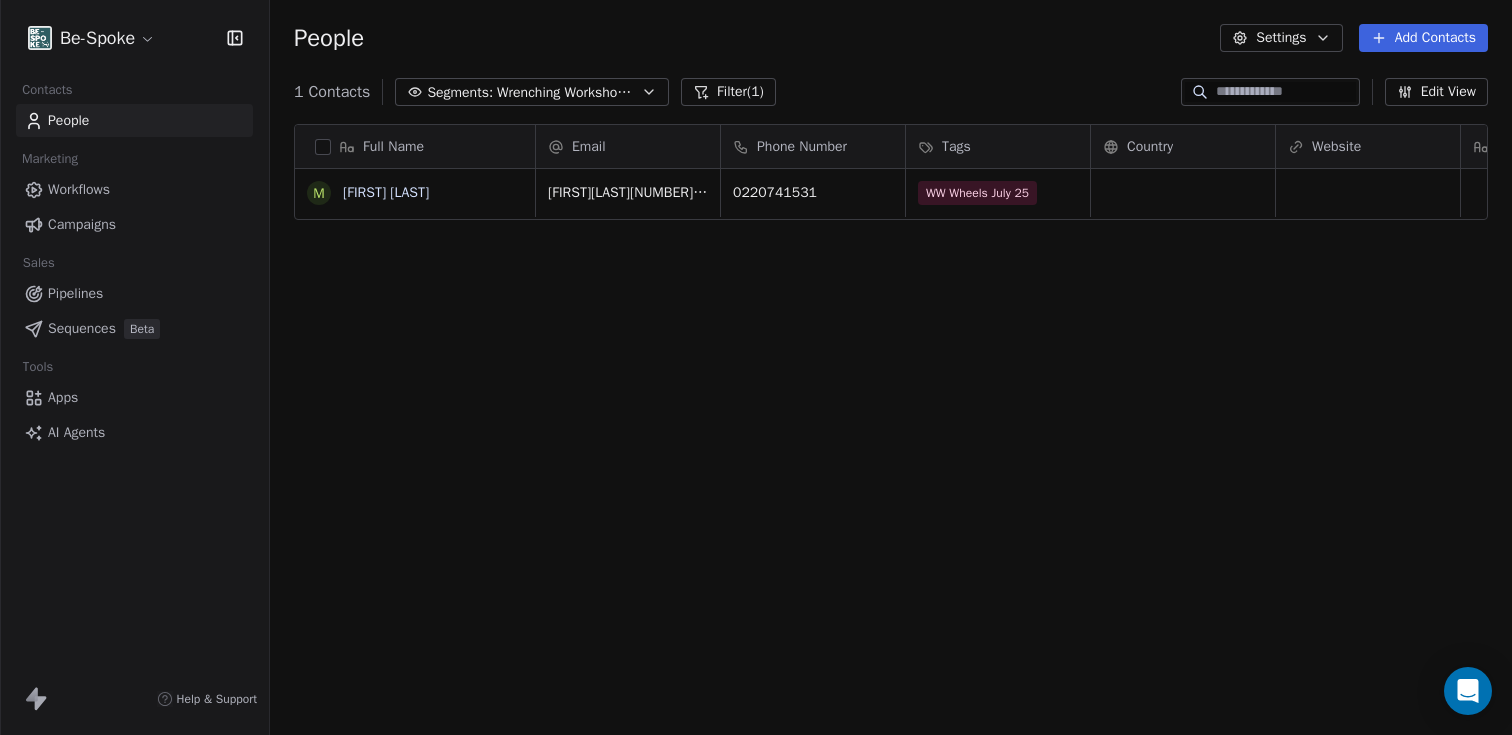 click on "Campaigns" at bounding box center (82, 224) 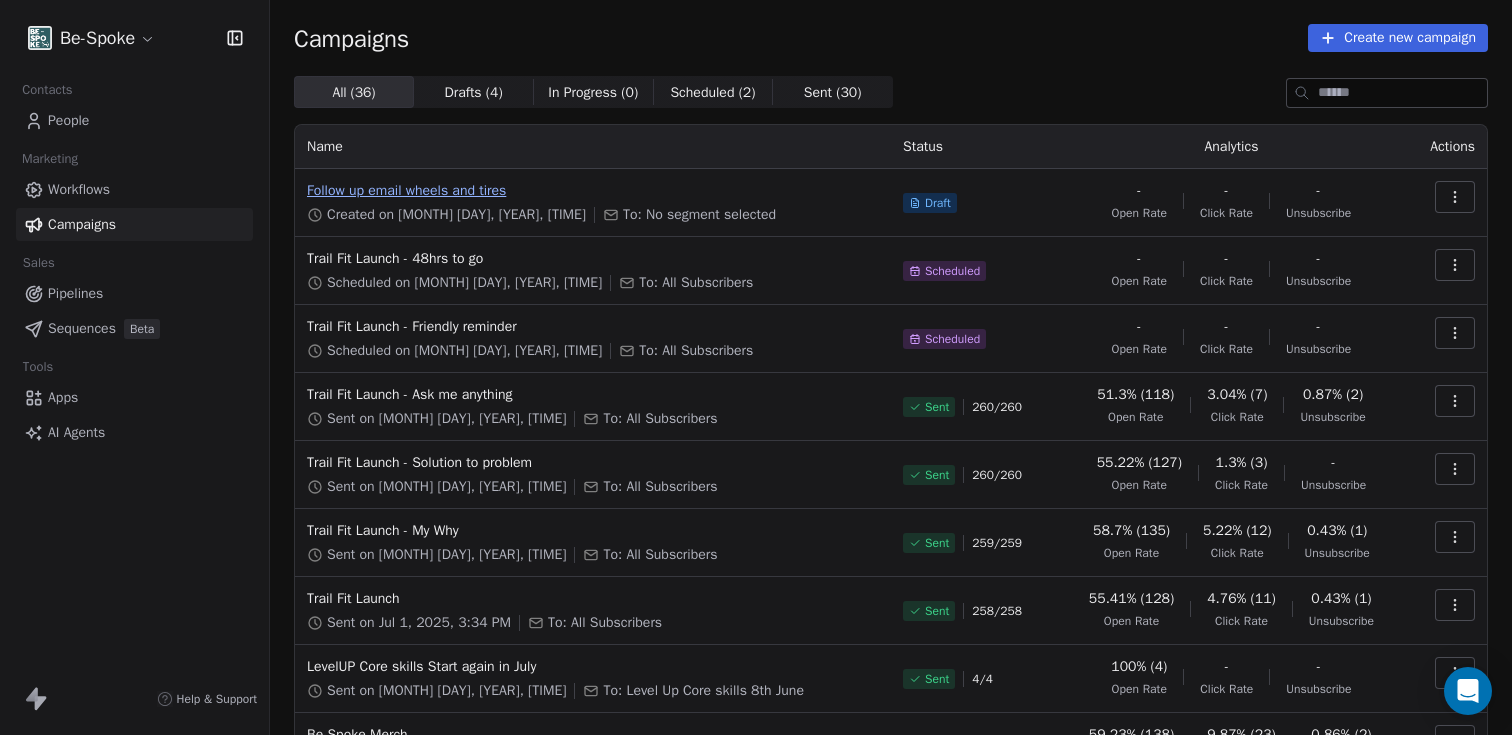 click on "Follow up email wheels and tires" at bounding box center (593, 191) 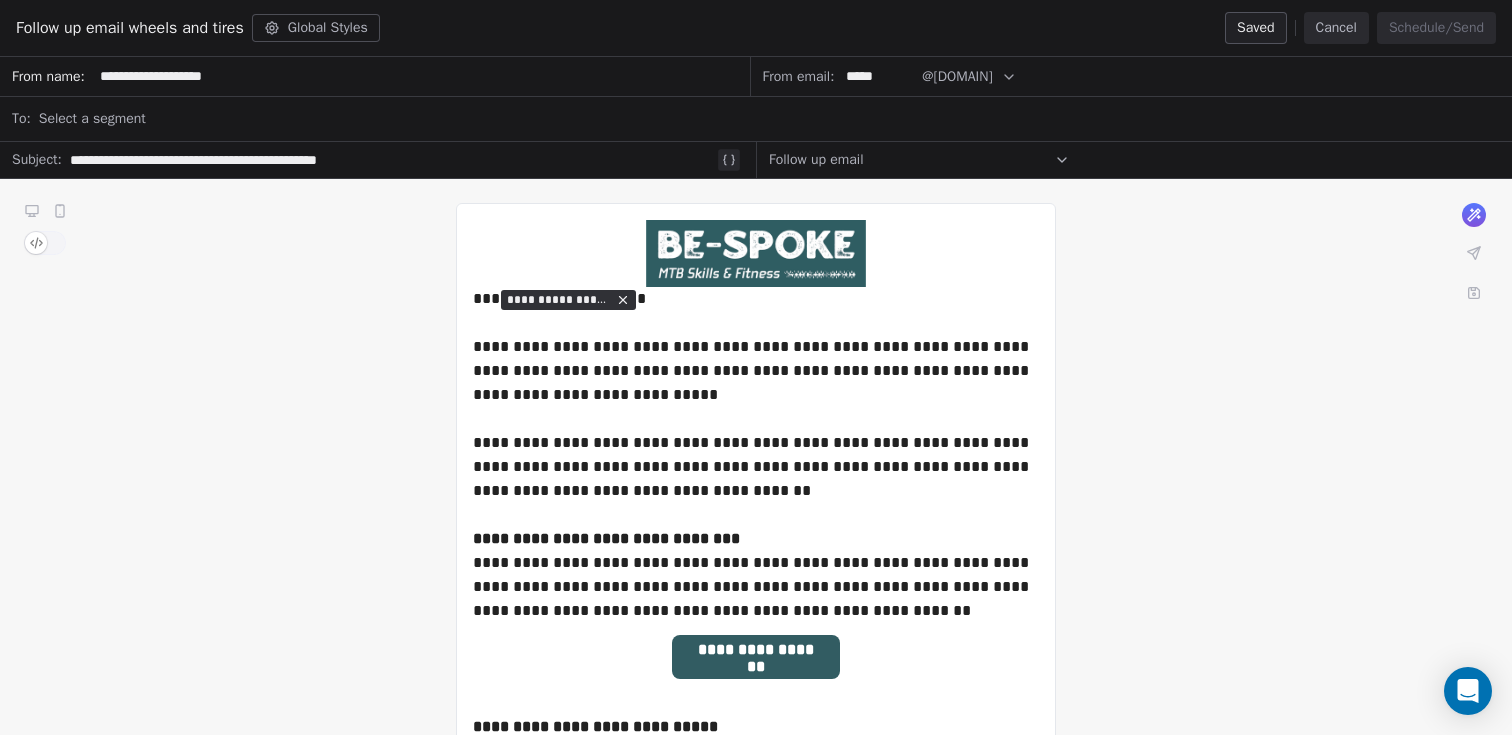 click on "Select a segment" at bounding box center [92, 119] 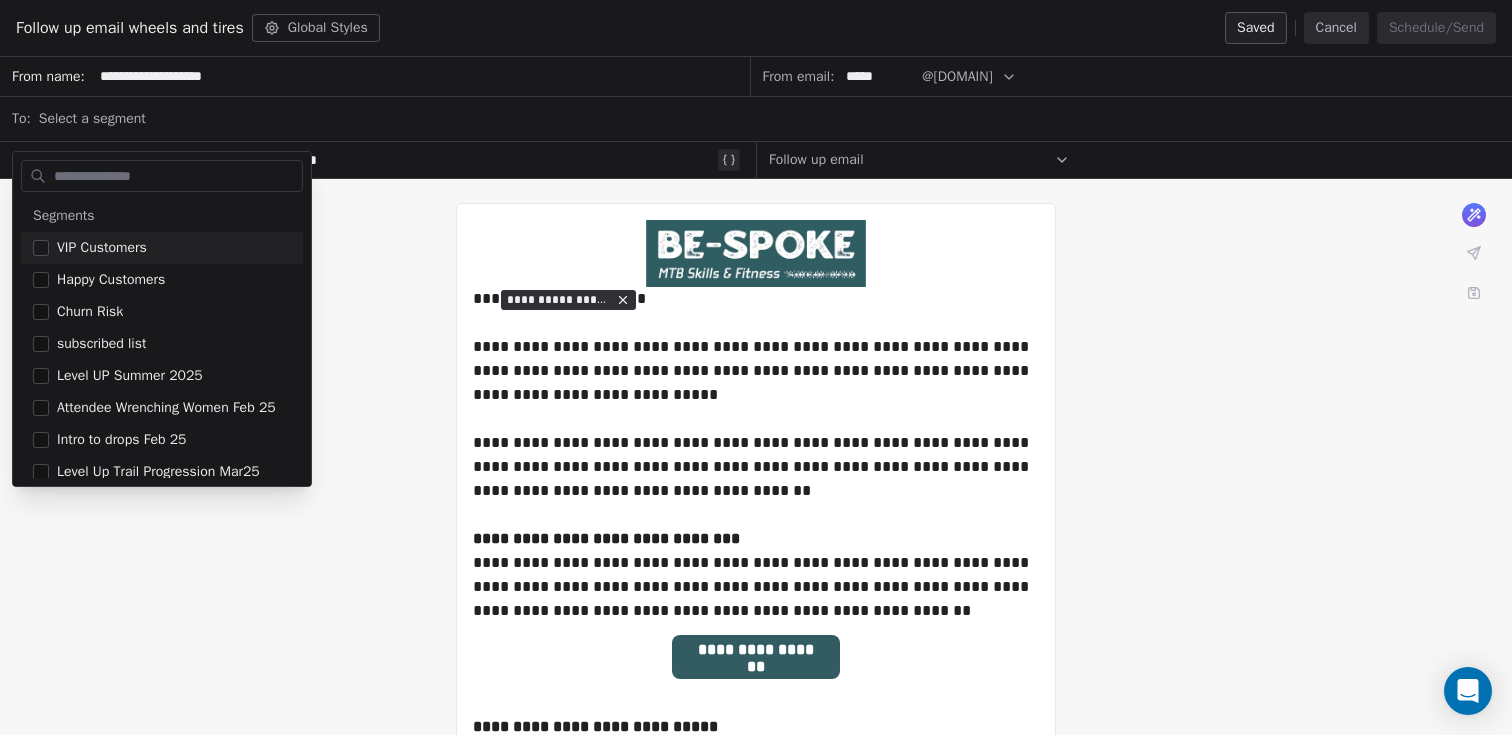 click at bounding box center (176, 176) 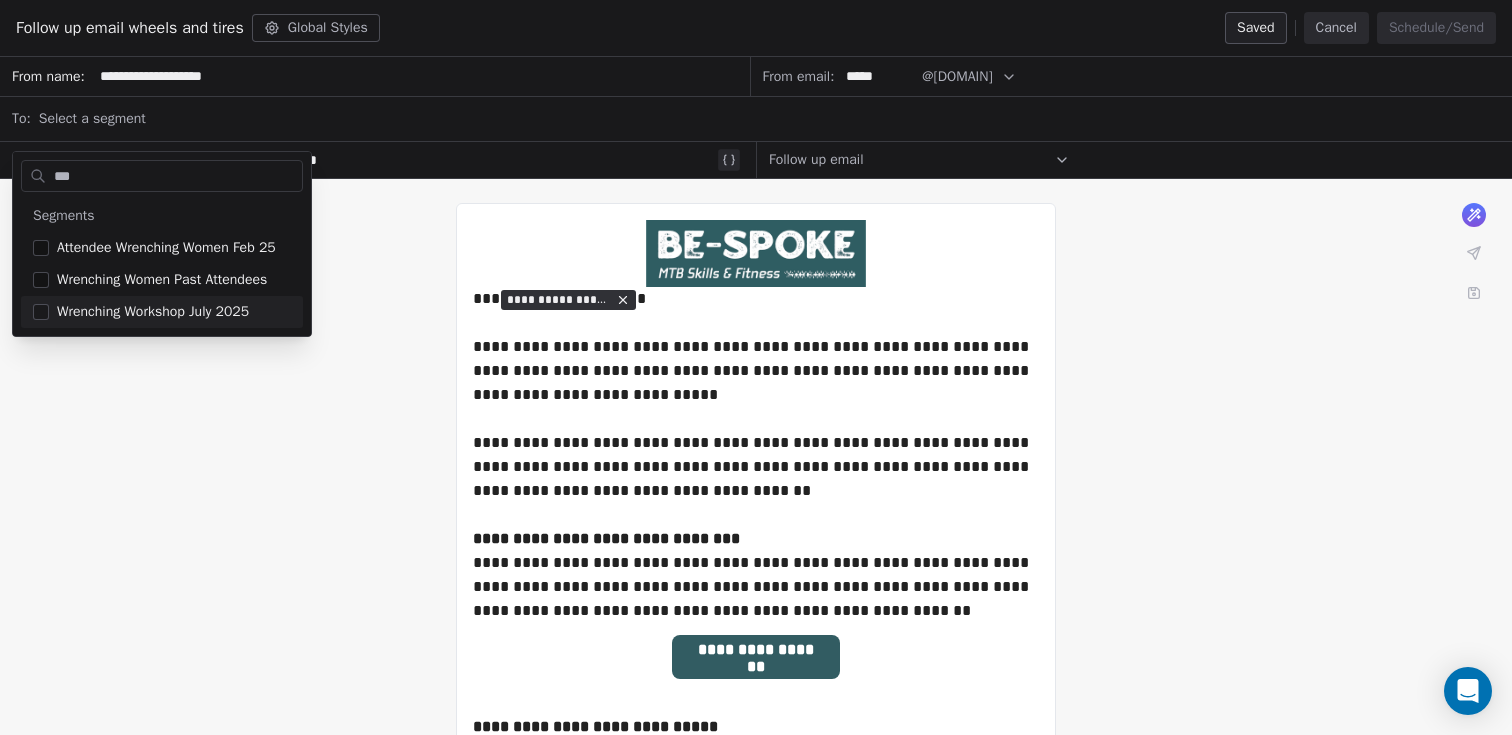 type on "***" 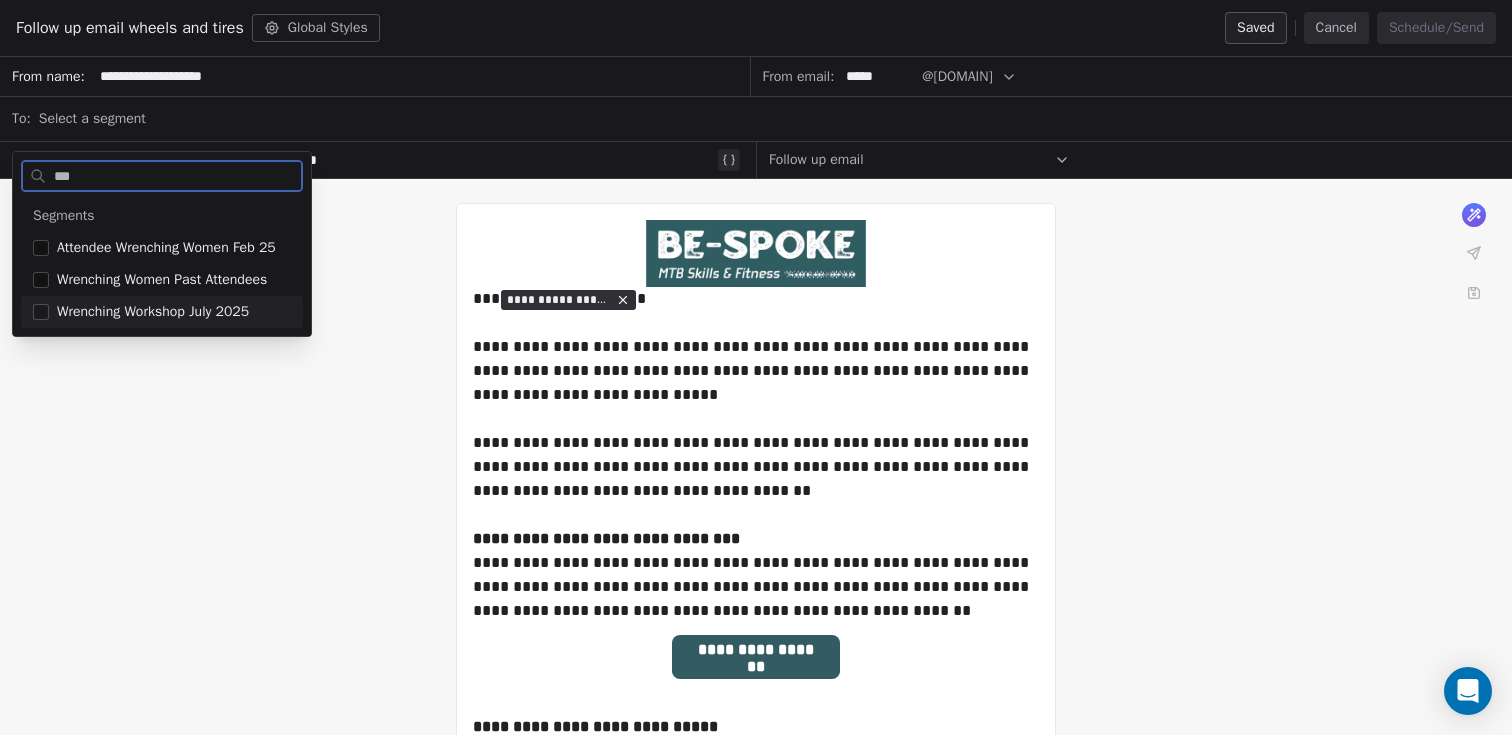 click on "Wrenching Workshop July 2025" at bounding box center [153, 312] 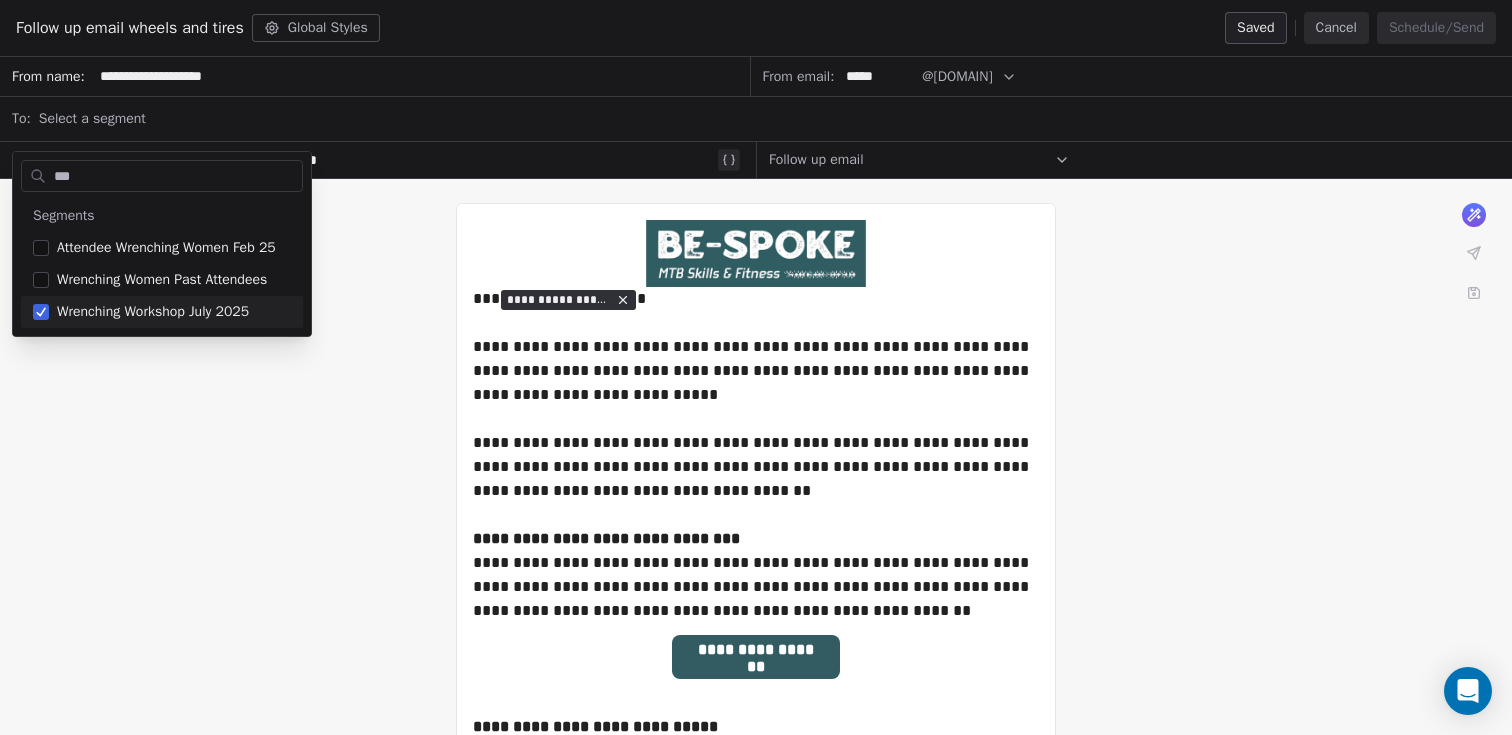 click on "**********" at bounding box center (756, 925) 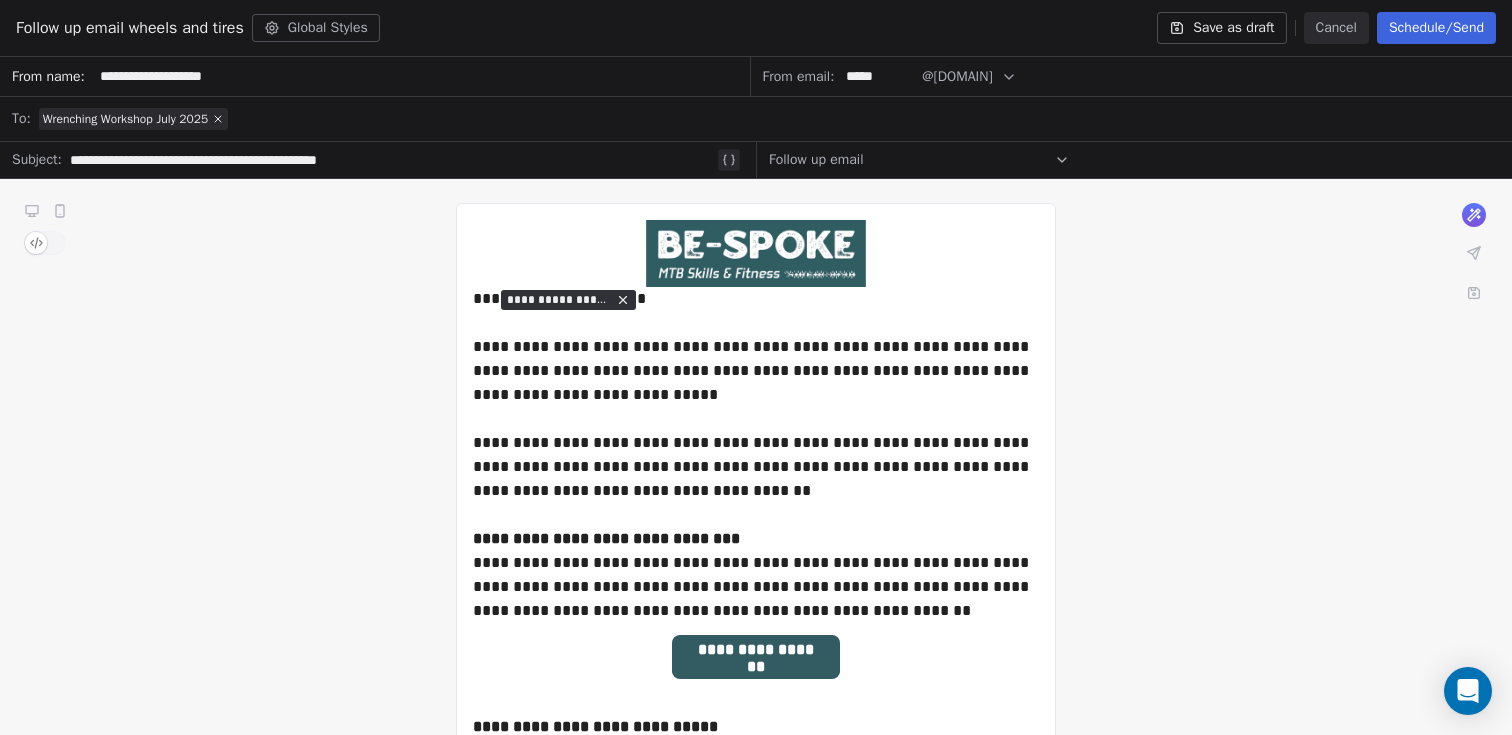 click on "Schedule/Send" at bounding box center [1436, 28] 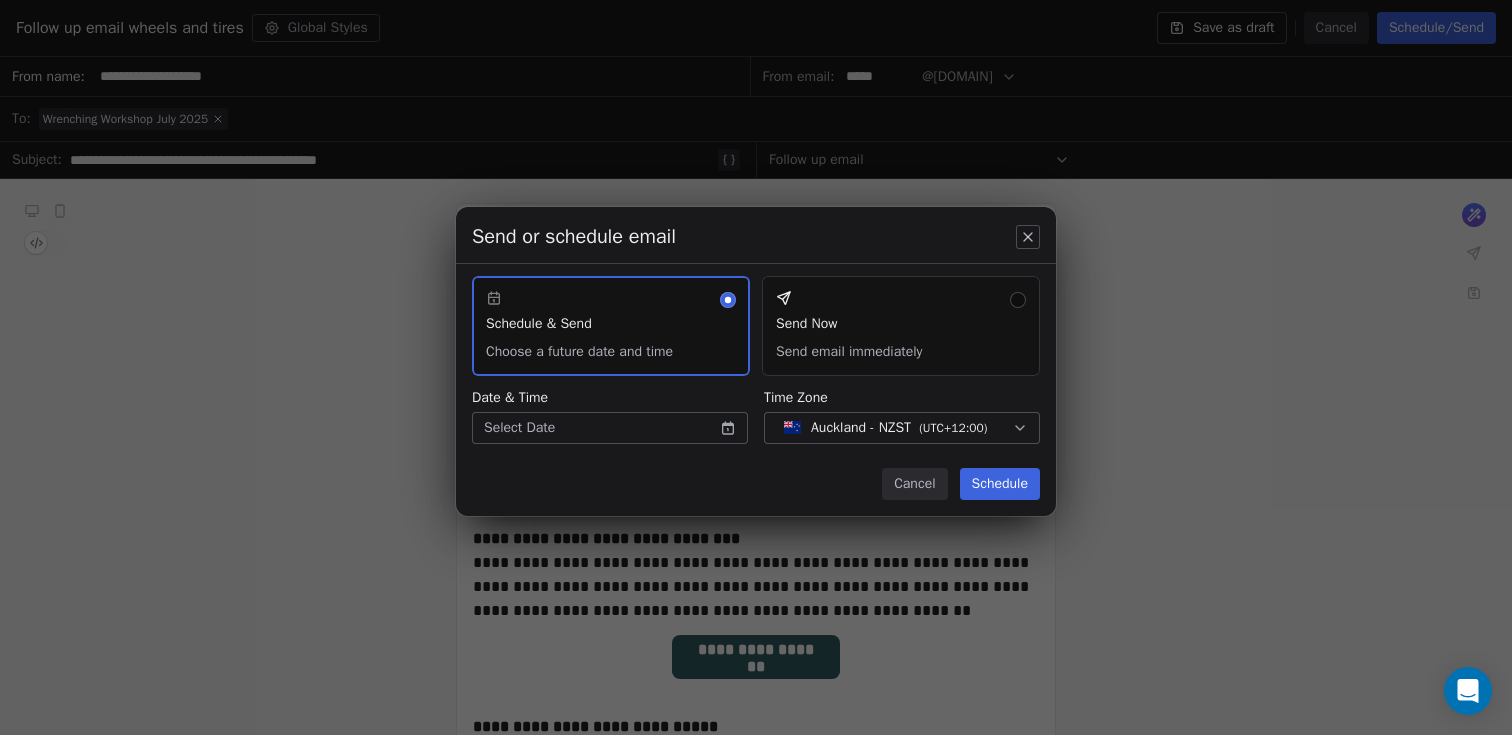 click on "Send Now Send email immediately" at bounding box center [901, 326] 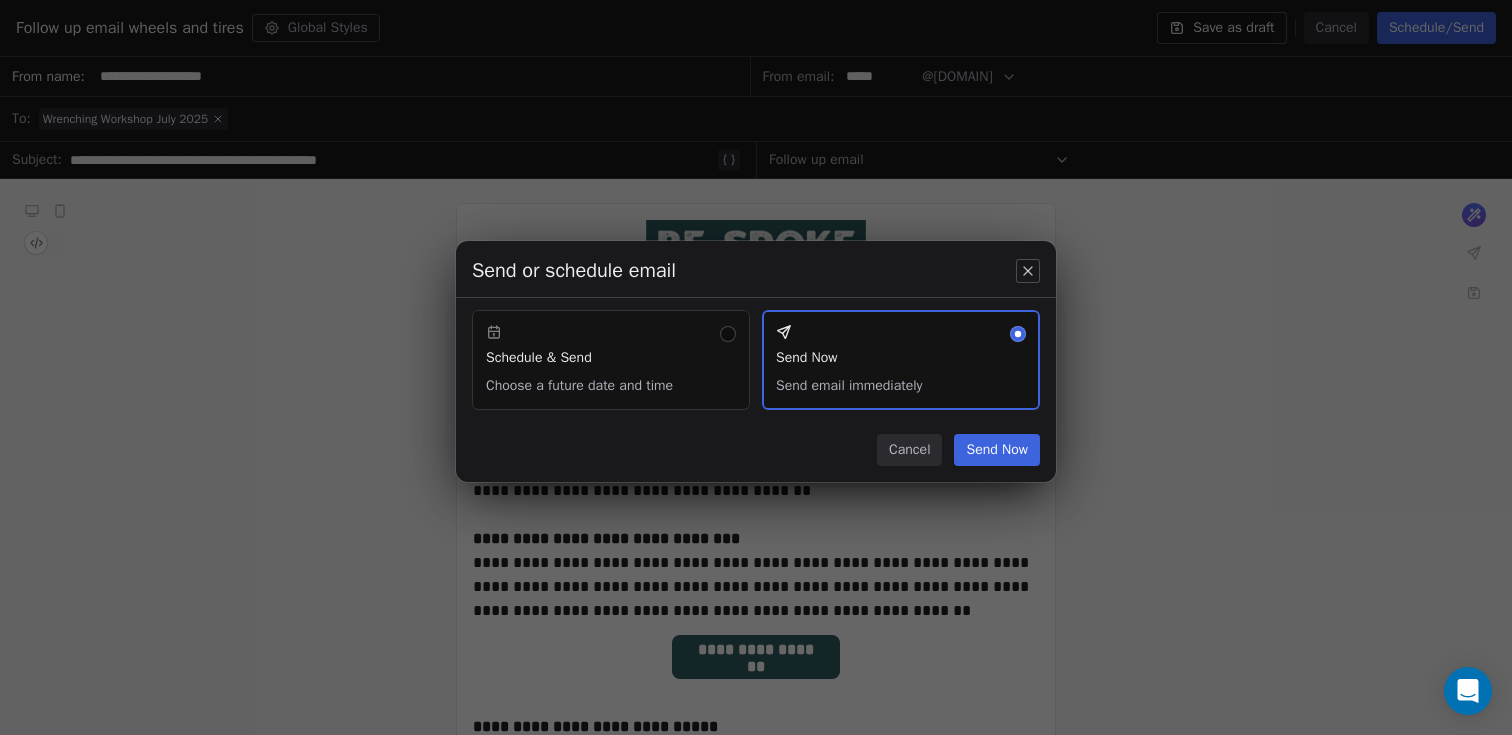click on "Send Now" at bounding box center [997, 450] 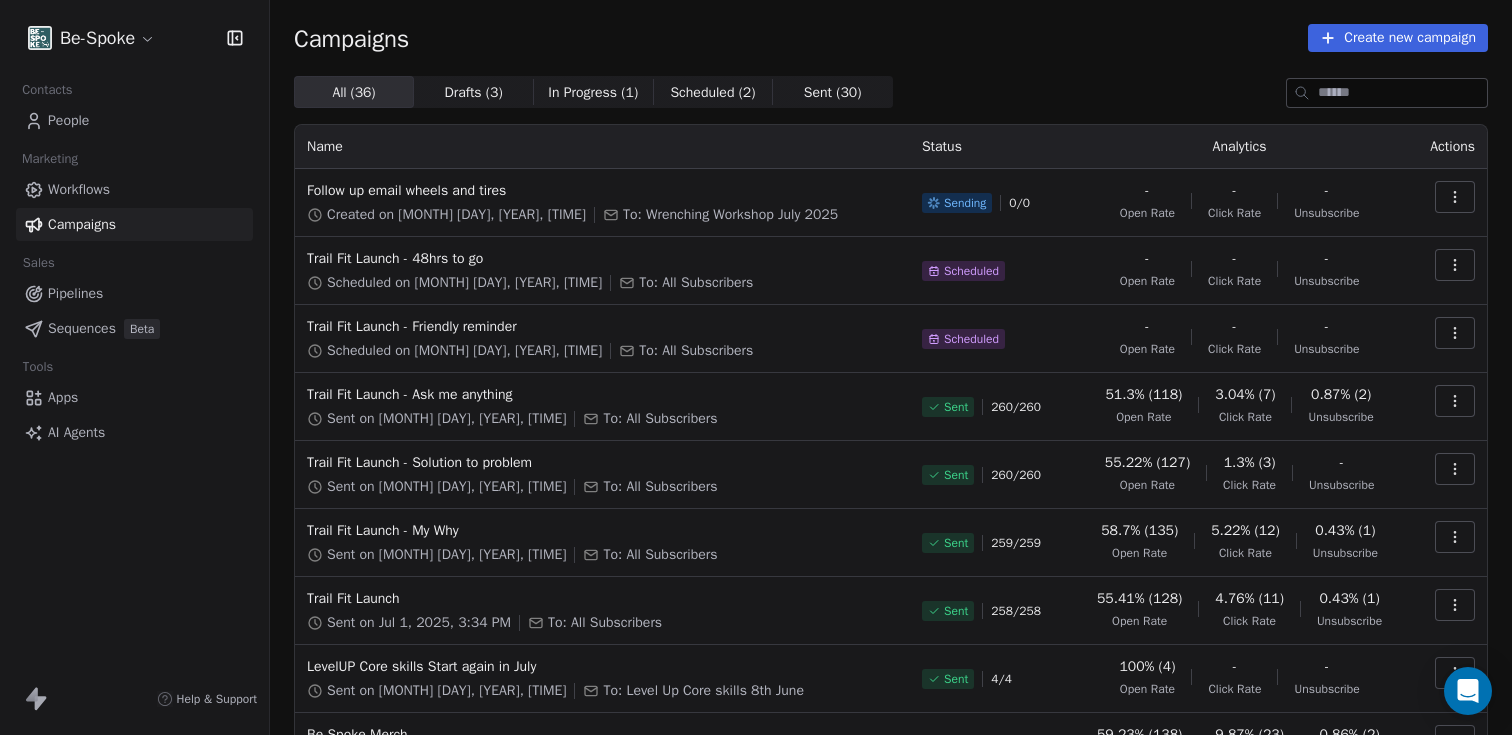 click on "People" at bounding box center [134, 120] 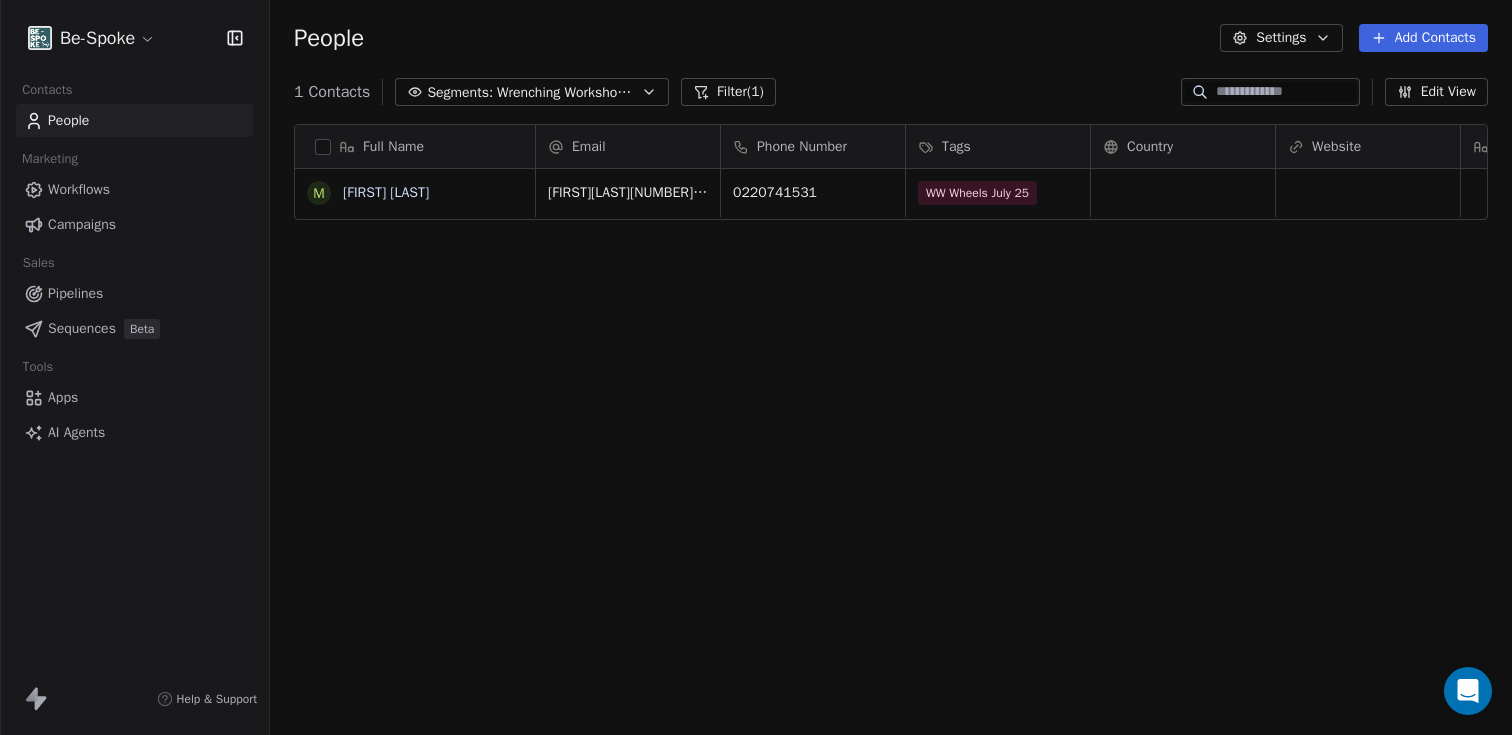 scroll, scrollTop: 16, scrollLeft: 16, axis: both 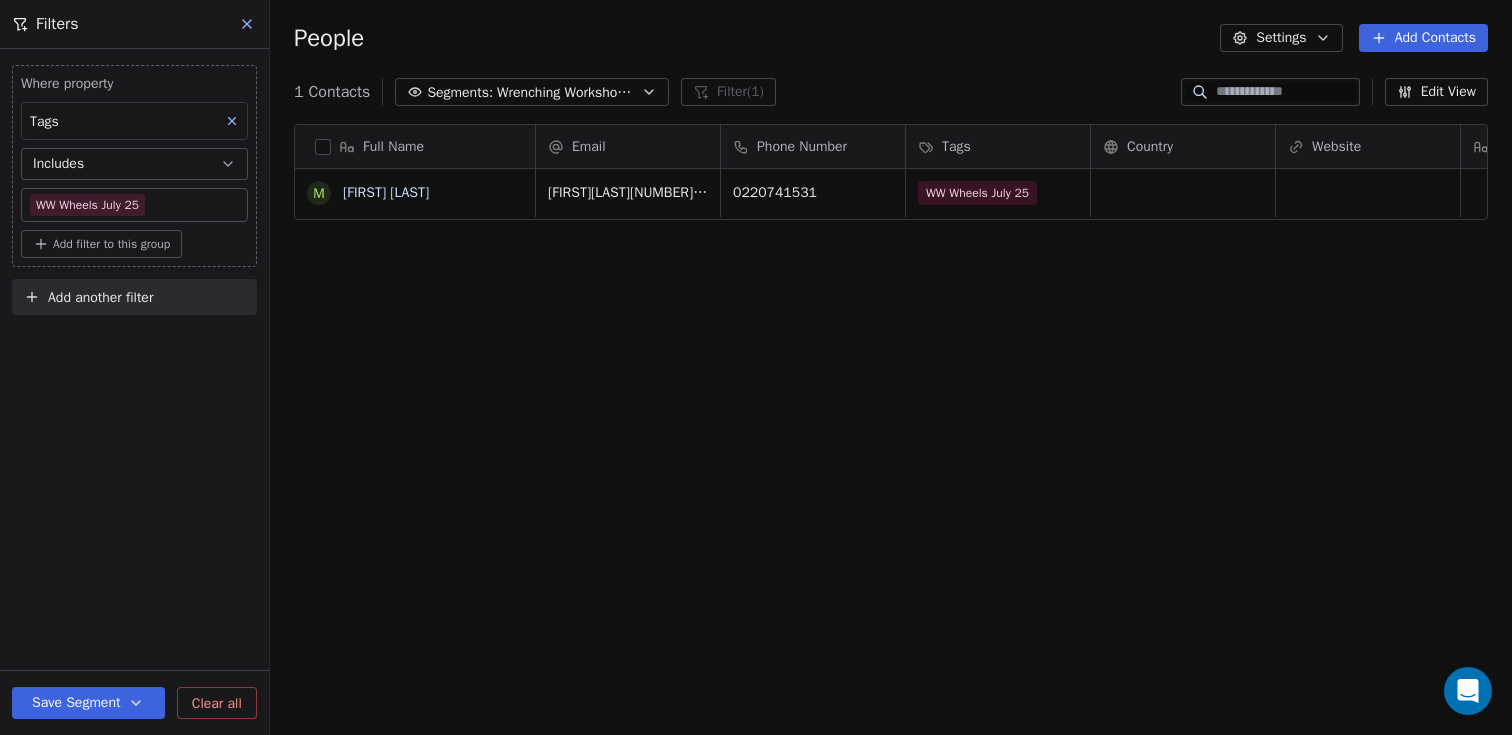 click on "Clear all" at bounding box center [217, 703] 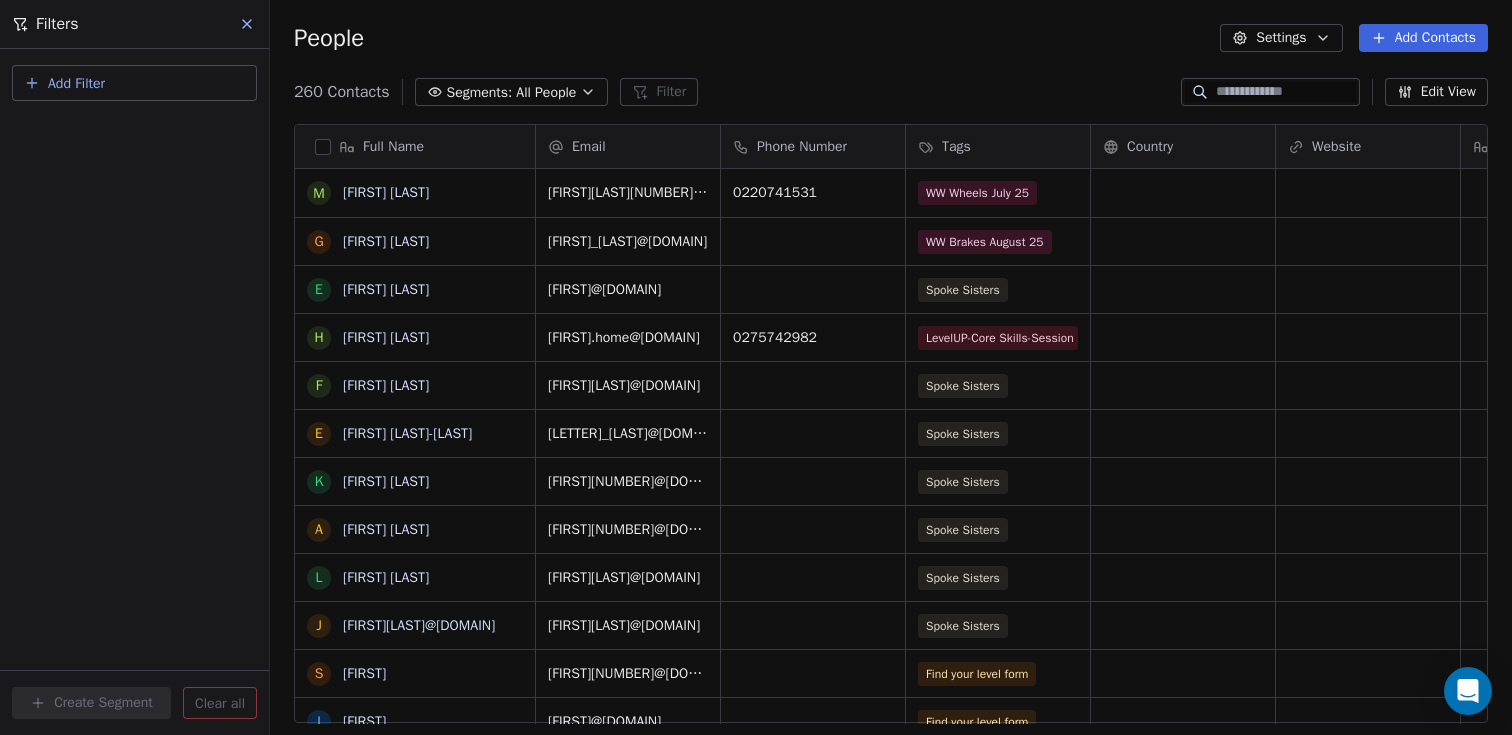 click 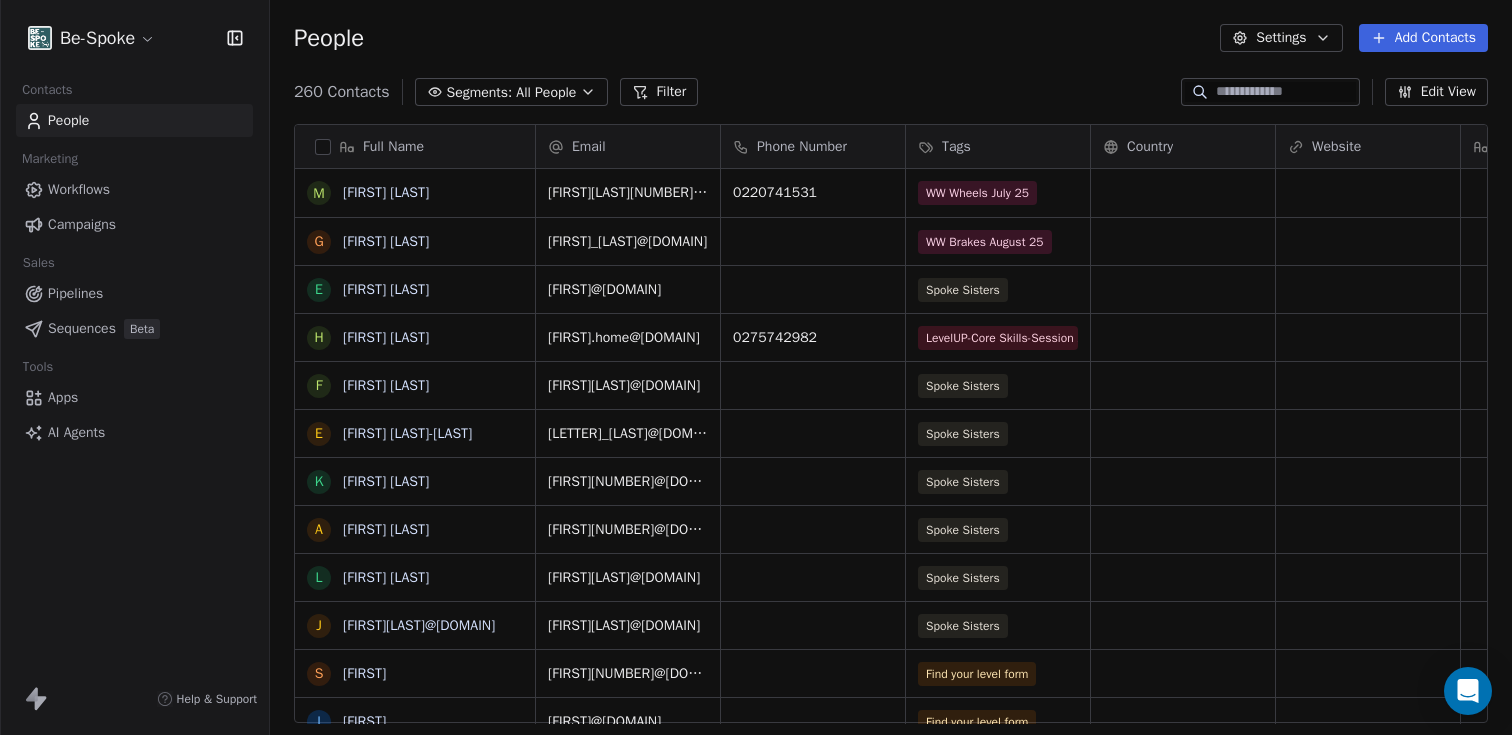click on "Campaigns" at bounding box center [82, 224] 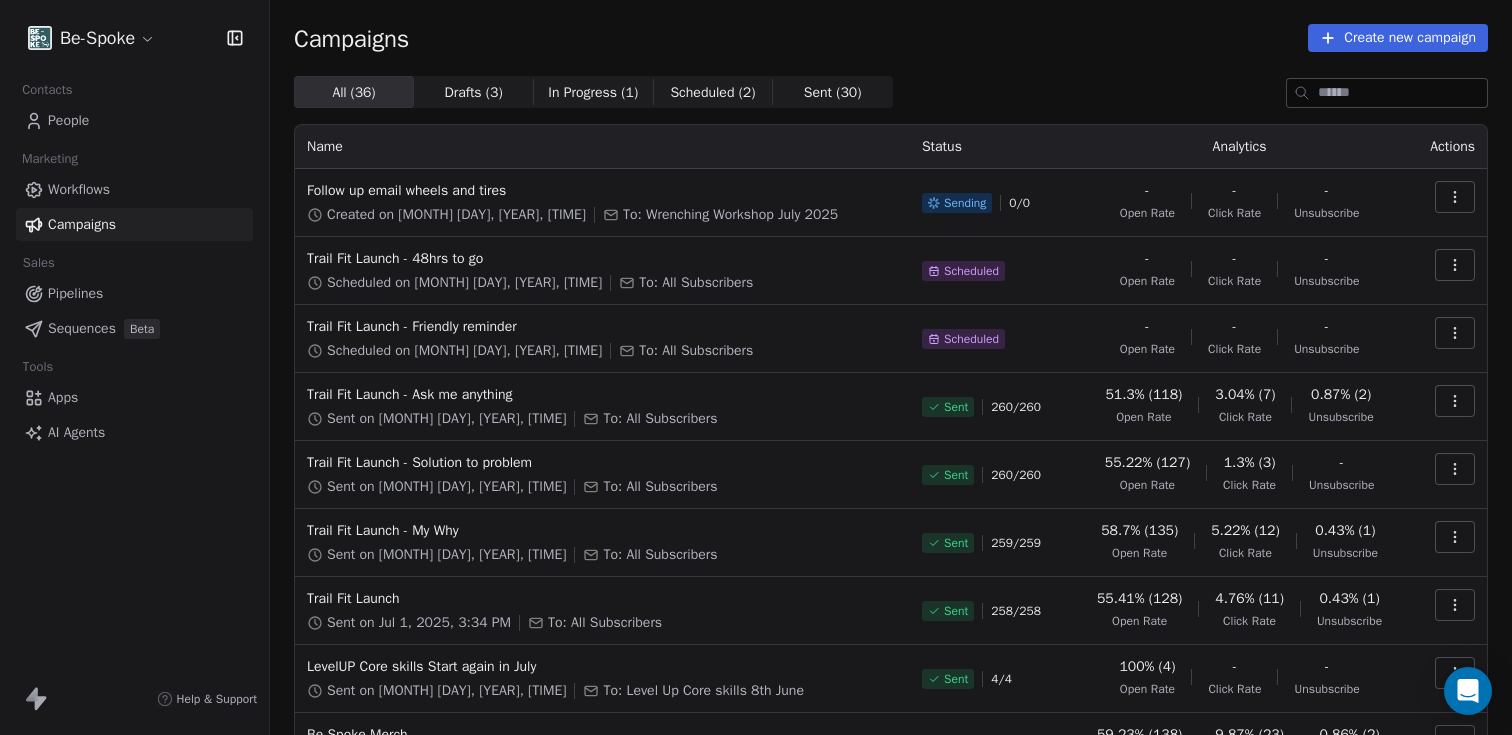 click on "People" at bounding box center [68, 120] 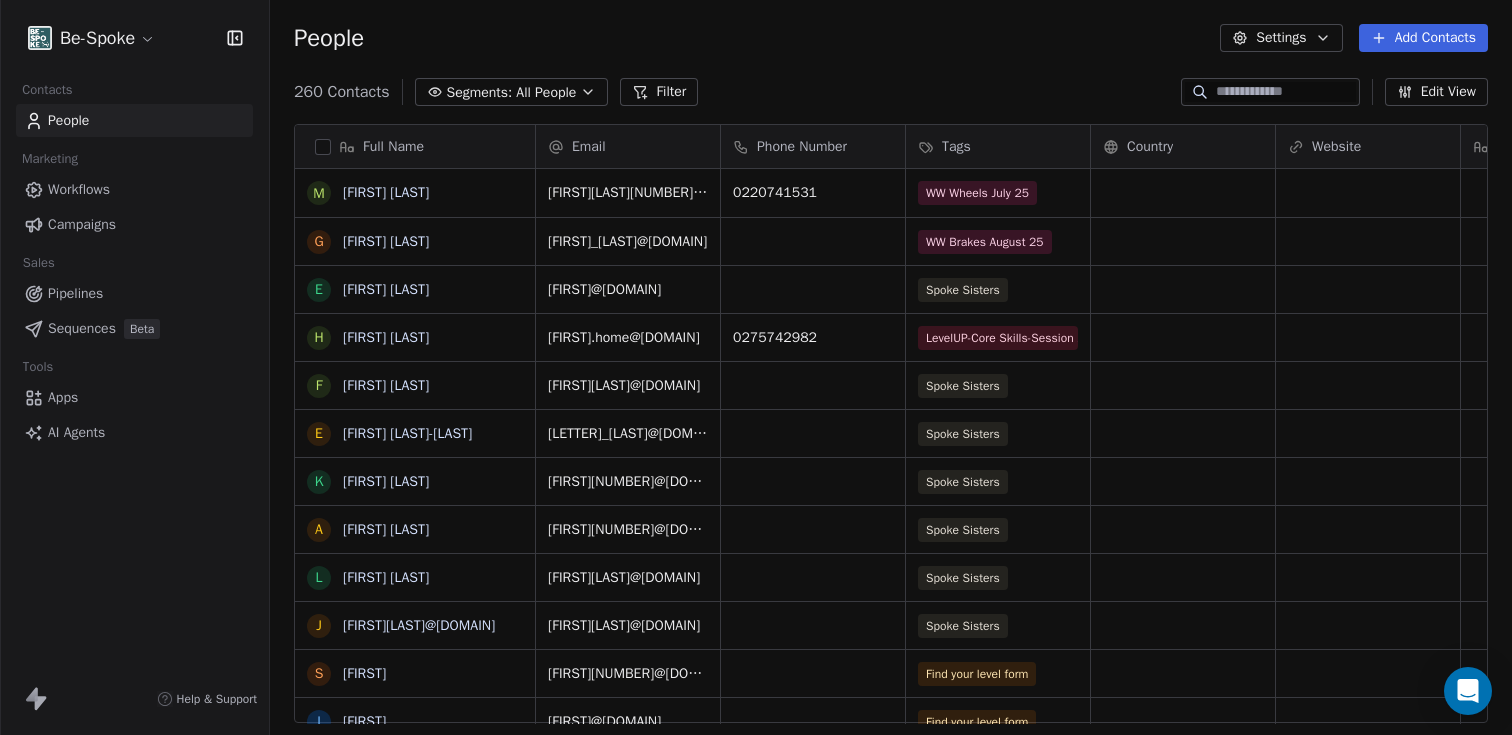 scroll, scrollTop: 16, scrollLeft: 16, axis: both 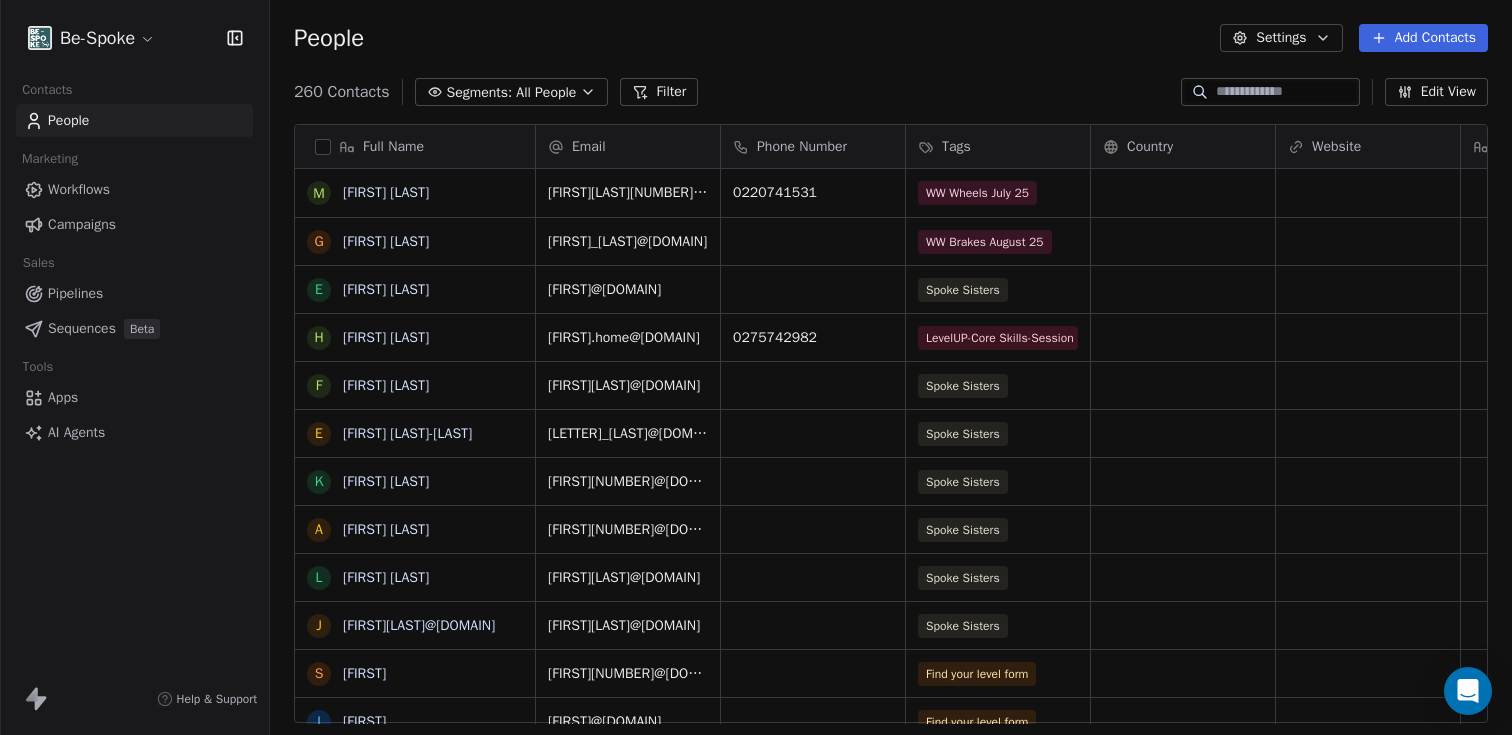click on "Campaigns" at bounding box center [82, 224] 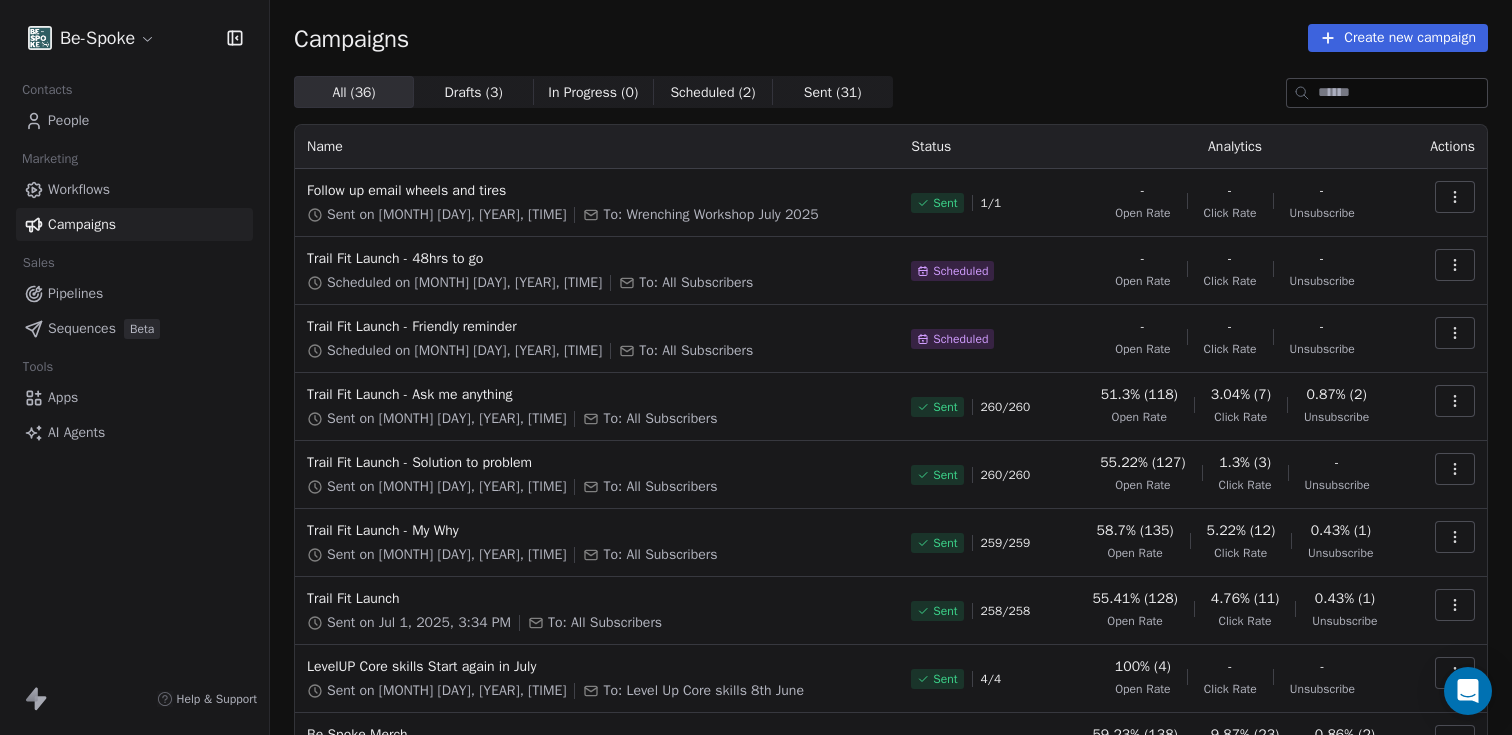 click on "All ( 36 ) All ( 36 ) Drafts ( 3 ) Drafts ( 3 ) In Progress ( 0 ) In Progress ( 0 ) Scheduled ( 2 ) Scheduled ( 2 ) Sent ( 31 ) Sent ( 31 )" at bounding box center [891, 92] 